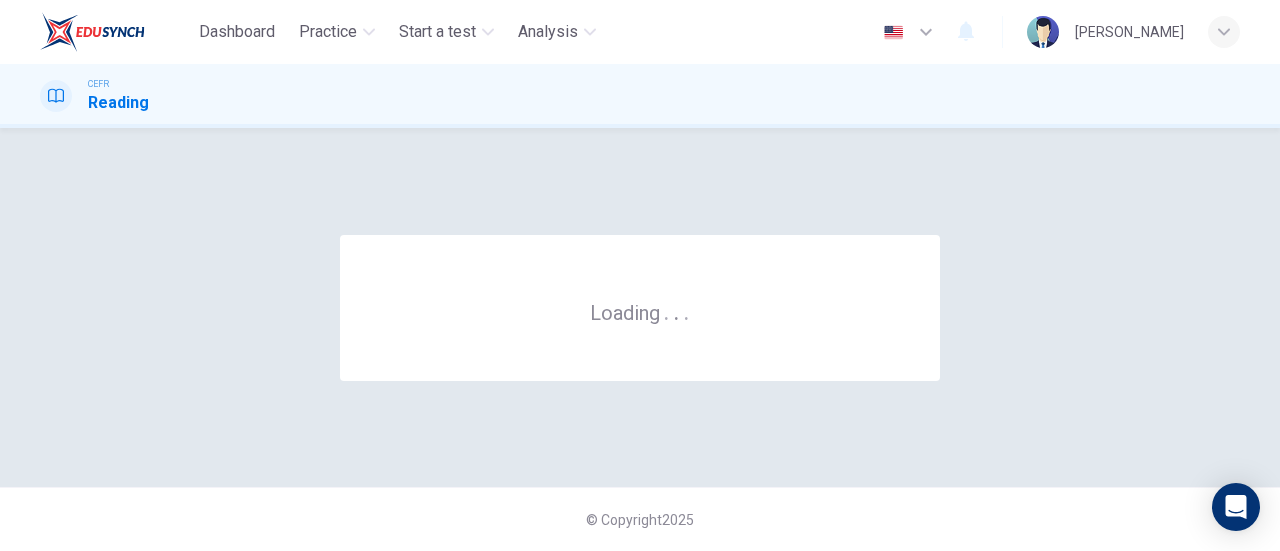 scroll, scrollTop: 0, scrollLeft: 0, axis: both 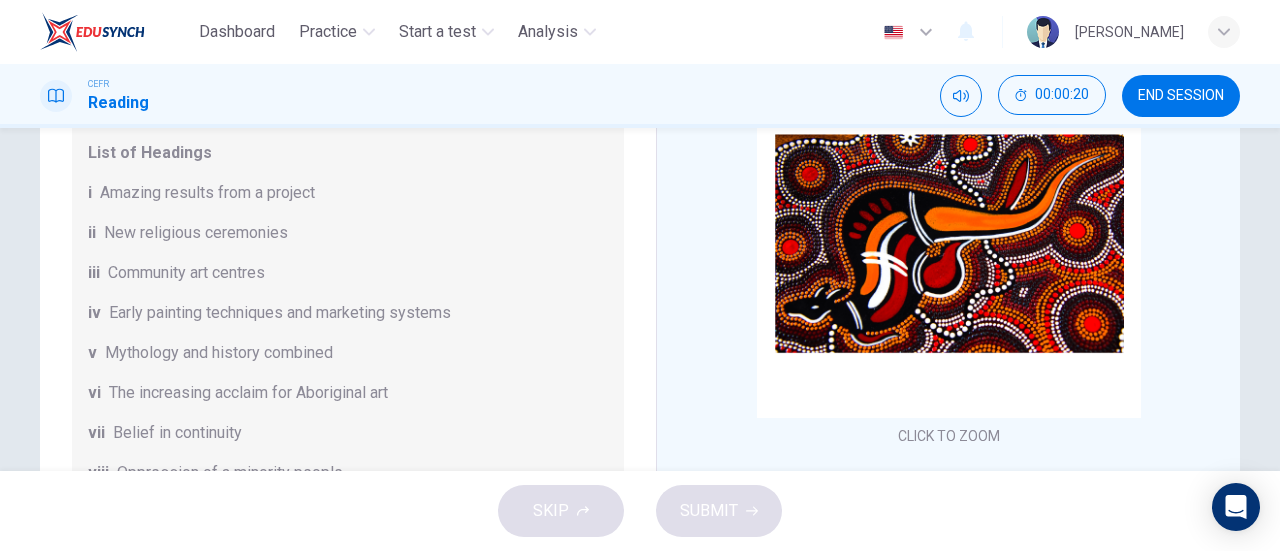 drag, startPoint x: 623, startPoint y: 365, endPoint x: 634, endPoint y: 473, distance: 108.55874 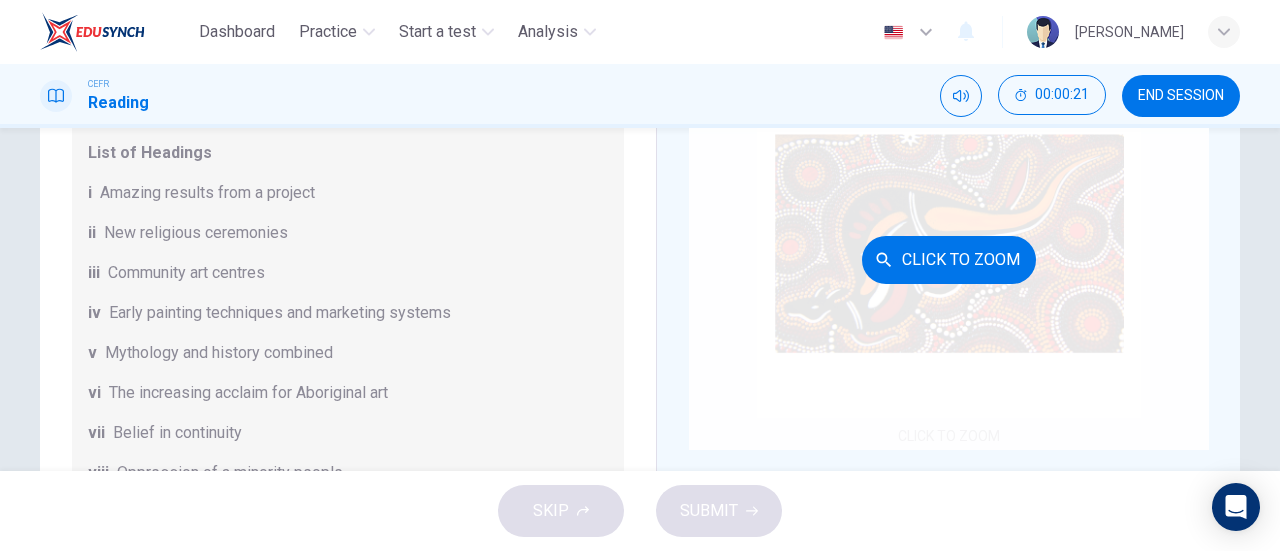 scroll, scrollTop: 89, scrollLeft: 0, axis: vertical 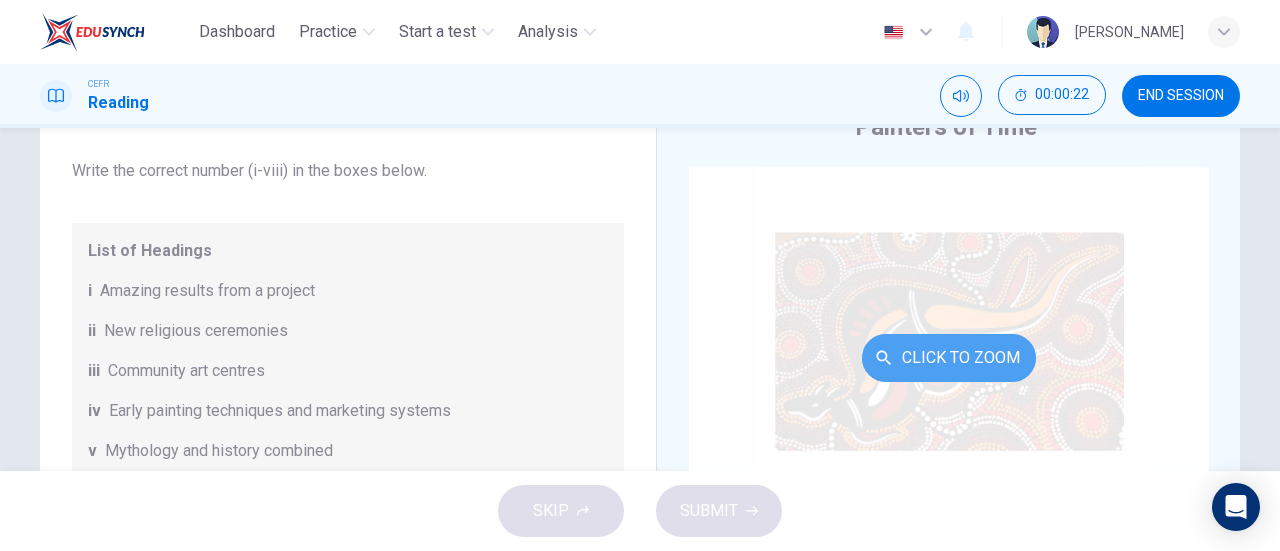 click on "Click to Zoom" at bounding box center [949, 358] 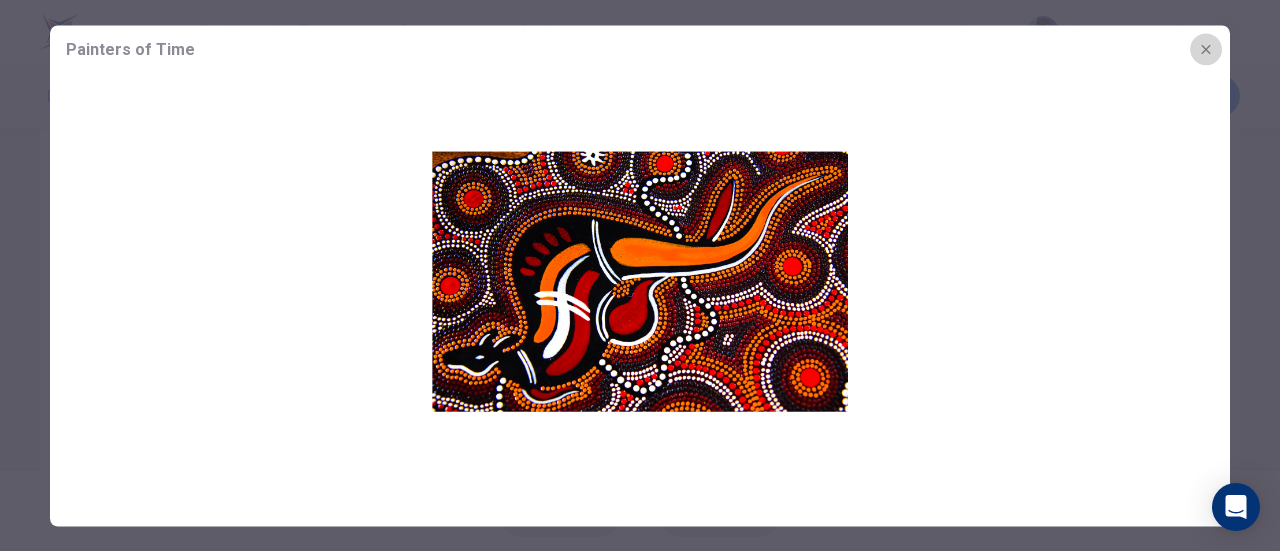 click 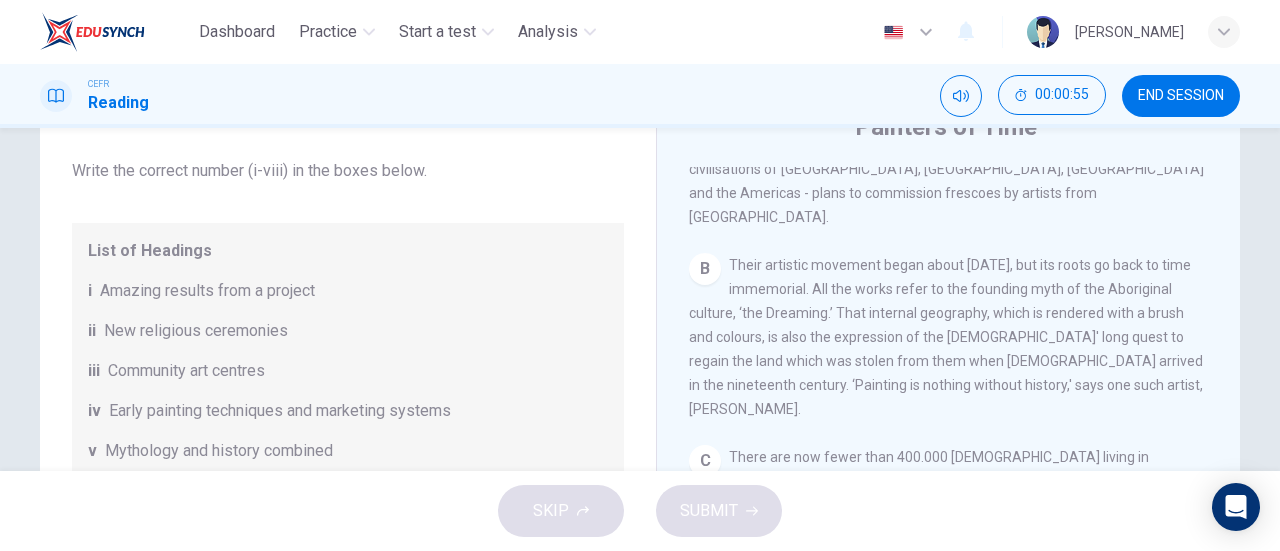 scroll, scrollTop: 600, scrollLeft: 0, axis: vertical 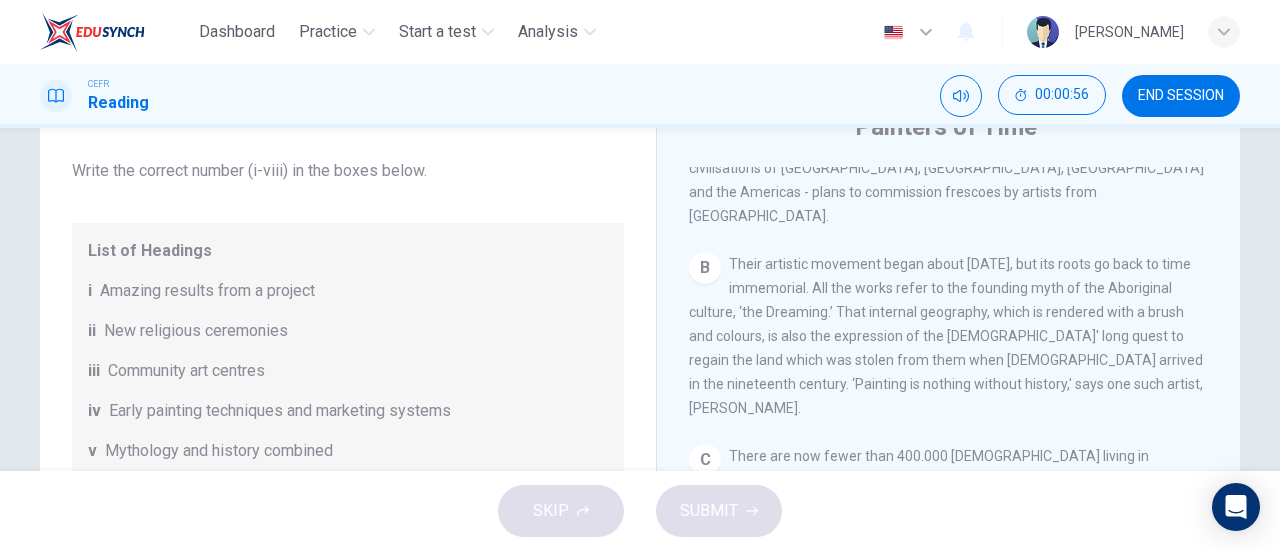 click on "B Their artistic movement began about 30 years ago, but its roots go back to time immemorial. All the works refer to the founding myth of the Aboriginal culture, ‘the Dreaming.’ That internal geography, which is rendered with a brush and colours, is also the expression of the Aborigines' long quest to regain the land which was stolen from them when Europeans arrived in the nineteenth century. ‘Painting is nothing without history,' says one such artist, Michael Nelson Tjakamarra." at bounding box center (949, 336) 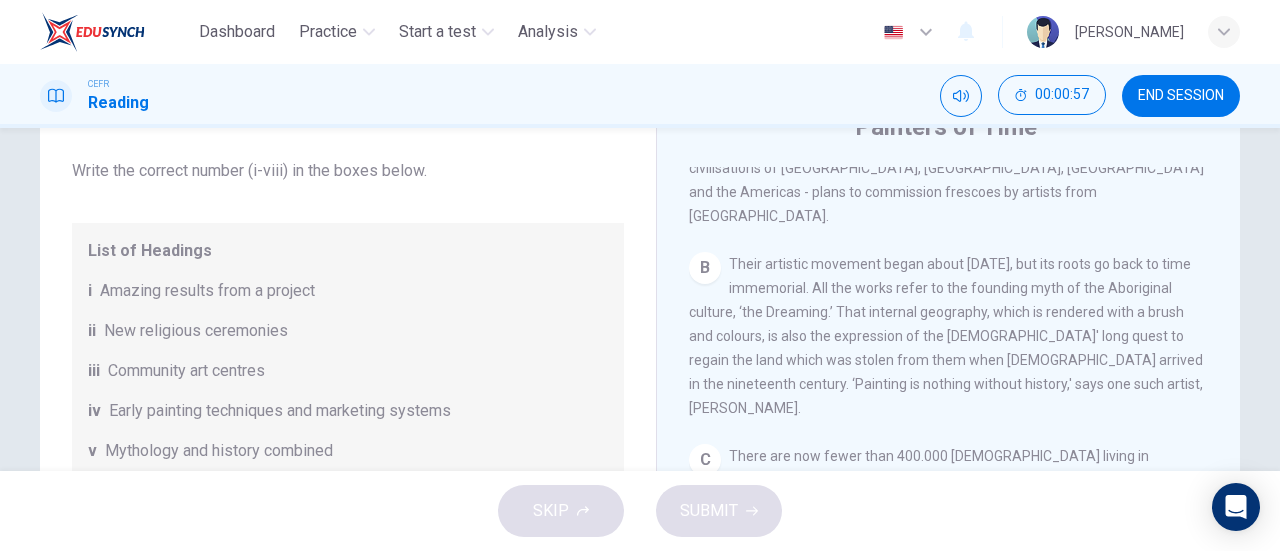 drag, startPoint x: 980, startPoint y: 305, endPoint x: 999, endPoint y: 327, distance: 29.068884 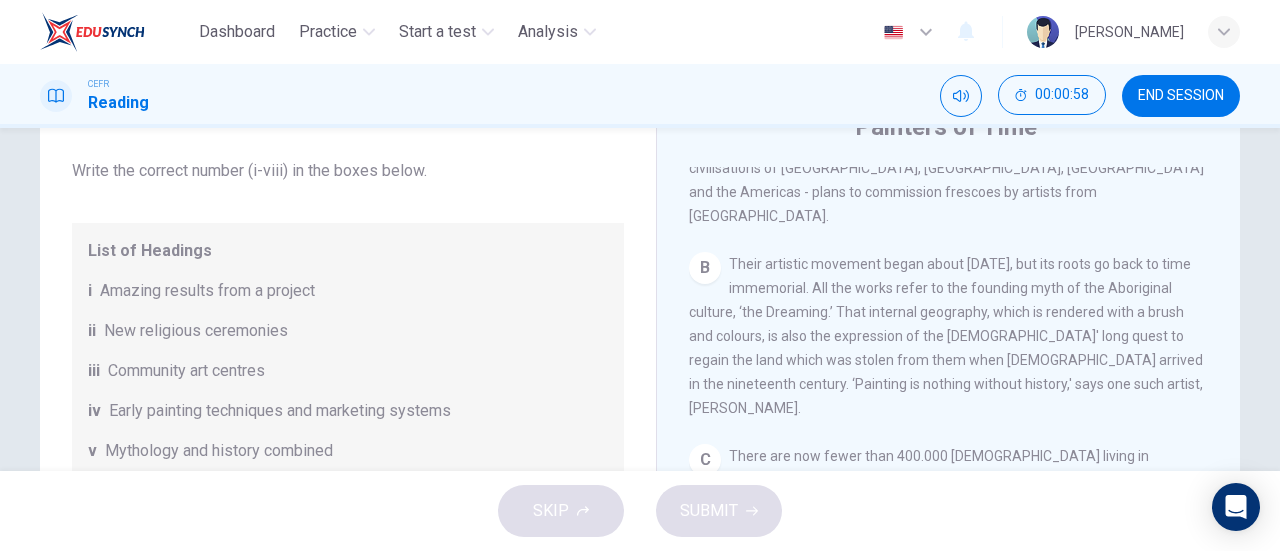 drag, startPoint x: 999, startPoint y: 327, endPoint x: 1069, endPoint y: 345, distance: 72.277245 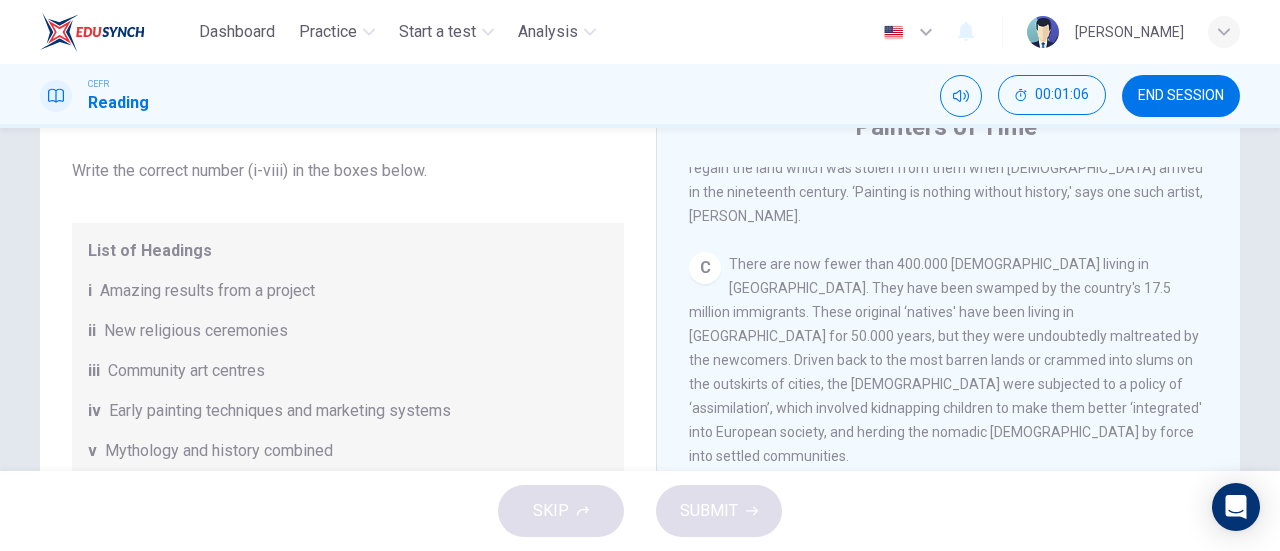 scroll, scrollTop: 793, scrollLeft: 0, axis: vertical 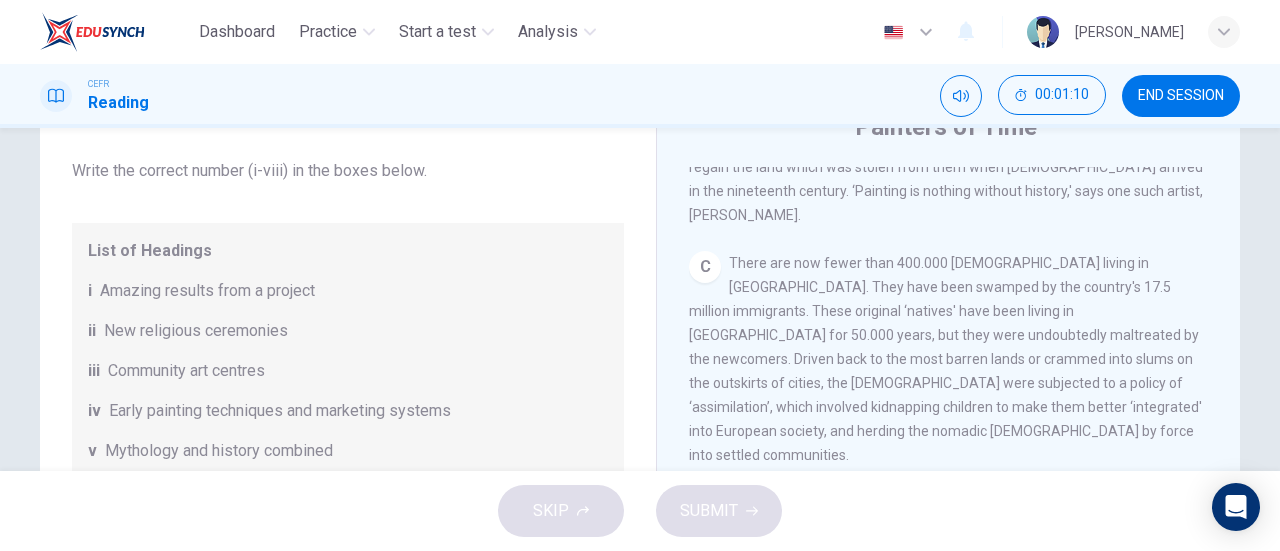 drag, startPoint x: 892, startPoint y: 199, endPoint x: 809, endPoint y: 363, distance: 183.80696 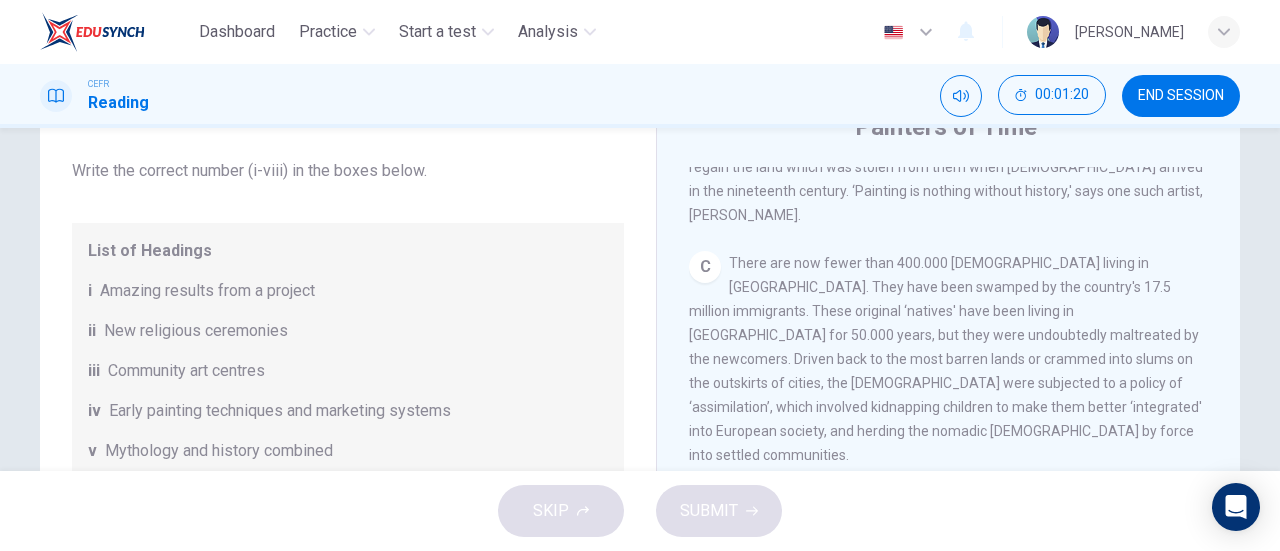 drag, startPoint x: 753, startPoint y: 358, endPoint x: 762, endPoint y: 366, distance: 12.0415945 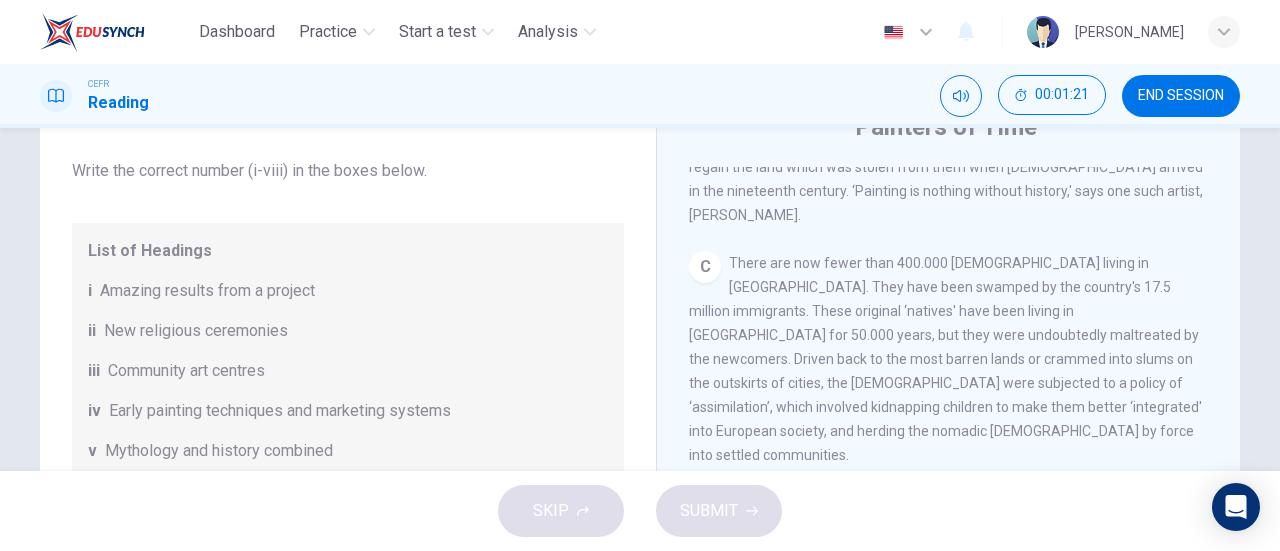 drag, startPoint x: 762, startPoint y: 366, endPoint x: 732, endPoint y: 229, distance: 140.24622 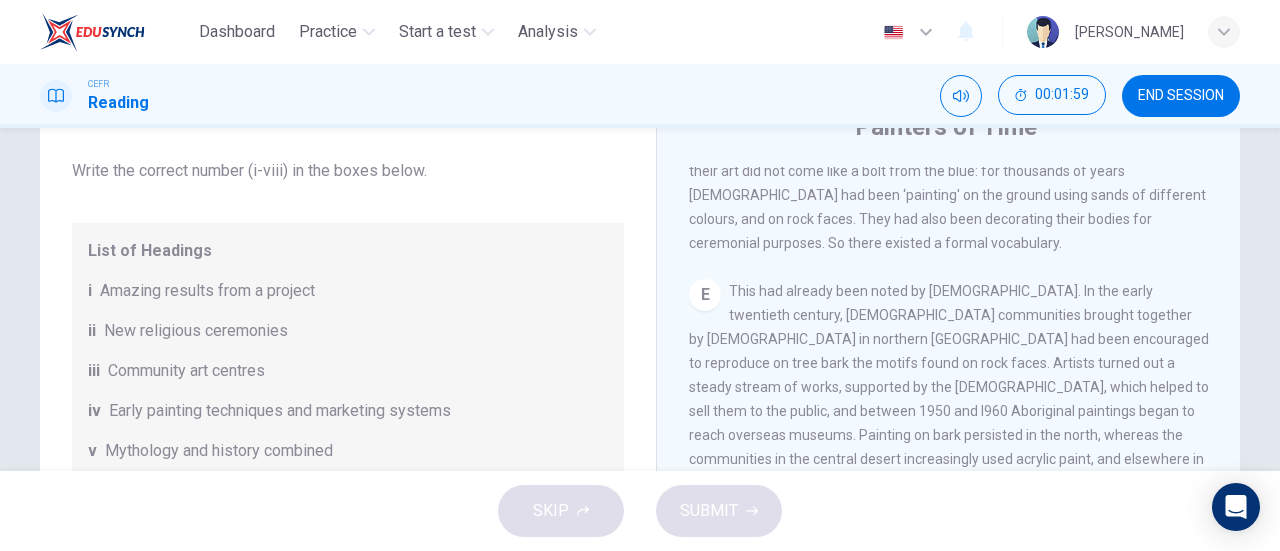 scroll, scrollTop: 1294, scrollLeft: 0, axis: vertical 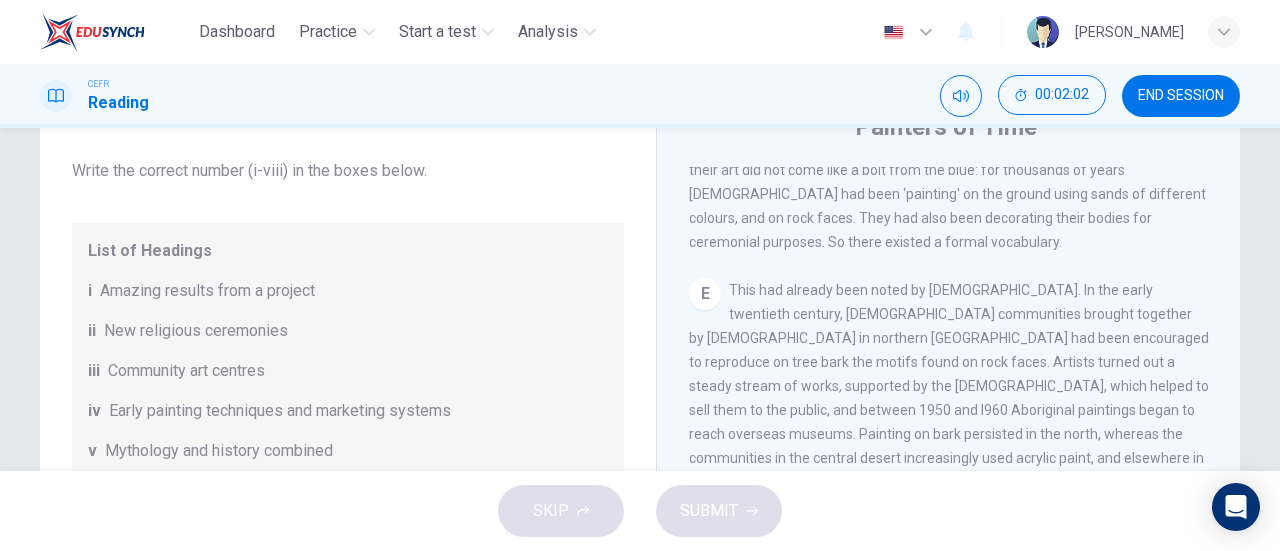 drag, startPoint x: 936, startPoint y: 315, endPoint x: 964, endPoint y: 413, distance: 101.92154 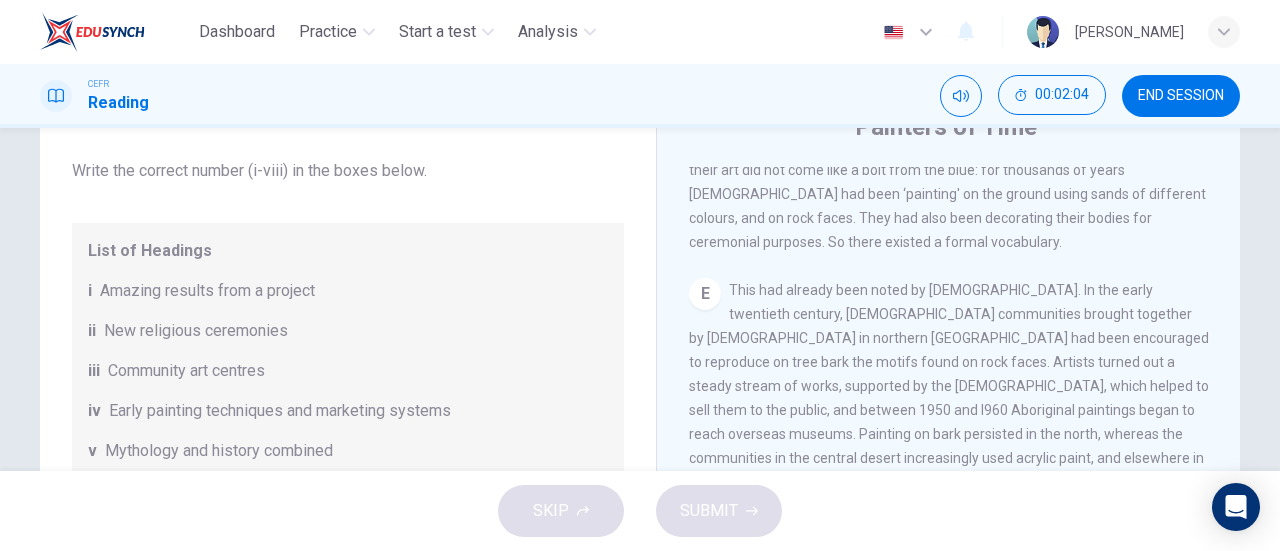 drag, startPoint x: 964, startPoint y: 413, endPoint x: 925, endPoint y: 299, distance: 120.48651 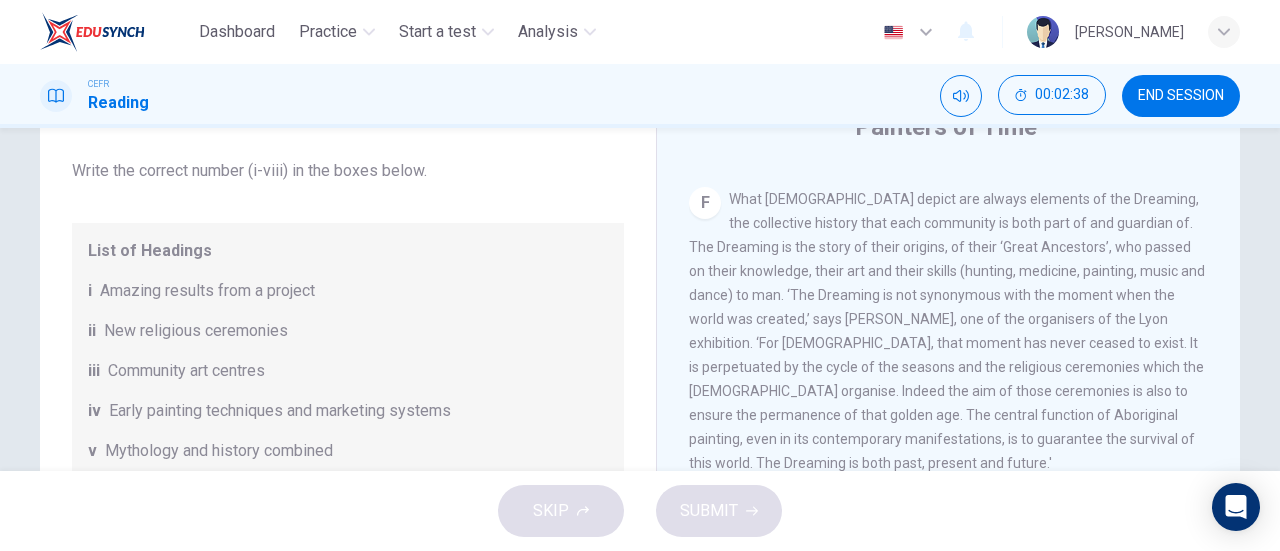 scroll, scrollTop: 1650, scrollLeft: 0, axis: vertical 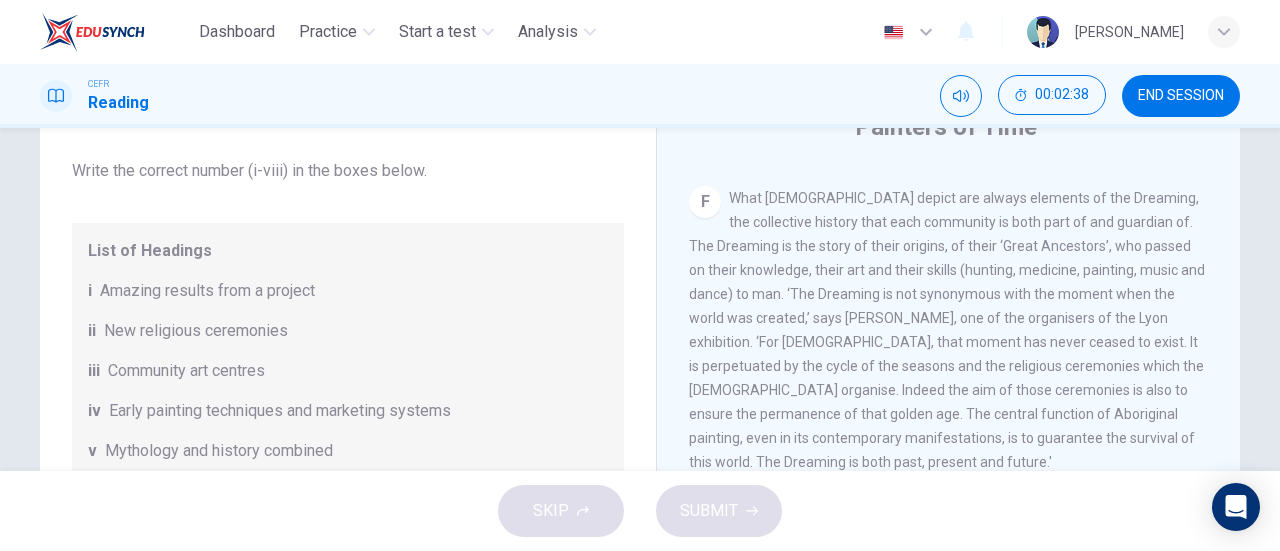 click on "Each work is created individually, with a form peculiar to each artist, but it is created within and on behalf of a community who must approve it. An artist cannot use a 'dream' that does not belong to his or her community, since each community is the owner of its dreams, just as it is anchored to a territory marked out by its ancestors, so each painting can be interpreted as a kind of spiritual road map for that community." at bounding box center (946, 570) 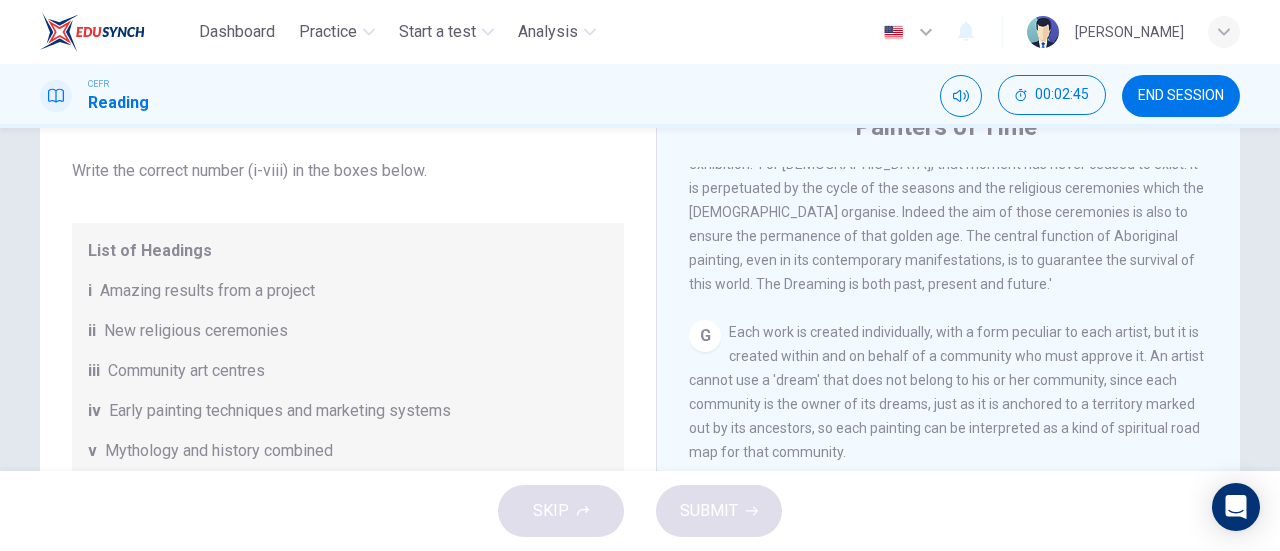 scroll, scrollTop: 1831, scrollLeft: 0, axis: vertical 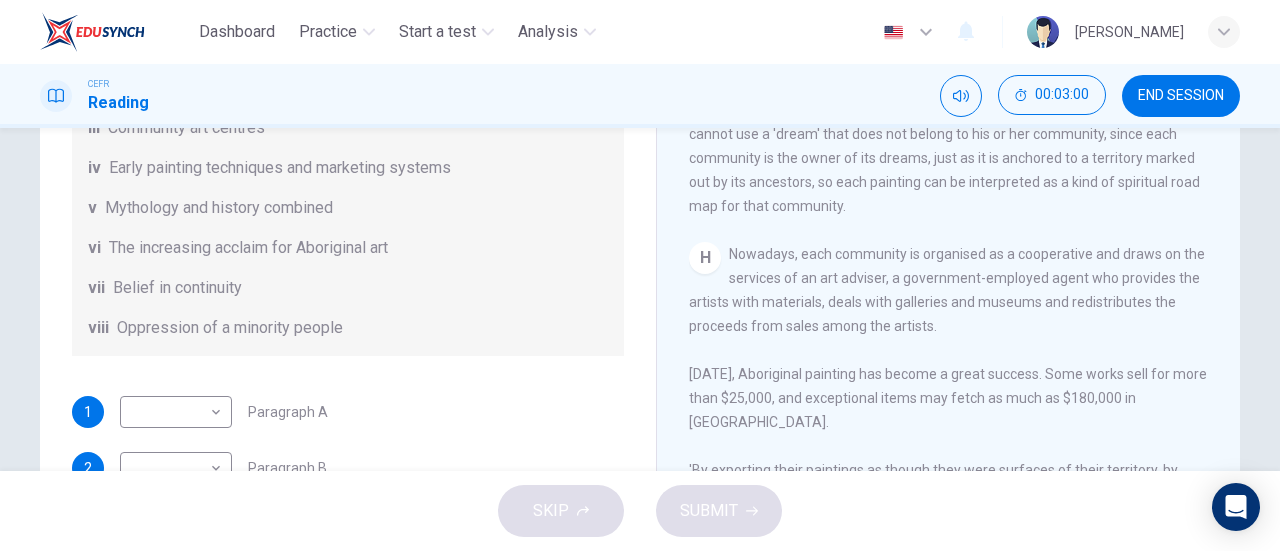 click on "Nowadays, each community is organised as a cooperative and draws on the services of an art adviser, a government-employed agent who provides the artists with materials, deals with galleries and museums and redistributes the proceeds from sales among the artists.  Today, Aboriginal painting has become a great success. Some works sell for more than $25,000, and exceptional items may fetch as much as $180,000 in Australia.
'By exporting their paintings as though they were surfaces of their territory, by accompanying them to the temples of western art, the Aborigines have redrawn the map of their country, into whose depths they were exiled,' says Yves Le Fur, of the Quai Branlv museum. ‘Masterpieces have been created. Their undeniable power prompts a dialogue that has proved all too rare in the history of contacts between the two cultures.’" at bounding box center [948, 422] 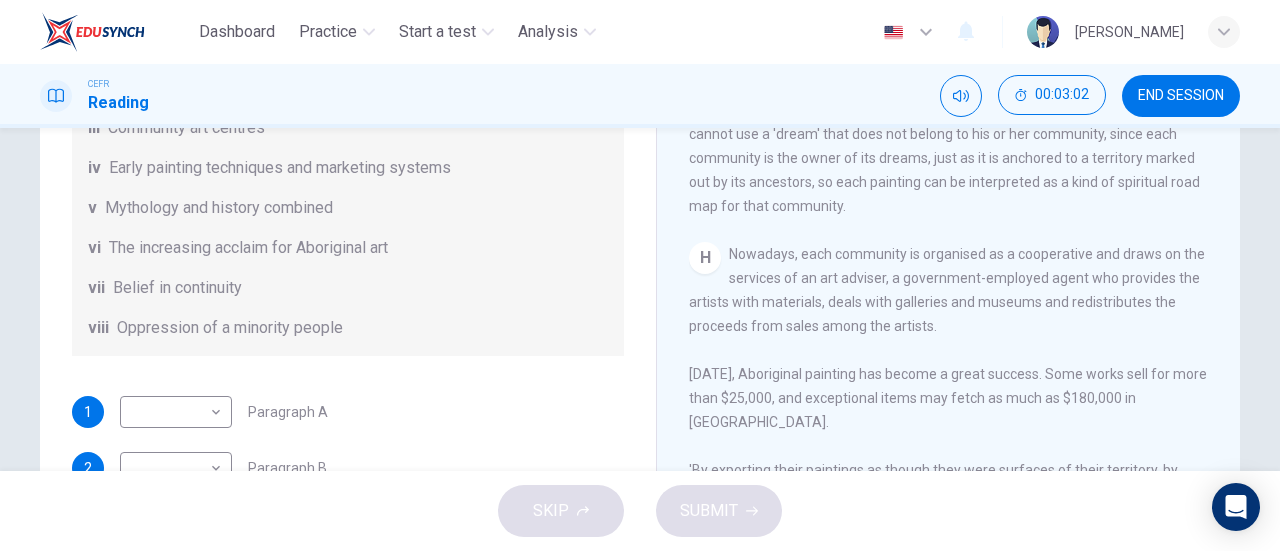 drag, startPoint x: 887, startPoint y: 288, endPoint x: 897, endPoint y: 296, distance: 12.806249 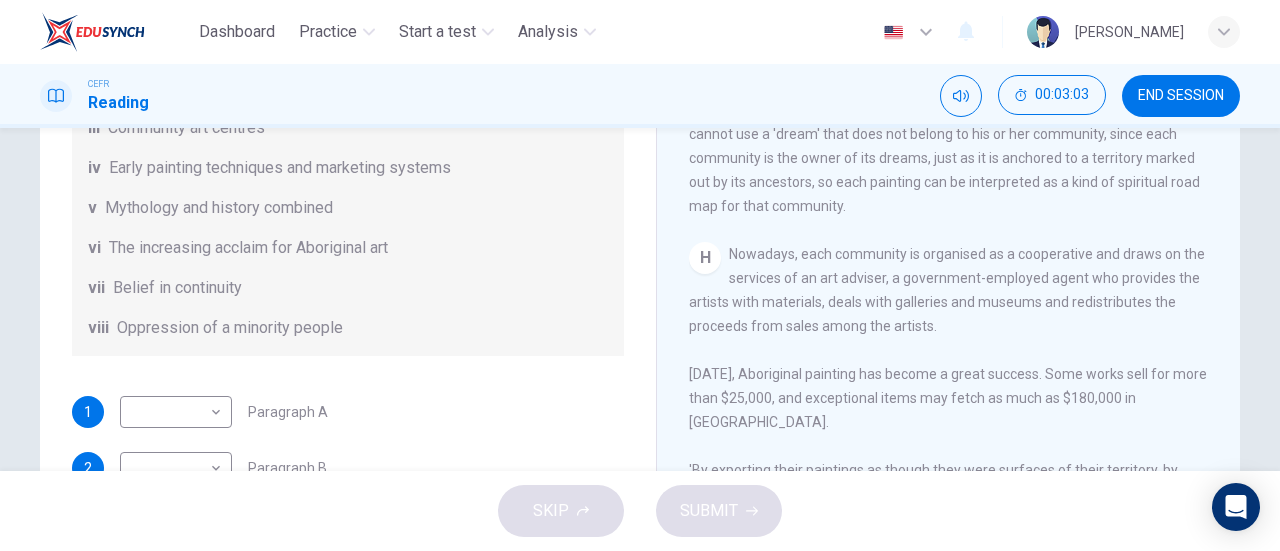 drag, startPoint x: 897, startPoint y: 296, endPoint x: 968, endPoint y: 337, distance: 81.9878 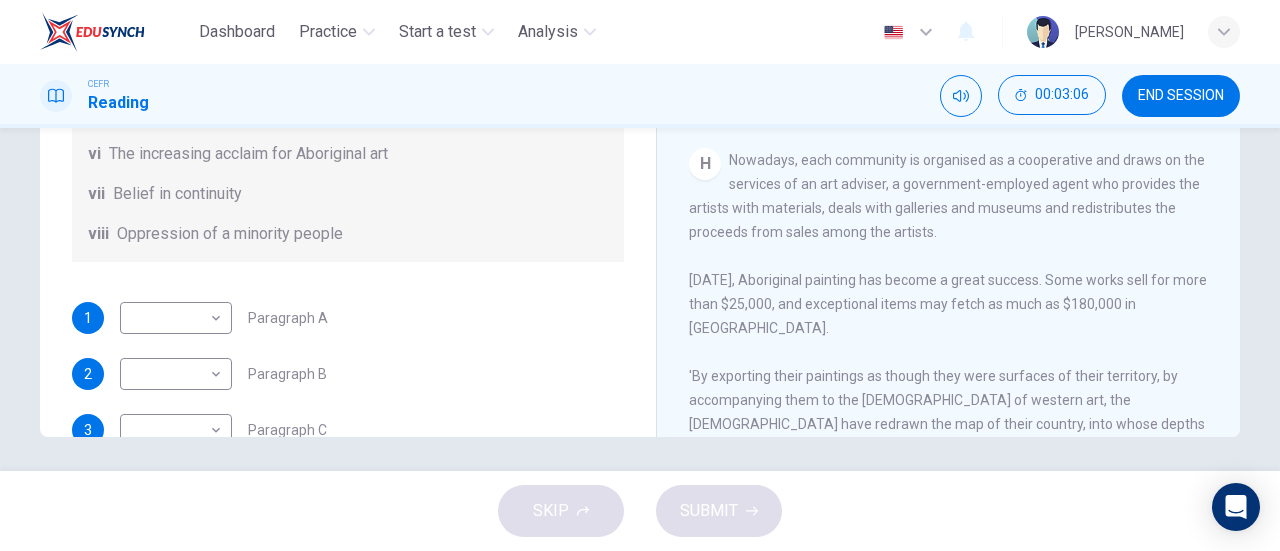 scroll, scrollTop: 432, scrollLeft: 0, axis: vertical 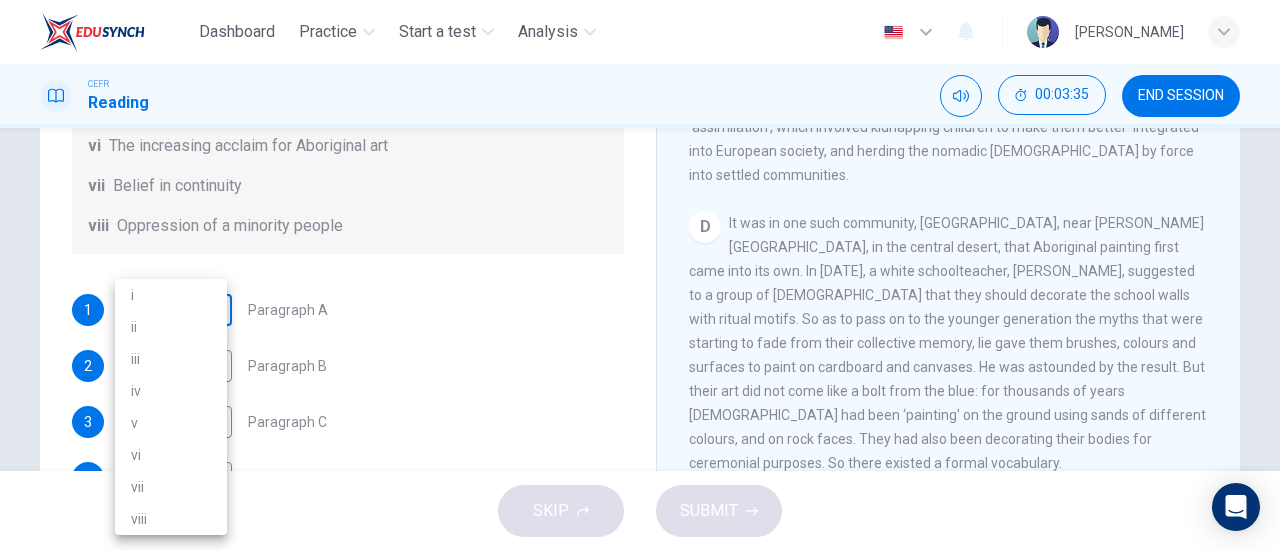 click on "Dashboard Practice Start a test Analysis English en ​ SYAFIQA QADRINA BINTI MOHAMAD IZAN CEFR Reading 00:03:35 END SESSION Questions 1 - 6 The Reading Passage has eight paragraphs  A-H .
Choose the most suitable heading for paragraphs  A-F  from the list of headings below.
Write the correct number (i-viii) in the boxes below. List of Headings i Amazing results from a project ii New religious ceremonies iii Community art centres iv Early painting techniques and marketing systems v Mythology and history combined vi The increasing acclaim for Aboriginal art vii Belief in continuity viii Oppression of a minority people 1 ​ ​ Paragraph A 2 ​ ​ Paragraph B 3 ​ ​ Paragraph C 4 ​ ​ Paragraph D 5 ​ ​ Paragraph E 6 ​ ​ Paragraph F Painters of Time CLICK TO ZOOM Click to Zoom A B C D E F G H  Today, Aboriginal painting has become a great success. Some works sell for more than $25,000, and exceptional items may fetch as much as $180,000 in Australia. SKIP SUBMIT
Dashboard Practice 2025" at bounding box center (640, 275) 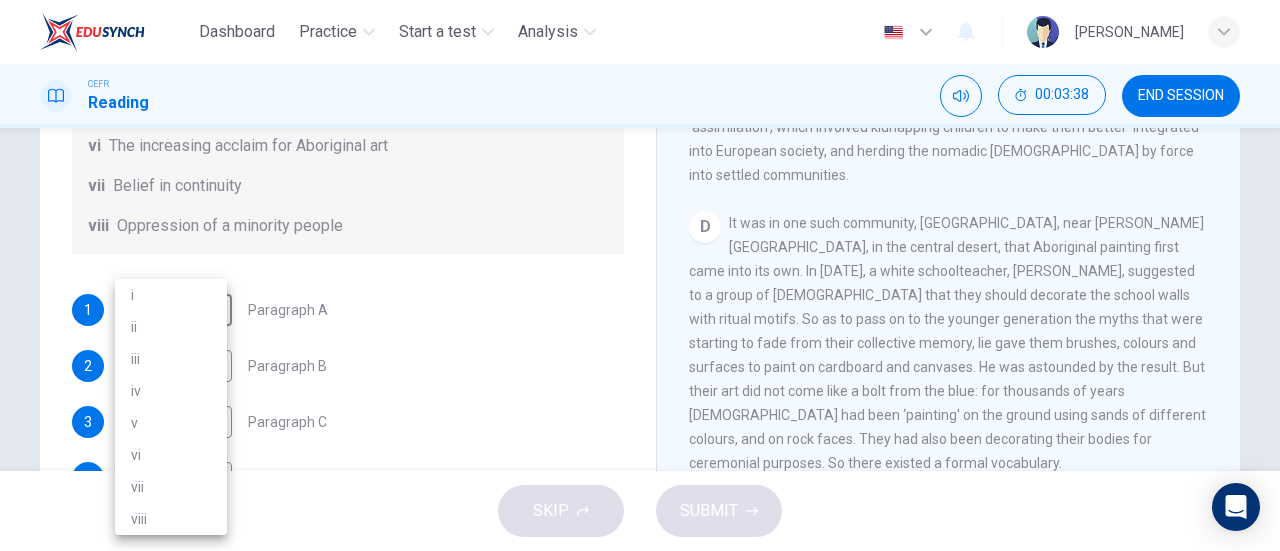 click at bounding box center [640, 275] 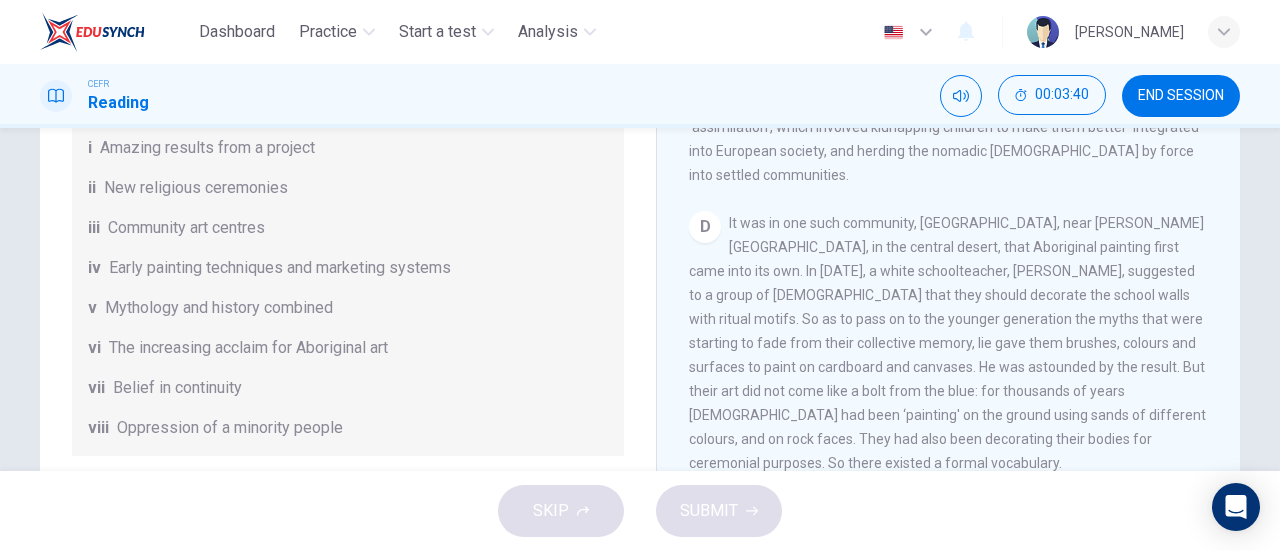 scroll, scrollTop: 352, scrollLeft: 0, axis: vertical 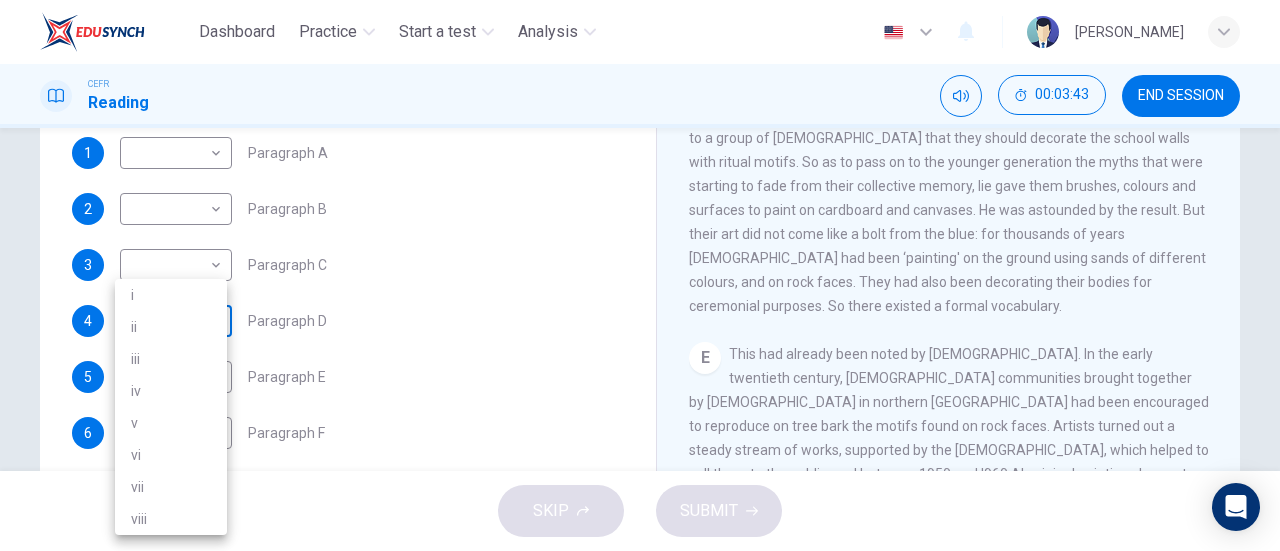 click on "Dashboard Practice Start a test Analysis English en ​ SYAFIQA QADRINA BINTI MOHAMAD IZAN CEFR Reading 00:03:43 END SESSION Questions 1 - 6 The Reading Passage has eight paragraphs  A-H .
Choose the most suitable heading for paragraphs  A-F  from the list of headings below.
Write the correct number (i-viii) in the boxes below. List of Headings i Amazing results from a project ii New religious ceremonies iii Community art centres iv Early painting techniques and marketing systems v Mythology and history combined vi The increasing acclaim for Aboriginal art vii Belief in continuity viii Oppression of a minority people 1 ​ ​ Paragraph A 2 ​ ​ Paragraph B 3 ​ ​ Paragraph C 4 ​ ​ Paragraph D 5 ​ ​ Paragraph E 6 ​ ​ Paragraph F Painters of Time CLICK TO ZOOM Click to Zoom A B C D E F G H  Today, Aboriginal painting has become a great success. Some works sell for more than $25,000, and exceptional items may fetch as much as $180,000 in Australia. SKIP SUBMIT
Dashboard Practice 2025" at bounding box center (640, 275) 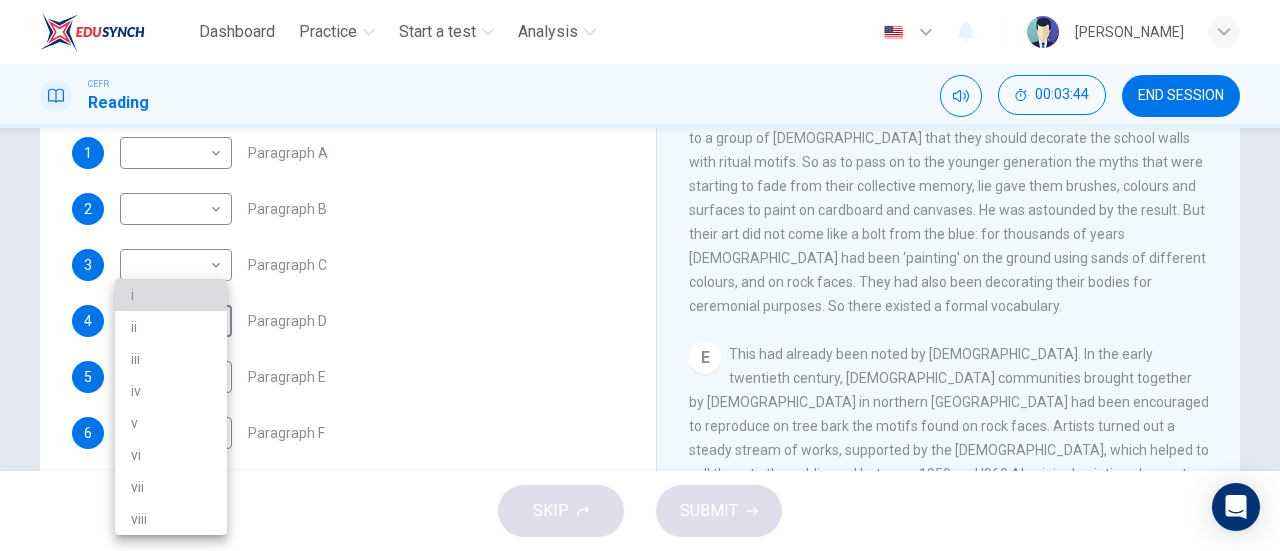click on "i" at bounding box center [171, 295] 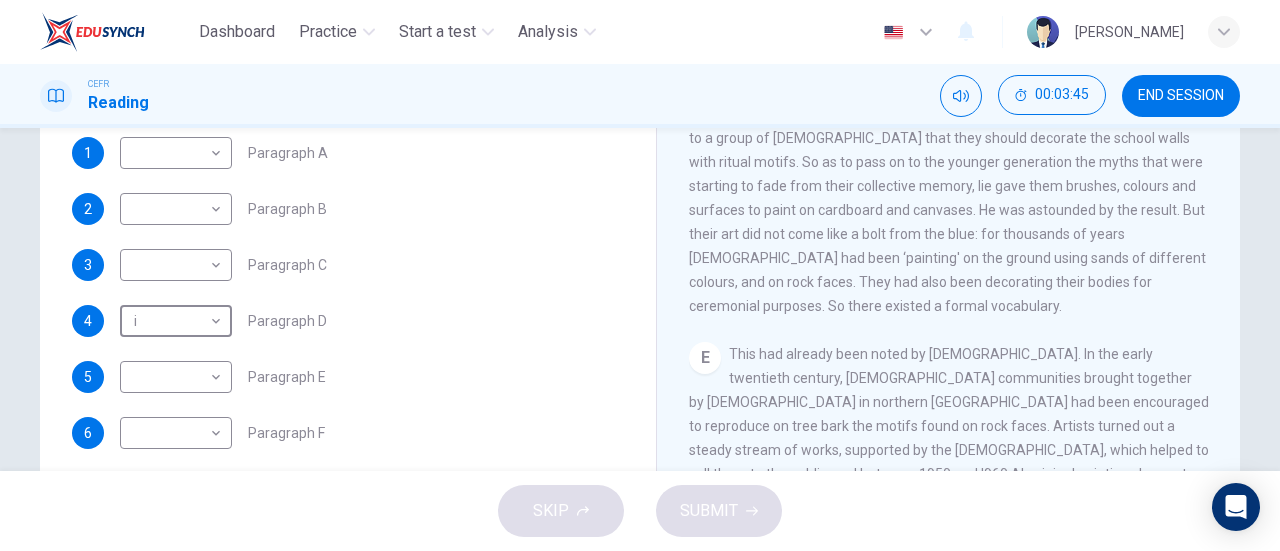 scroll, scrollTop: 0, scrollLeft: 0, axis: both 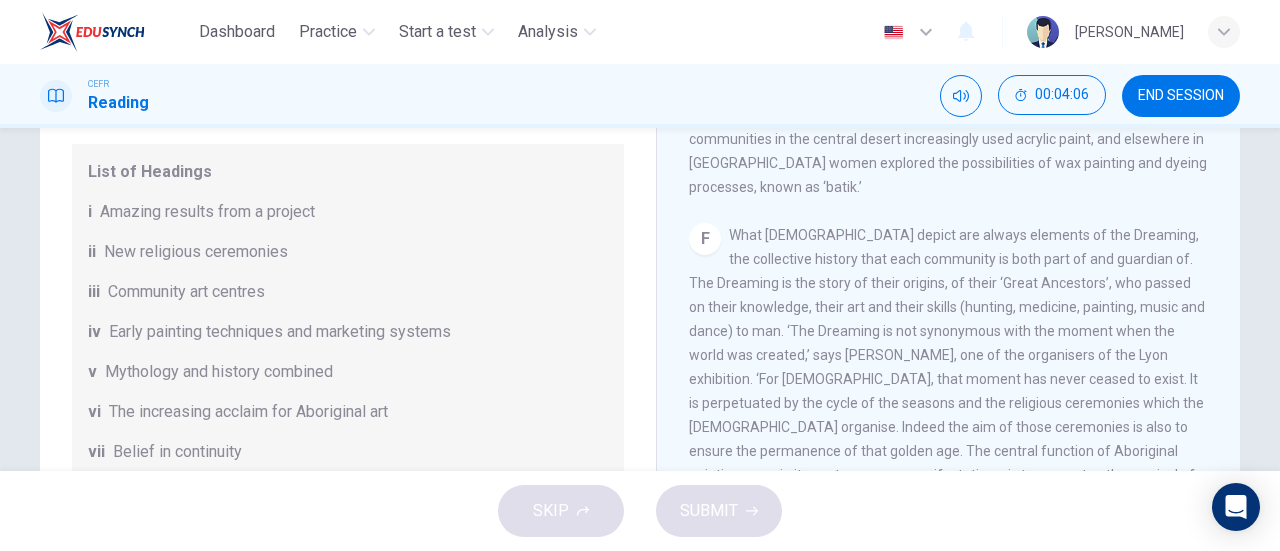 drag, startPoint x: 846, startPoint y: 397, endPoint x: 888, endPoint y: 123, distance: 277.2003 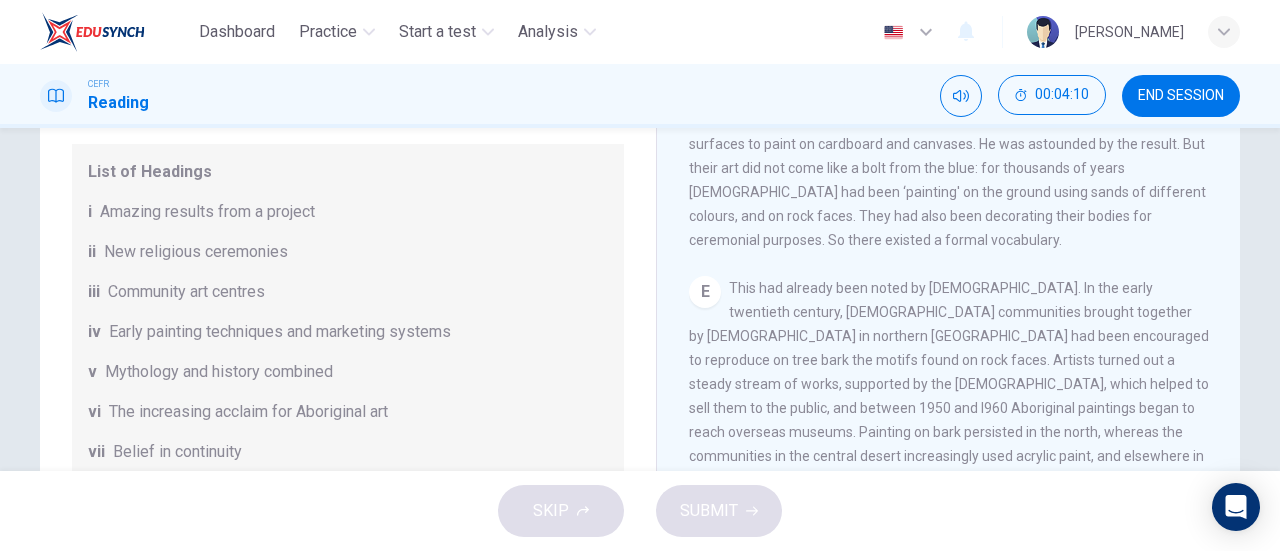 scroll, scrollTop: 1080, scrollLeft: 0, axis: vertical 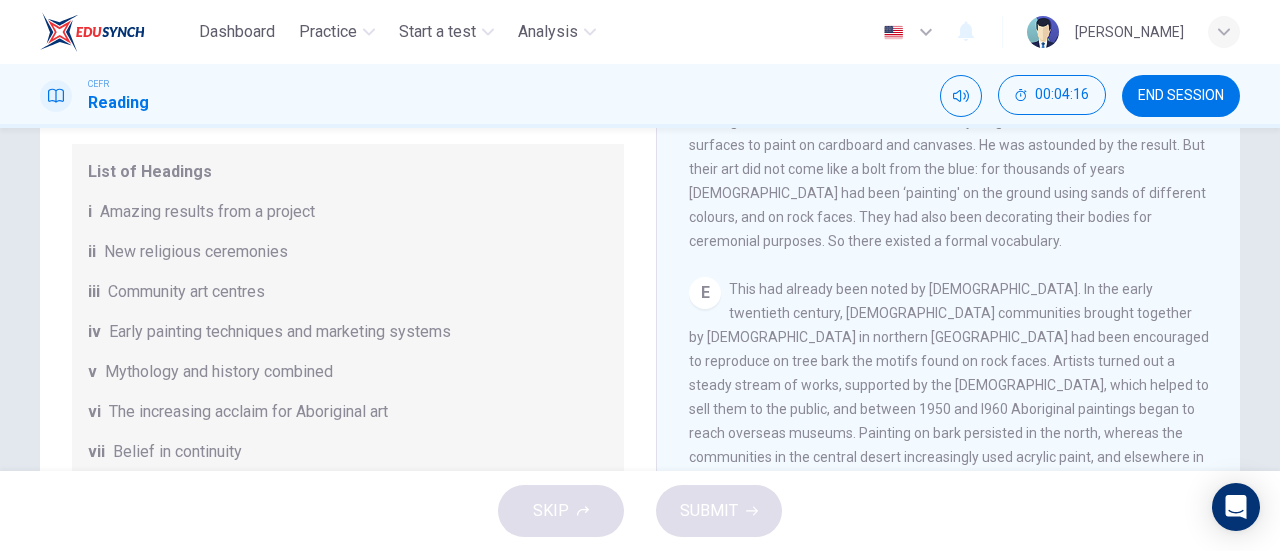 drag, startPoint x: 954, startPoint y: 421, endPoint x: 896, endPoint y: 267, distance: 164.56001 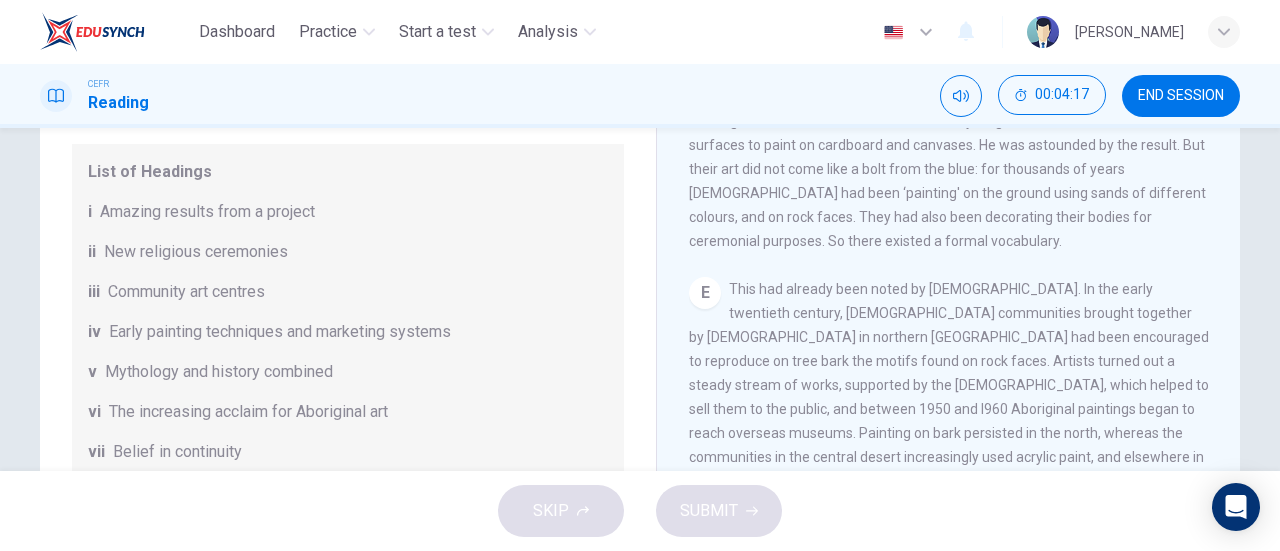 drag, startPoint x: 896, startPoint y: 267, endPoint x: 986, endPoint y: 409, distance: 168.119 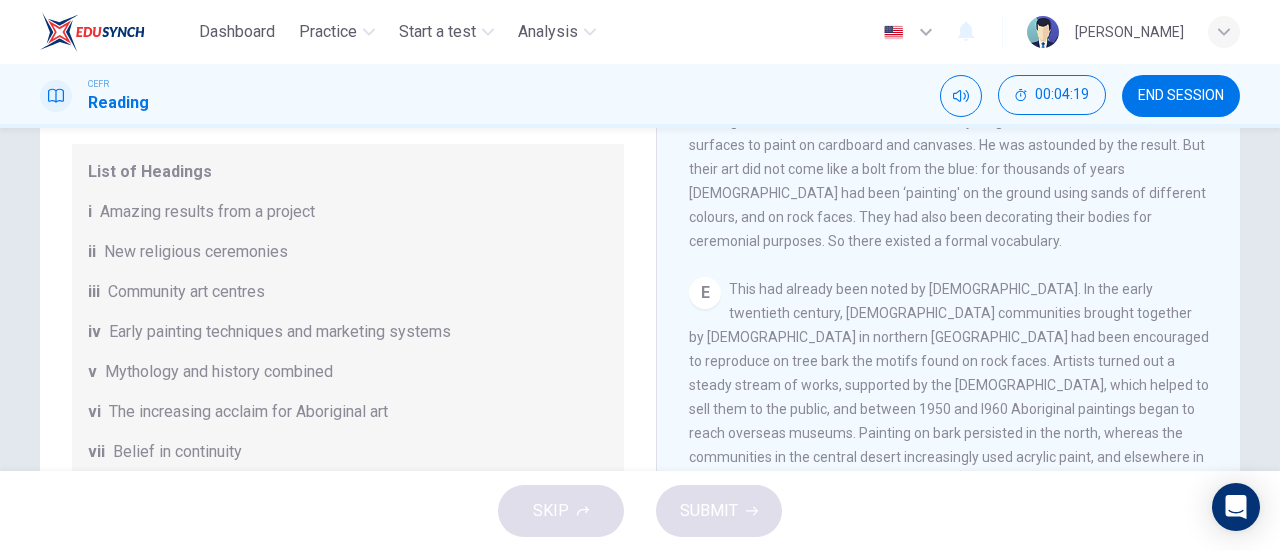 click on "E This had already been noted by Europeans. In the early twentieth century, Aboriginal communities brought together by missionaries in northern Australia had been encouraged to reproduce on tree bark the motifs found on rock faces. Artists turned out a steady stream of works, supported by the churches, which helped to sell them to the public, and between 1950 and I960 Aboriginal paintings began to reach overseas museums. Painting on bark persisted in the north, whereas the communities in the central desert increasingly used acrylic paint, and elsewhere in Western Australia women explored the possibilities of wax painting and dyeing processes, known as ‘batik.’" at bounding box center [949, 397] 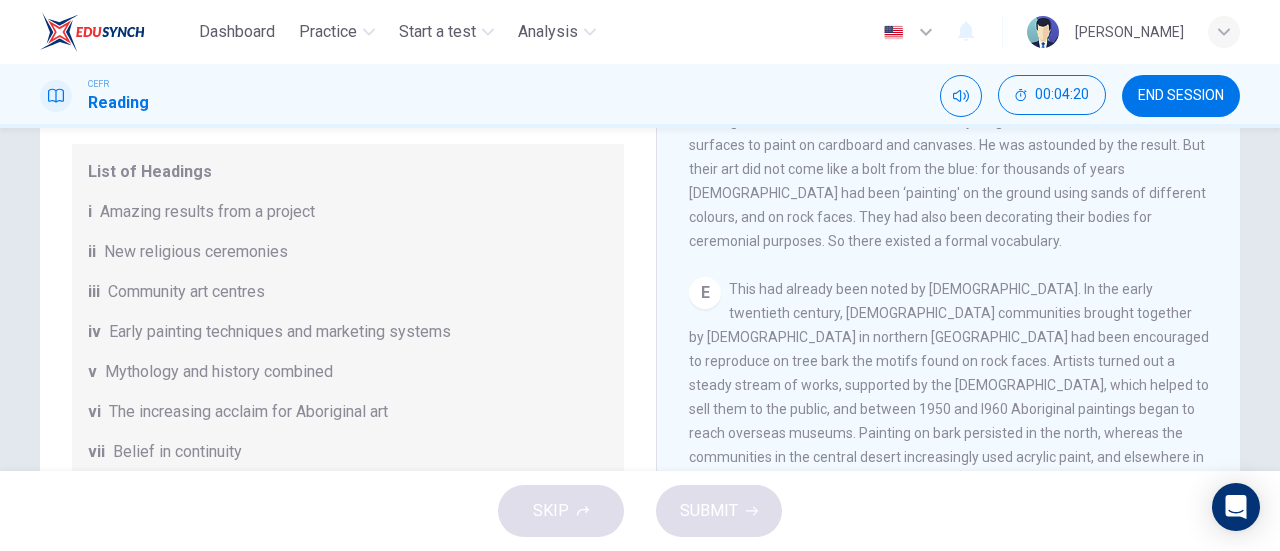 scroll, scrollTop: 352, scrollLeft: 0, axis: vertical 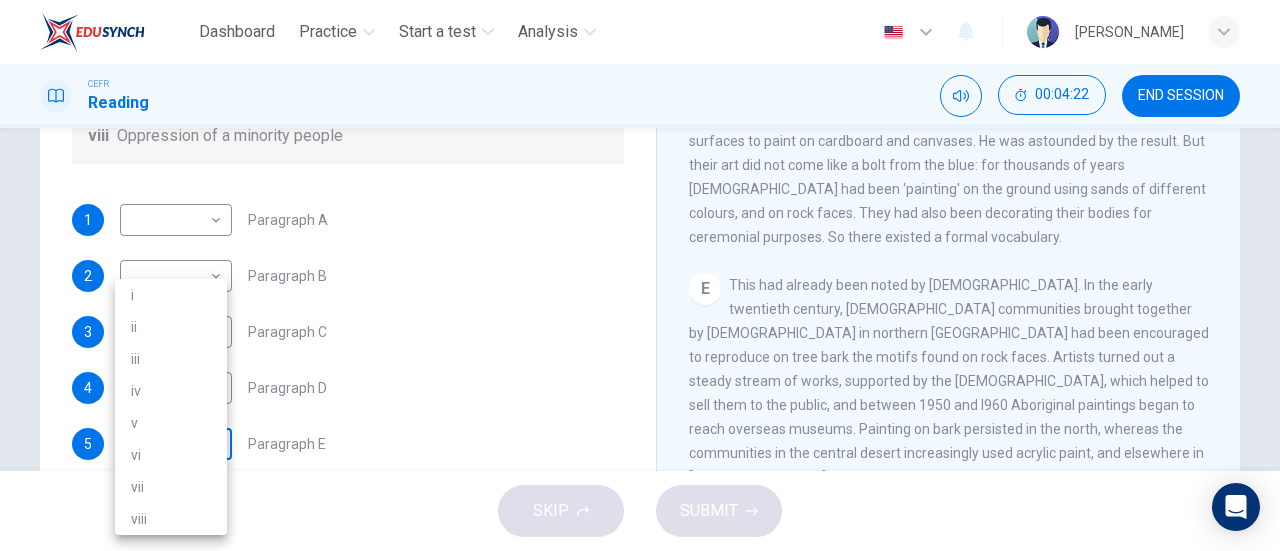 click on "Dashboard Practice Start a test Analysis English en ​ SYAFIQA QADRINA BINTI MOHAMAD IZAN CEFR Reading 00:04:22 END SESSION Questions 1 - 6 The Reading Passage has eight paragraphs  A-H .
Choose the most suitable heading for paragraphs  A-F  from the list of headings below.
Write the correct number (i-viii) in the boxes below. List of Headings i Amazing results from a project ii New religious ceremonies iii Community art centres iv Early painting techniques and marketing systems v Mythology and history combined vi The increasing acclaim for Aboriginal art vii Belief in continuity viii Oppression of a minority people 1 ​ ​ Paragraph A 2 ​ ​ Paragraph B 3 ​ ​ Paragraph C 4 i i ​ Paragraph D 5 ​ ​ Paragraph E 6 ​ ​ Paragraph F Painters of Time CLICK TO ZOOM Click to Zoom A B C D E F G H  Today, Aboriginal painting has become a great success. Some works sell for more than $25,000, and exceptional items may fetch as much as $180,000 in Australia. SKIP SUBMIT
Dashboard Practice 2025" at bounding box center [640, 275] 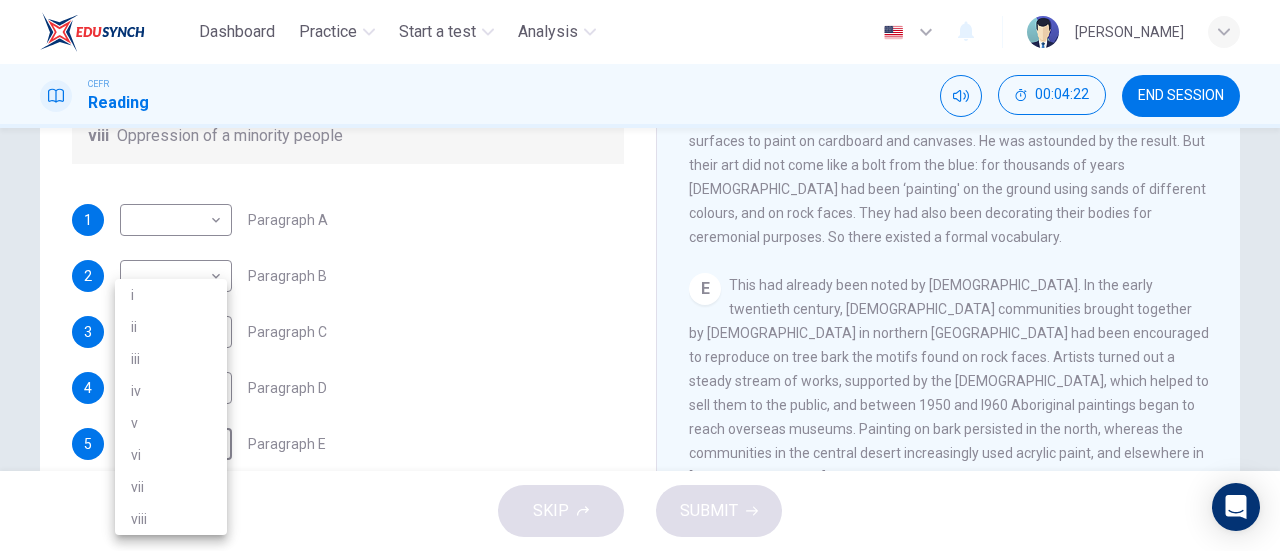 click on "iv" at bounding box center (171, 391) 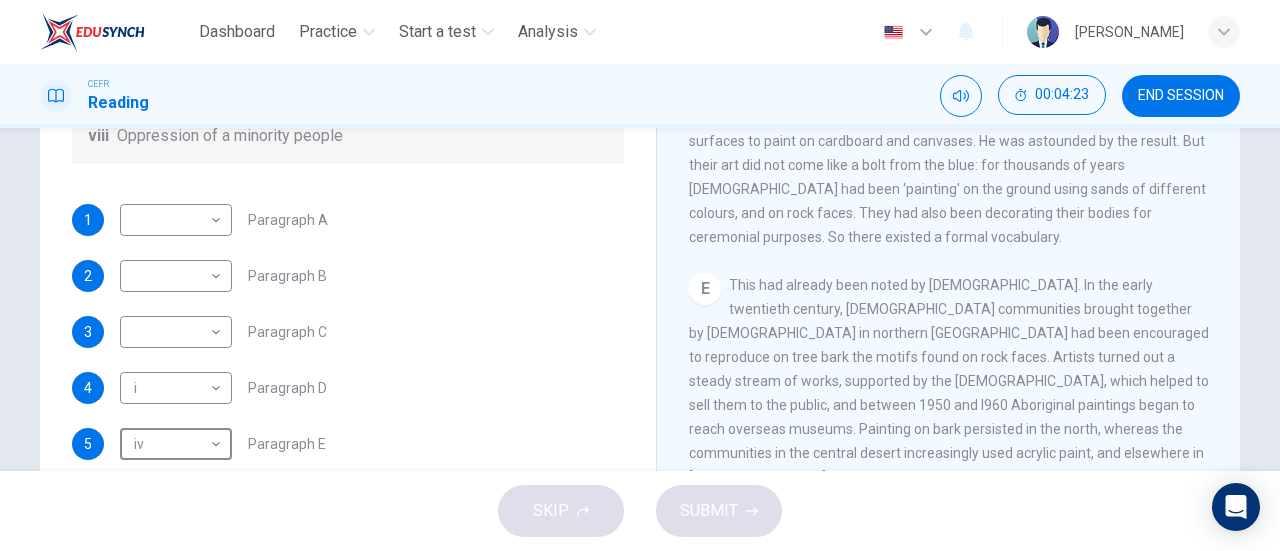 scroll, scrollTop: 100, scrollLeft: 0, axis: vertical 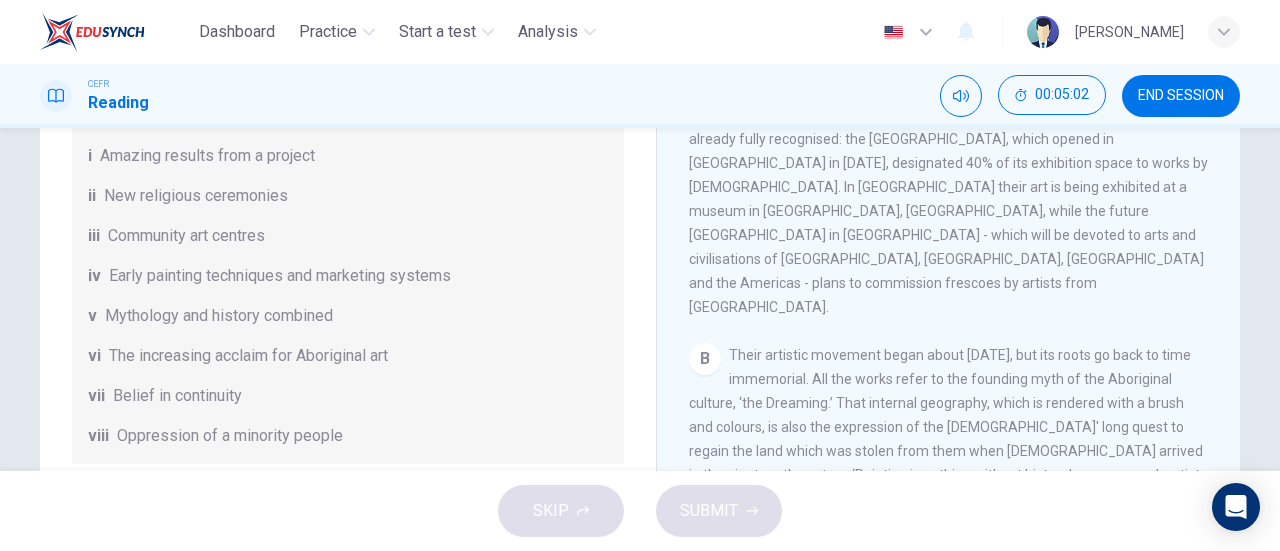 drag, startPoint x: 737, startPoint y: 439, endPoint x: 722, endPoint y: 291, distance: 148.7582 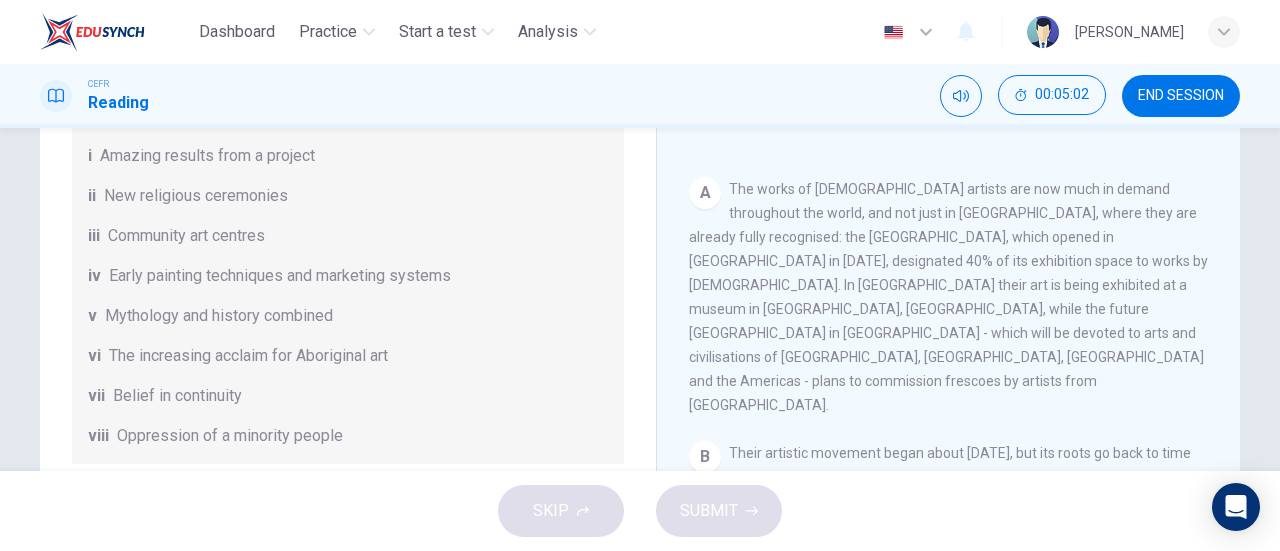 scroll, scrollTop: 302, scrollLeft: 0, axis: vertical 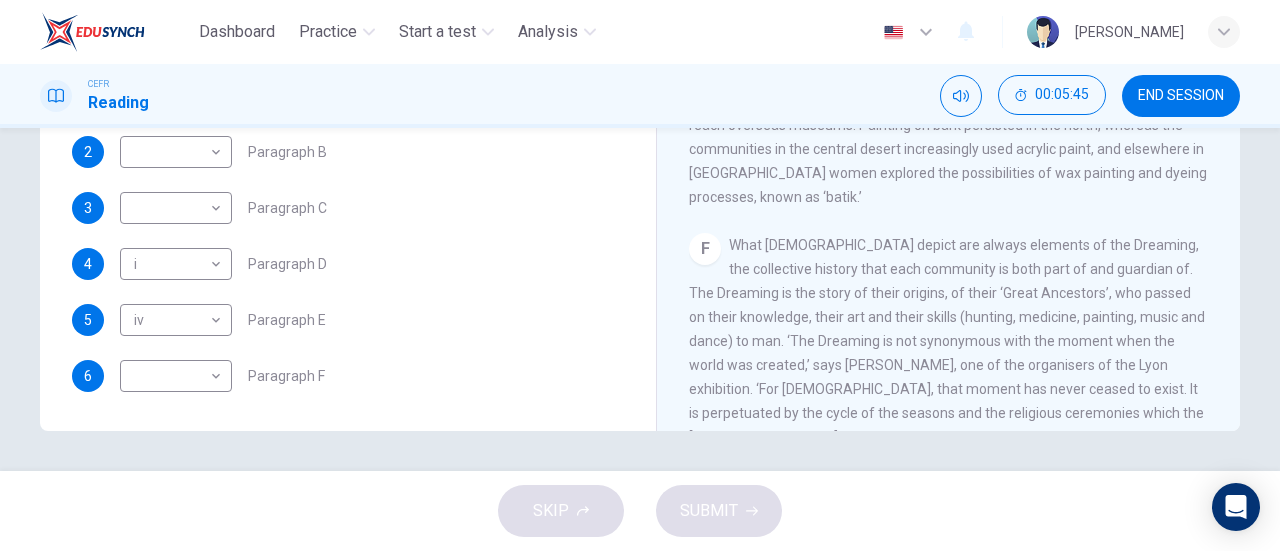 drag, startPoint x: 692, startPoint y: 227, endPoint x: 768, endPoint y: 324, distance: 123.22743 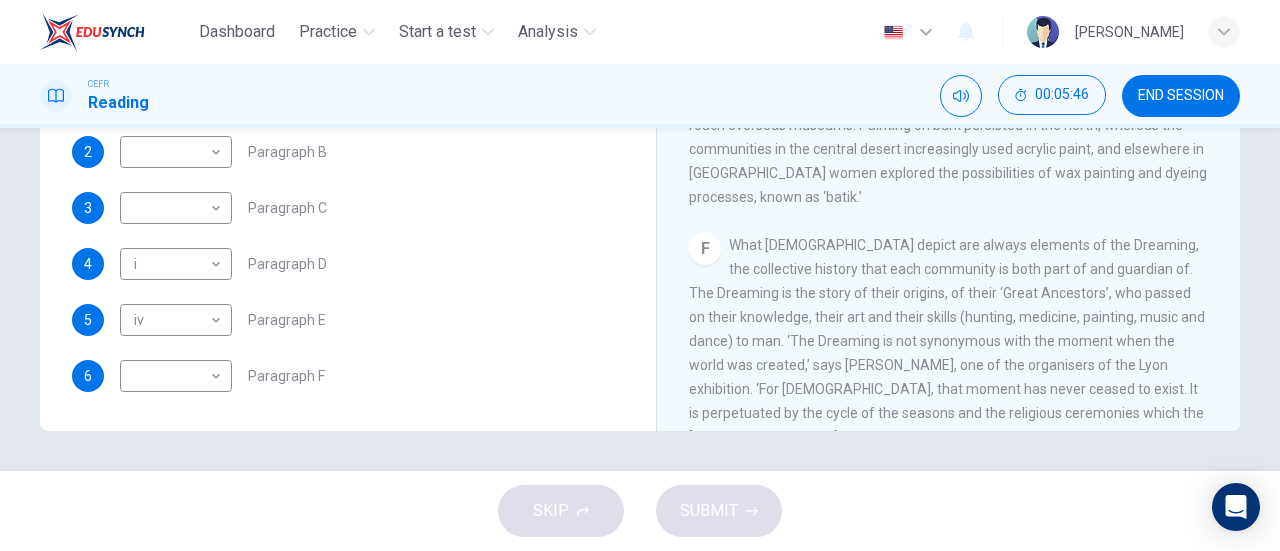 click on "What Aborigines depict are always elements of the Dreaming, the collective history that each community is both part of and guardian of. The Dreaming is the story of their origins, of their ‘Great Ancestors’, who passed on their knowledge, their art and their skills (hunting, medicine, painting, music and dance) to man. ‘The Dreaming is not synonymous with the moment when the world was created,’ says Stephane Jacob, one of the organisers of the Lyon exhibition. ‘For Aborigines, that moment has never ceased to exist. It is perpetuated by the cycle of the seasons and the religious ceremonies which the Aborigines organise. Indeed the aim of those ceremonies is also to ensure the permanence of that golden age. The central function of Aboriginal painting, even in its contemporary manifestations, is to guarantee the survival of this world. The Dreaming is both past, present and future.'" at bounding box center (947, 377) 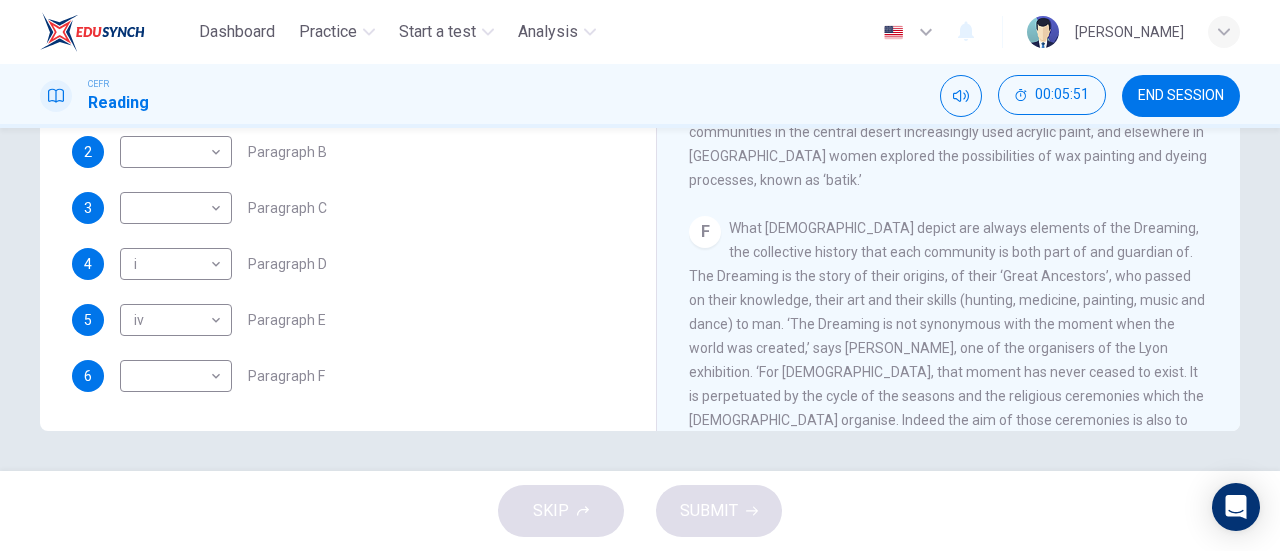 scroll, scrollTop: 1278, scrollLeft: 0, axis: vertical 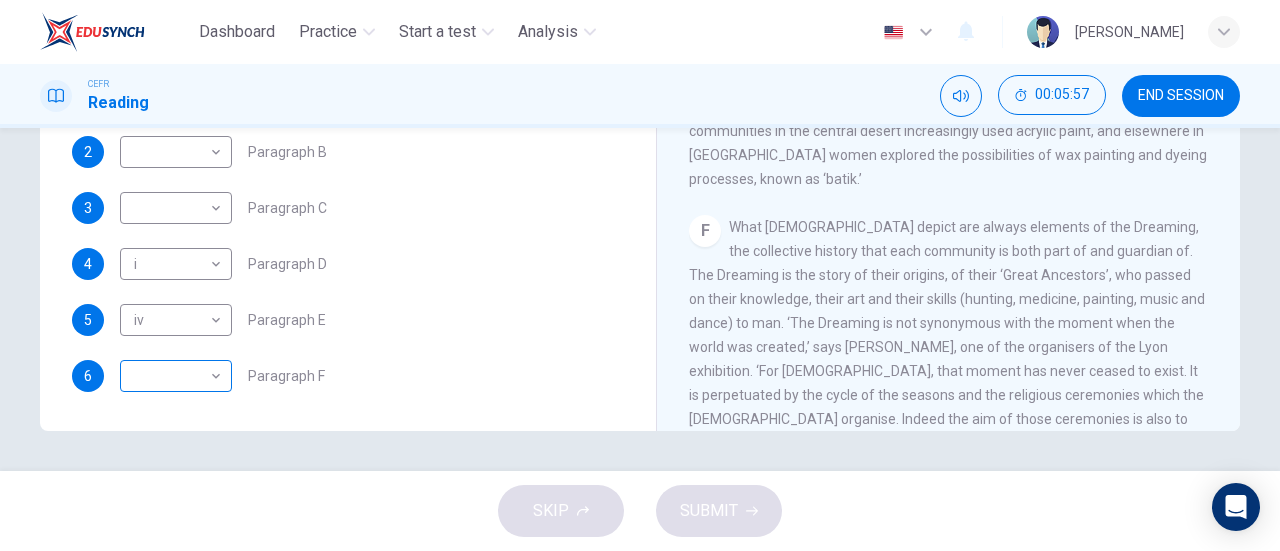click on "Dashboard Practice Start a test Analysis English en ​ SYAFIQA QADRINA BINTI MOHAMAD IZAN CEFR Reading 00:05:57 END SESSION Questions 1 - 6 The Reading Passage has eight paragraphs  A-H .
Choose the most suitable heading for paragraphs  A-F  from the list of headings below.
Write the correct number (i-viii) in the boxes below. List of Headings i Amazing results from a project ii New religious ceremonies iii Community art centres iv Early painting techniques and marketing systems v Mythology and history combined vi The increasing acclaim for Aboriginal art vii Belief in continuity viii Oppression of a minority people 1 ​ ​ Paragraph A 2 ​ ​ Paragraph B 3 ​ ​ Paragraph C 4 i i ​ Paragraph D 5 iv iv ​ Paragraph E 6 ​ ​ Paragraph F Painters of Time CLICK TO ZOOM Click to Zoom A B C D E F G H  Today, Aboriginal painting has become a great success. Some works sell for more than $25,000, and exceptional items may fetch as much as $180,000 in Australia. SKIP SUBMIT
Dashboard Practice" at bounding box center [640, 275] 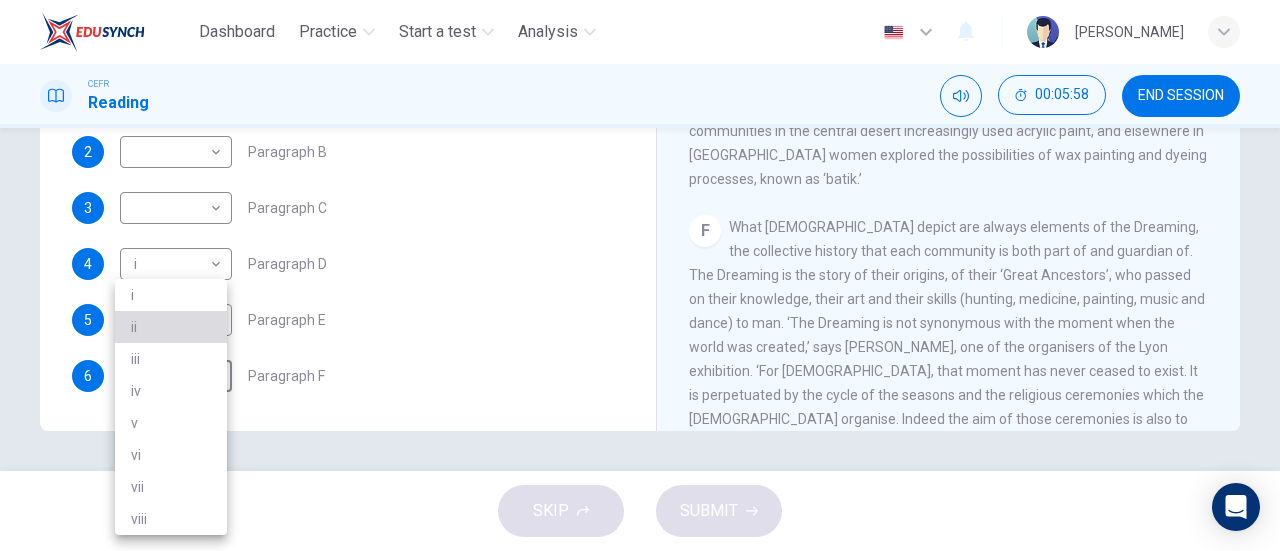 click on "ii" at bounding box center (171, 327) 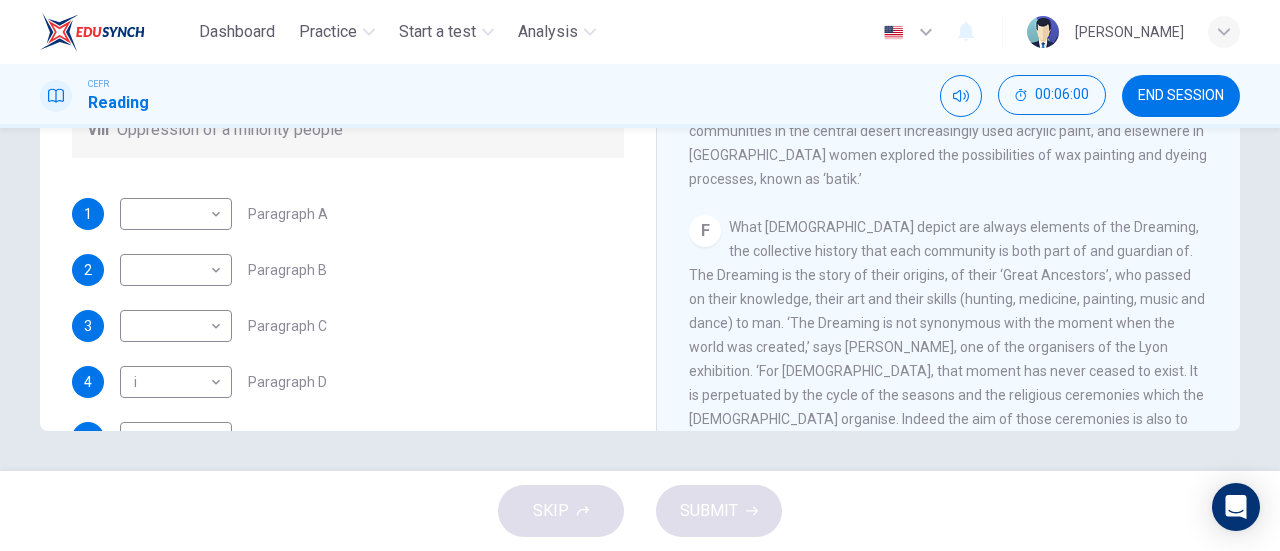 scroll, scrollTop: 216, scrollLeft: 0, axis: vertical 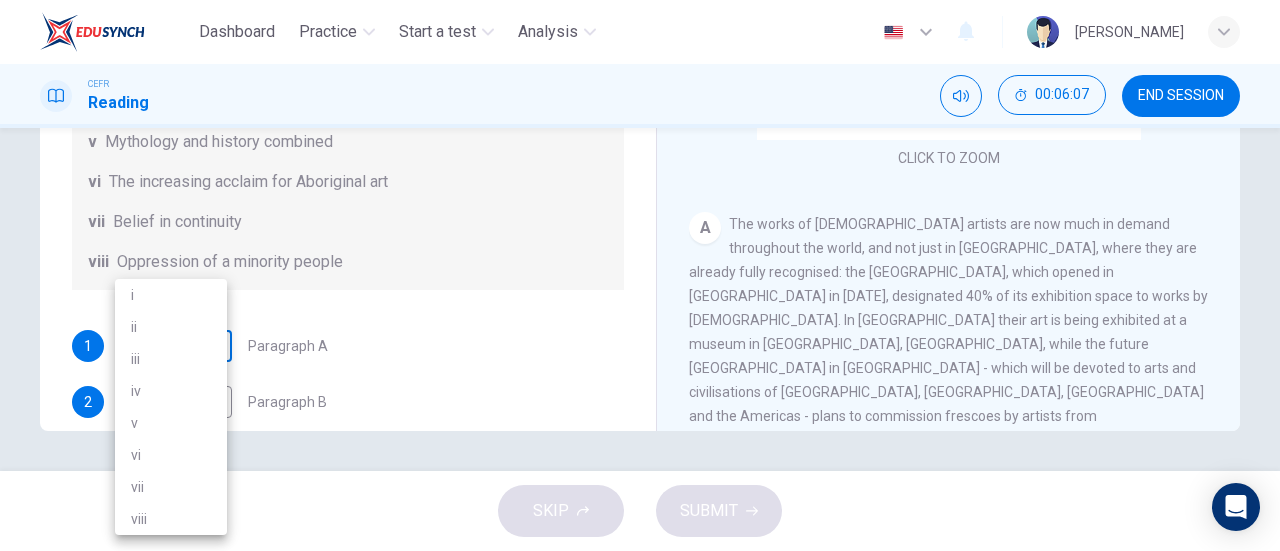 click on "Dashboard Practice Start a test Analysis English en ​ SYAFIQA QADRINA BINTI MOHAMAD IZAN CEFR Reading 00:06:07 END SESSION Questions 1 - 6 The Reading Passage has eight paragraphs  A-H .
Choose the most suitable heading for paragraphs  A-F  from the list of headings below.
Write the correct number (i-viii) in the boxes below. List of Headings i Amazing results from a project ii New religious ceremonies iii Community art centres iv Early painting techniques and marketing systems v Mythology and history combined vi The increasing acclaim for Aboriginal art vii Belief in continuity viii Oppression of a minority people 1 ​ ​ Paragraph A 2 ​ ​ Paragraph B 3 ​ ​ Paragraph C 4 i i ​ Paragraph D 5 iv iv ​ Paragraph E 6 ii ii ​ Paragraph F Painters of Time CLICK TO ZOOM Click to Zoom A B C D E F G H  Today, Aboriginal painting has become a great success. Some works sell for more than $25,000, and exceptional items may fetch as much as $180,000 in Australia. SKIP SUBMIT
Dashboard Practice" at bounding box center [640, 275] 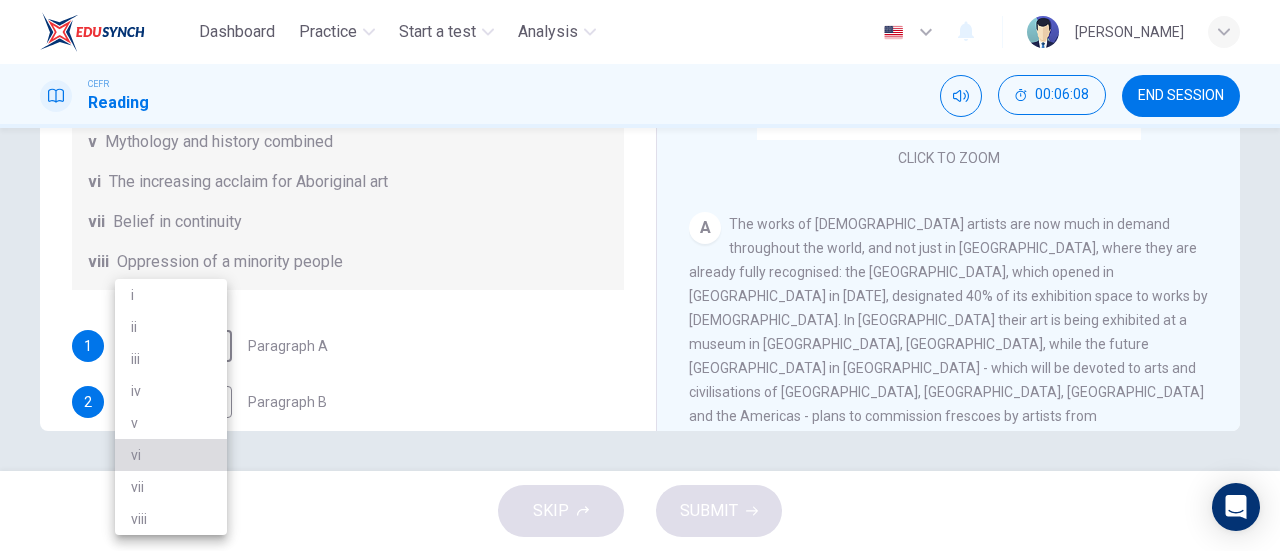 click on "vi" at bounding box center (171, 455) 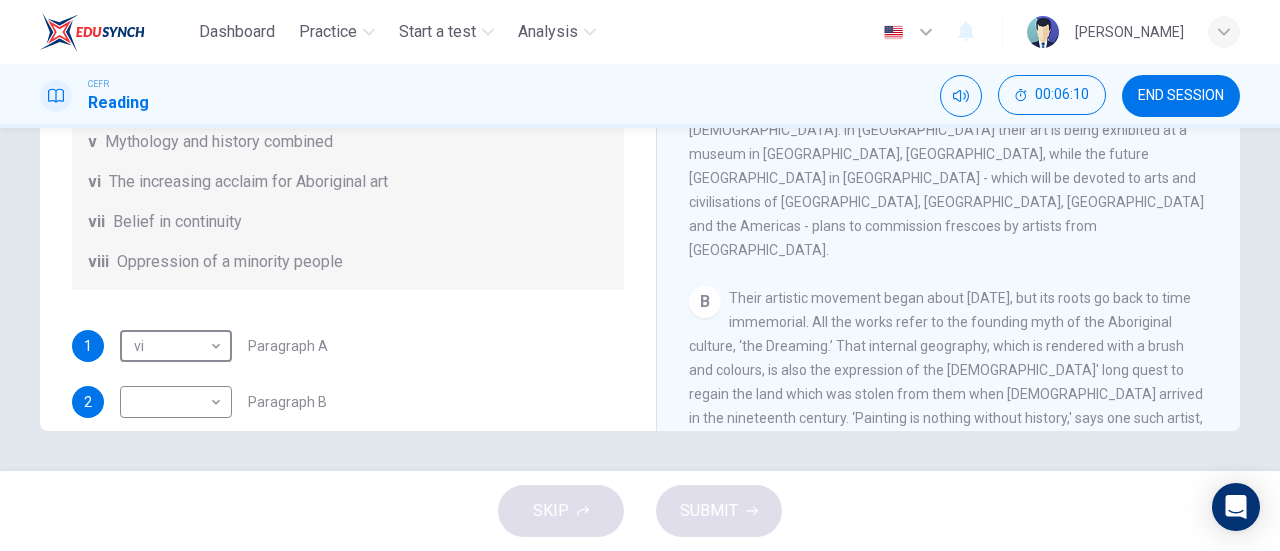 scroll, scrollTop: 228, scrollLeft: 0, axis: vertical 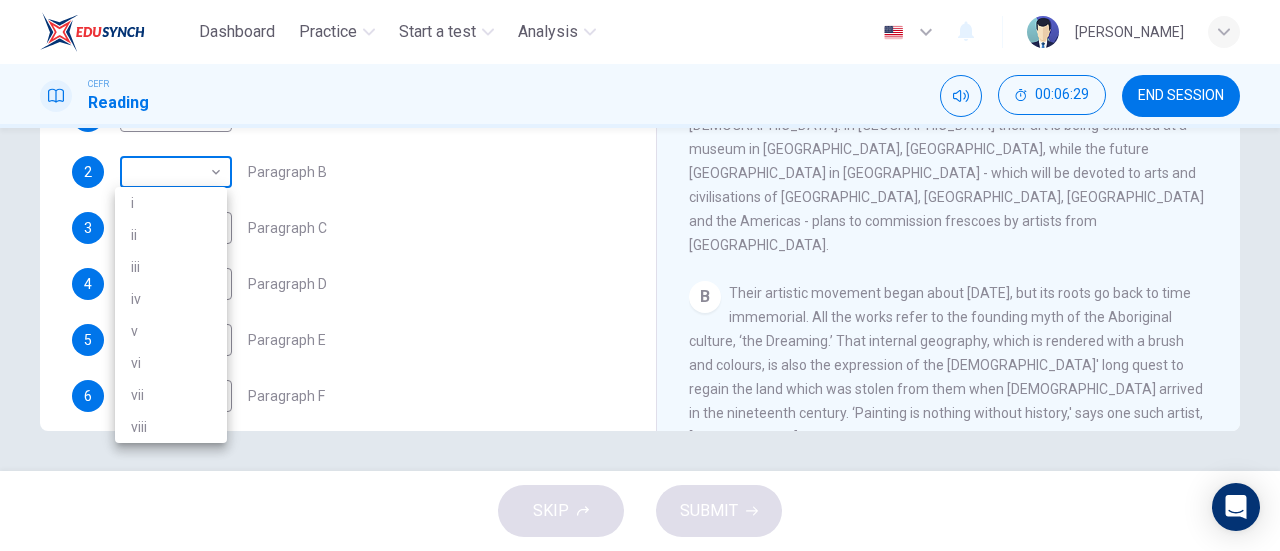 click on "Dashboard Practice Start a test Analysis English en ​ SYAFIQA QADRINA BINTI MOHAMAD IZAN CEFR Reading 00:06:29 END SESSION Questions 1 - 6 The Reading Passage has eight paragraphs  A-H .
Choose the most suitable heading for paragraphs  A-F  from the list of headings below.
Write the correct number (i-viii) in the boxes below. List of Headings i Amazing results from a project ii New religious ceremonies iii Community art centres iv Early painting techniques and marketing systems v Mythology and history combined vi The increasing acclaim for Aboriginal art vii Belief in continuity viii Oppression of a minority people 1 vi vi ​ Paragraph A 2 ​ ​ Paragraph B 3 ​ ​ Paragraph C 4 i i ​ Paragraph D 5 iv iv ​ Paragraph E 6 ii ii ​ Paragraph F Painters of Time CLICK TO ZOOM Click to Zoom A B C D E F G H  Today, Aboriginal painting has become a great success. Some works sell for more than $25,000, and exceptional items may fetch as much as $180,000 in Australia. SKIP SUBMIT
Dashboard 2025 i" at bounding box center (640, 275) 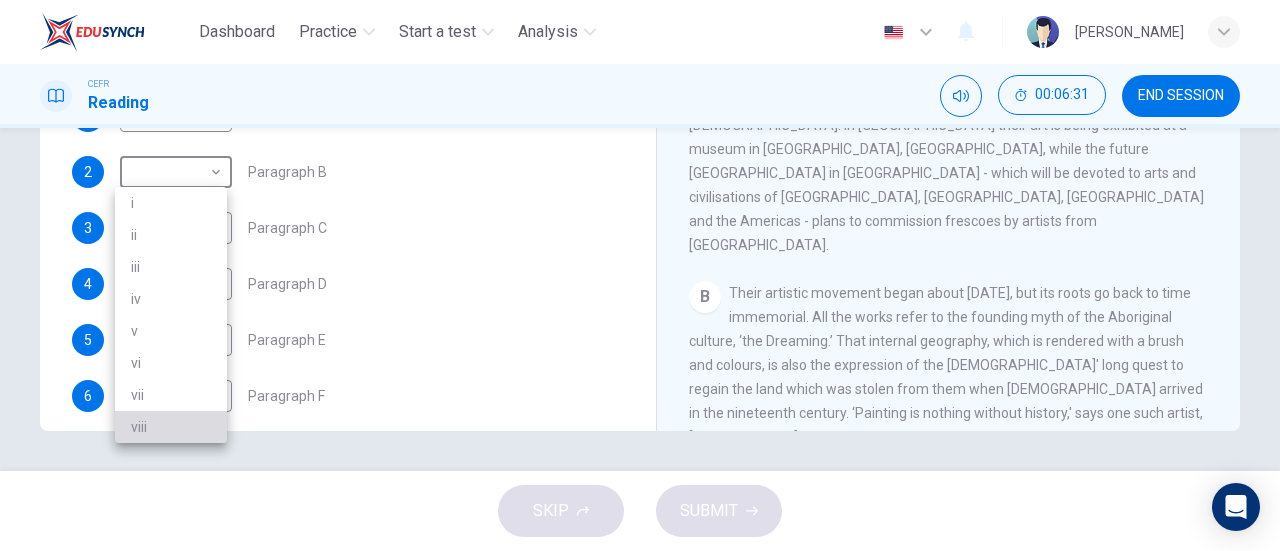 click on "viii" at bounding box center [171, 427] 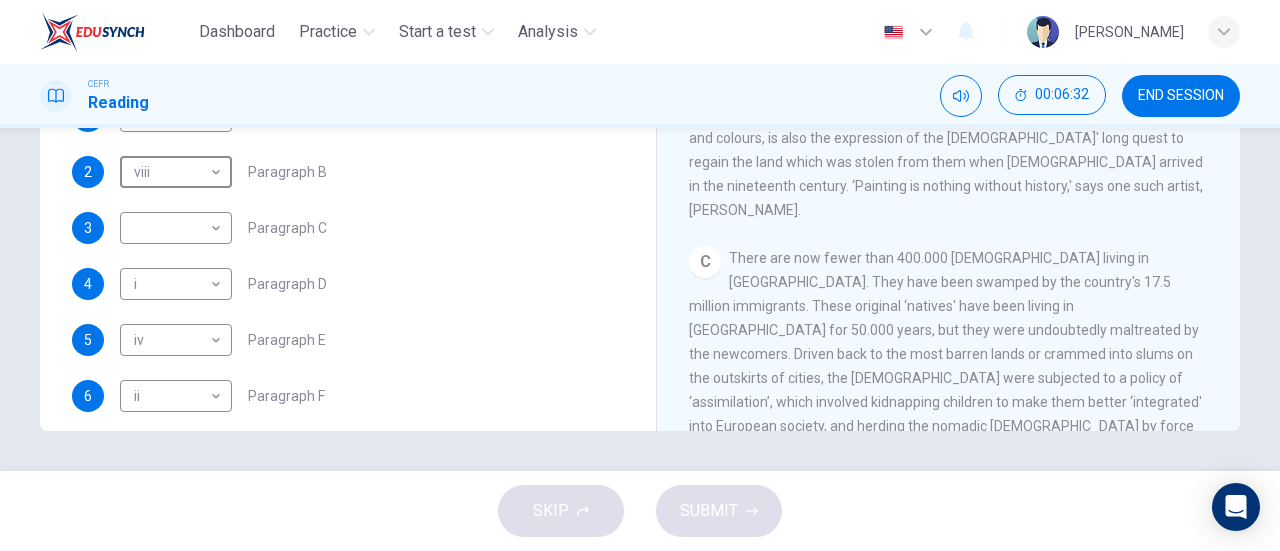 scroll, scrollTop: 456, scrollLeft: 0, axis: vertical 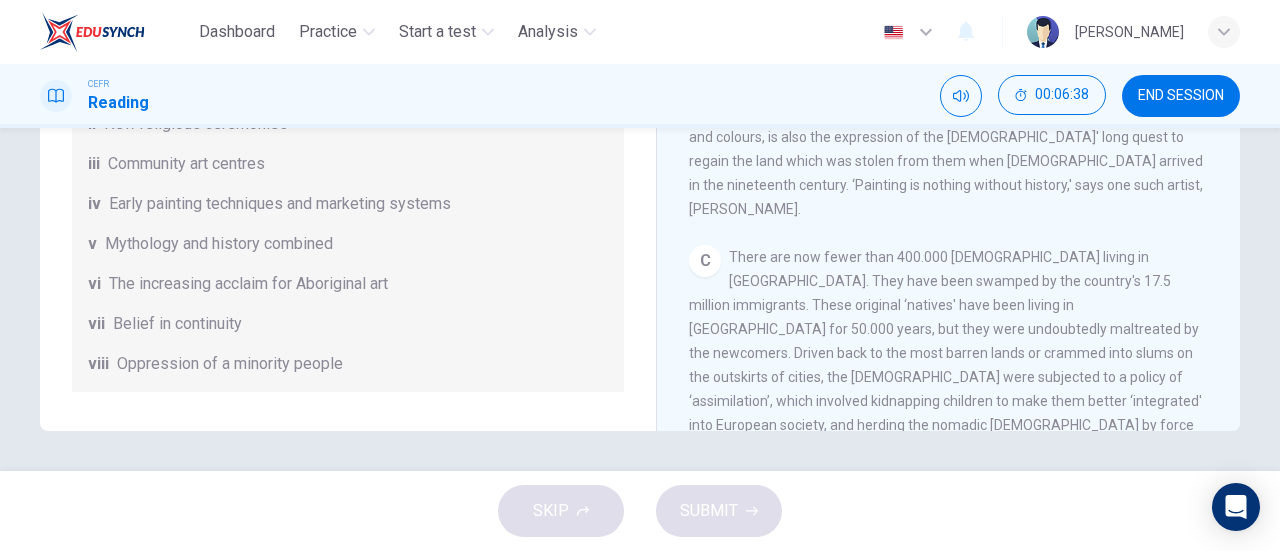 click on "C There are now fewer than 400.000 Aborigines living in Australia. They have been swamped by the country's 17.5 million immigrants. These original ‘natives' have been living in Australia for 50.000 years, but they were undoubtedly maltreated by the newcomers. Driven back to the most barren lands or crammed into slums on the outskirts of cities, the Aborigines were subjected to a policy of ‘assimilation’, which involved kidnapping children to make them better ‘integrated' into European society, and herding the nomadic Aborigines by force into settled communities." at bounding box center [949, 353] 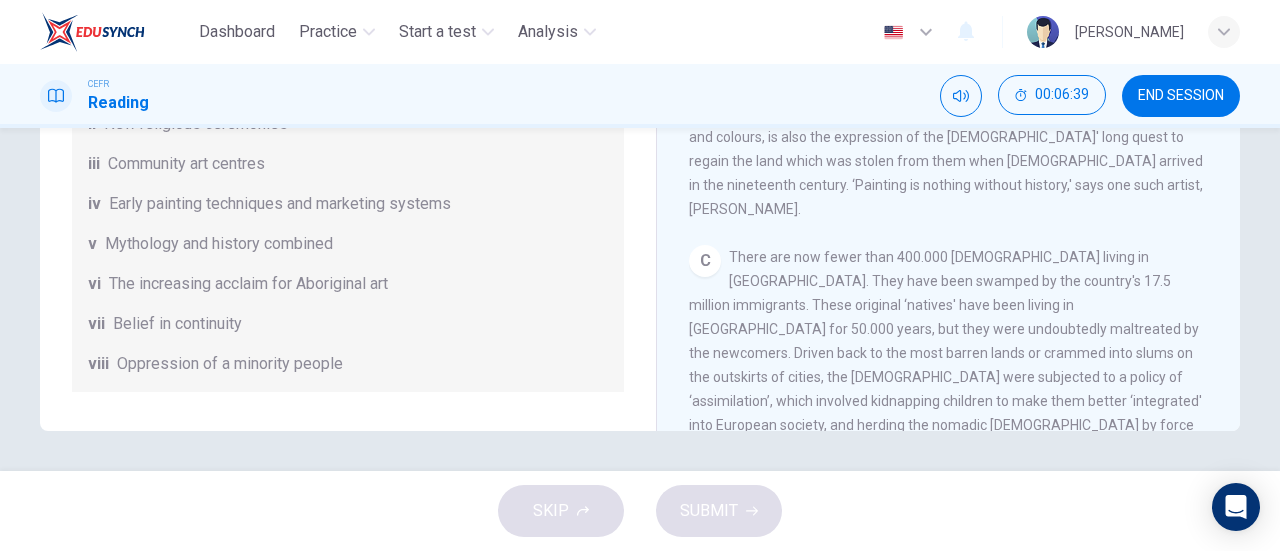 click on "C There are now fewer than 400.000 Aborigines living in Australia. They have been swamped by the country's 17.5 million immigrants. These original ‘natives' have been living in Australia for 50.000 years, but they were undoubtedly maltreated by the newcomers. Driven back to the most barren lands or crammed into slums on the outskirts of cities, the Aborigines were subjected to a policy of ‘assimilation’, which involved kidnapping children to make them better ‘integrated' into European society, and herding the nomadic Aborigines by force into settled communities." at bounding box center [949, 353] 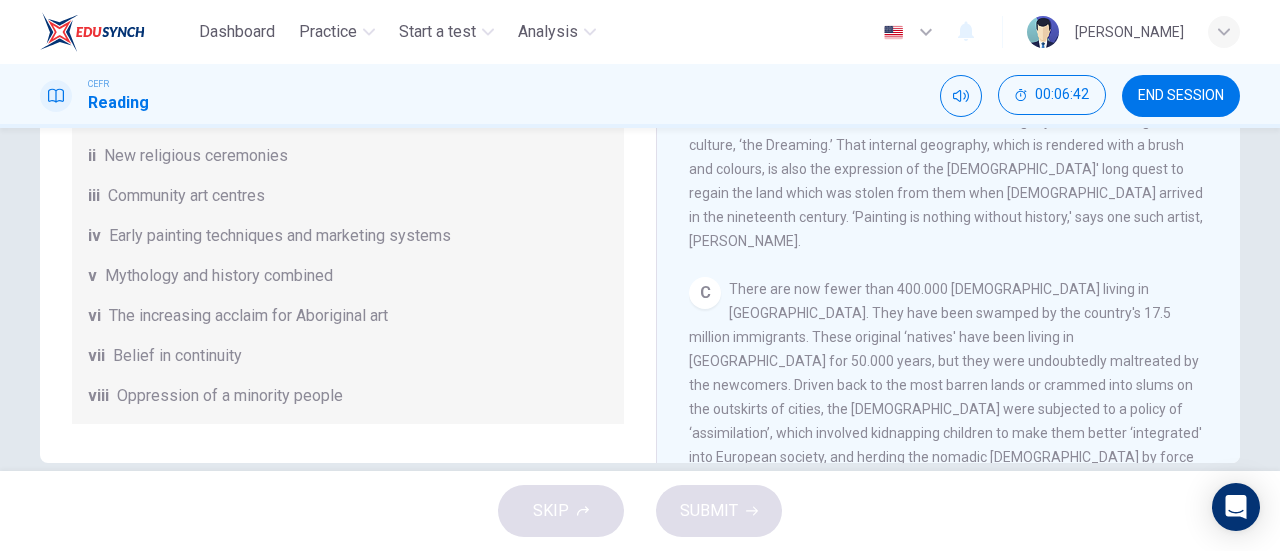 scroll, scrollTop: 403, scrollLeft: 0, axis: vertical 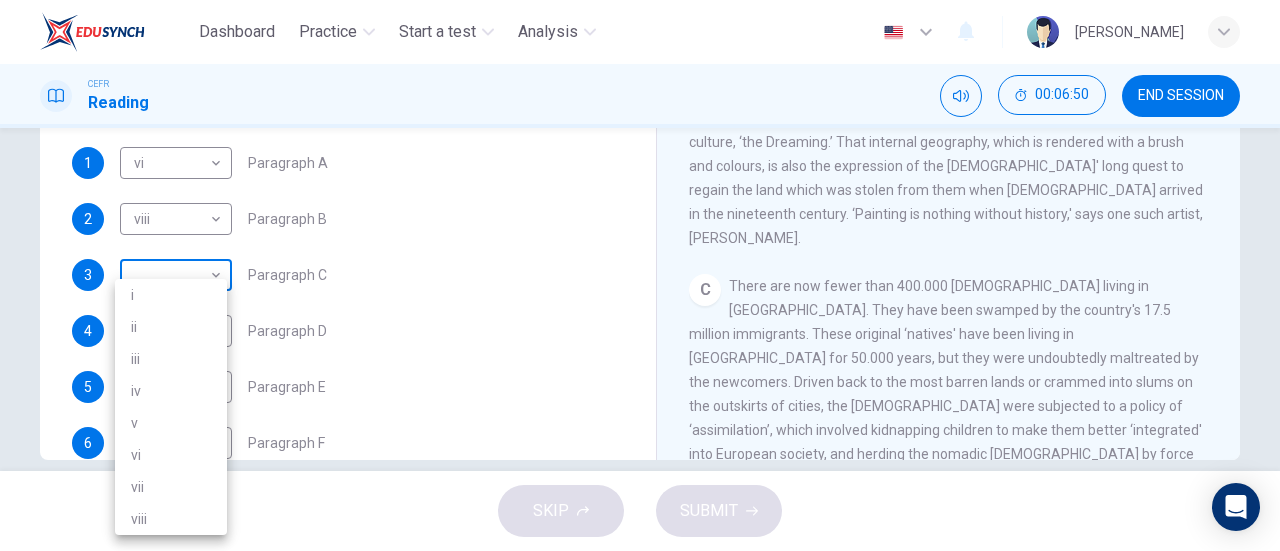 click on "Dashboard Practice Start a test Analysis English en ​ SYAFIQA QADRINA BINTI MOHAMAD IZAN CEFR Reading 00:06:50 END SESSION Questions 1 - 6 The Reading Passage has eight paragraphs  A-H .
Choose the most suitable heading for paragraphs  A-F  from the list of headings below.
Write the correct number (i-viii) in the boxes below. List of Headings i Amazing results from a project ii New religious ceremonies iii Community art centres iv Early painting techniques and marketing systems v Mythology and history combined vi The increasing acclaim for Aboriginal art vii Belief in continuity viii Oppression of a minority people 1 vi vi ​ Paragraph A 2 viii viii ​ Paragraph B 3 ​ ​ Paragraph C 4 i i ​ Paragraph D 5 iv iv ​ Paragraph E 6 ii ii ​ Paragraph F Painters of Time CLICK TO ZOOM Click to Zoom A B C D E F G H  Today, Aboriginal painting has become a great success. Some works sell for more than $25,000, and exceptional items may fetch as much as $180,000 in Australia. SKIP SUBMIT
Dashboard i" at bounding box center (640, 275) 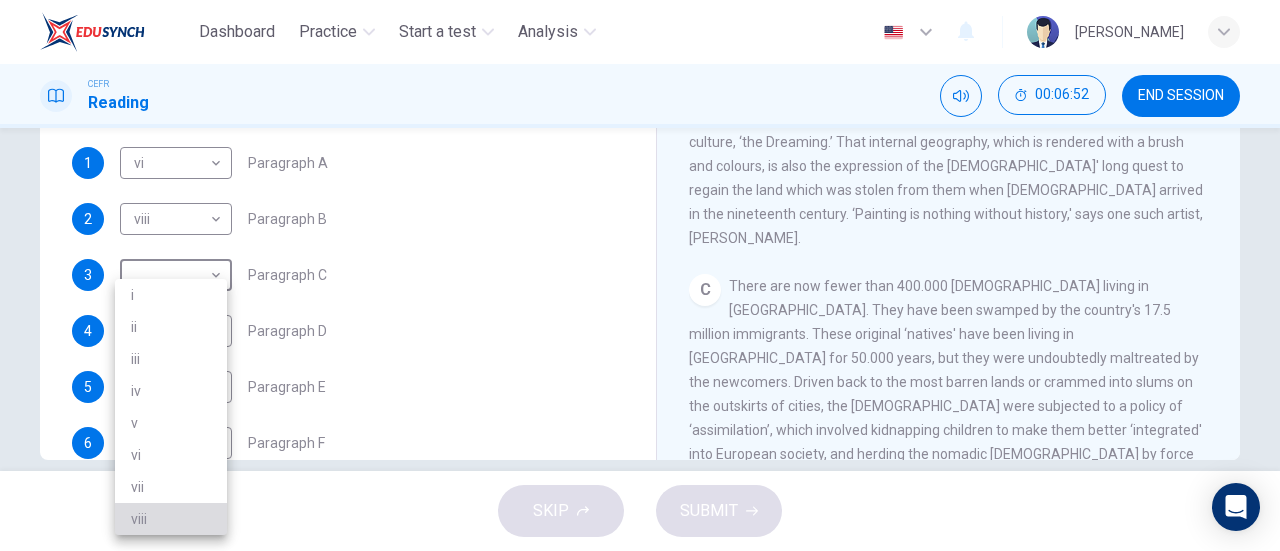 click on "viii" at bounding box center [171, 519] 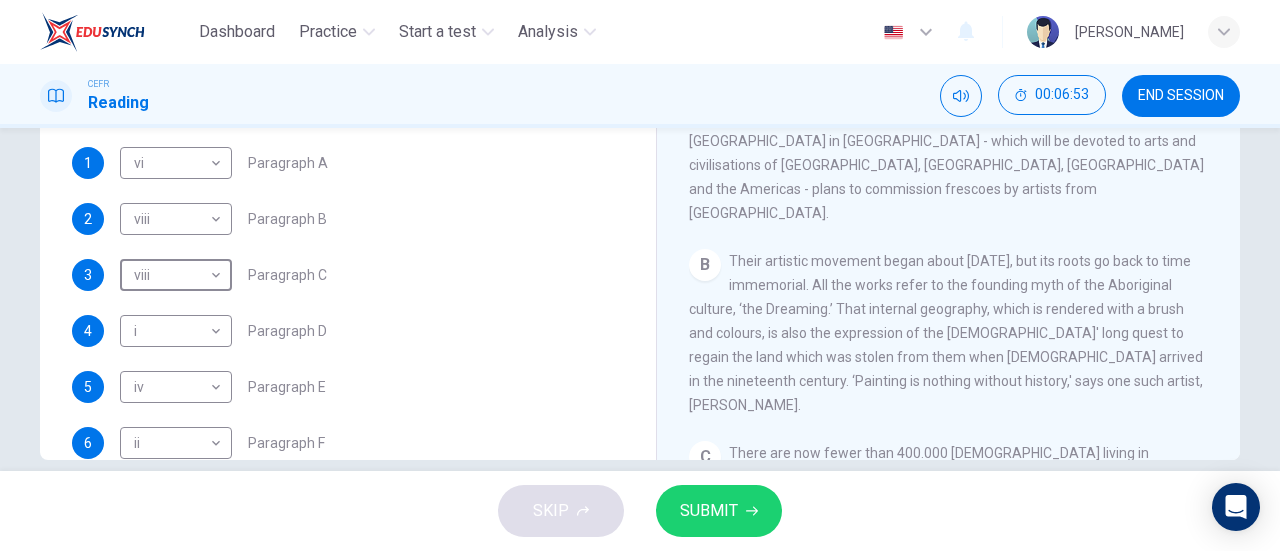 scroll, scrollTop: 288, scrollLeft: 0, axis: vertical 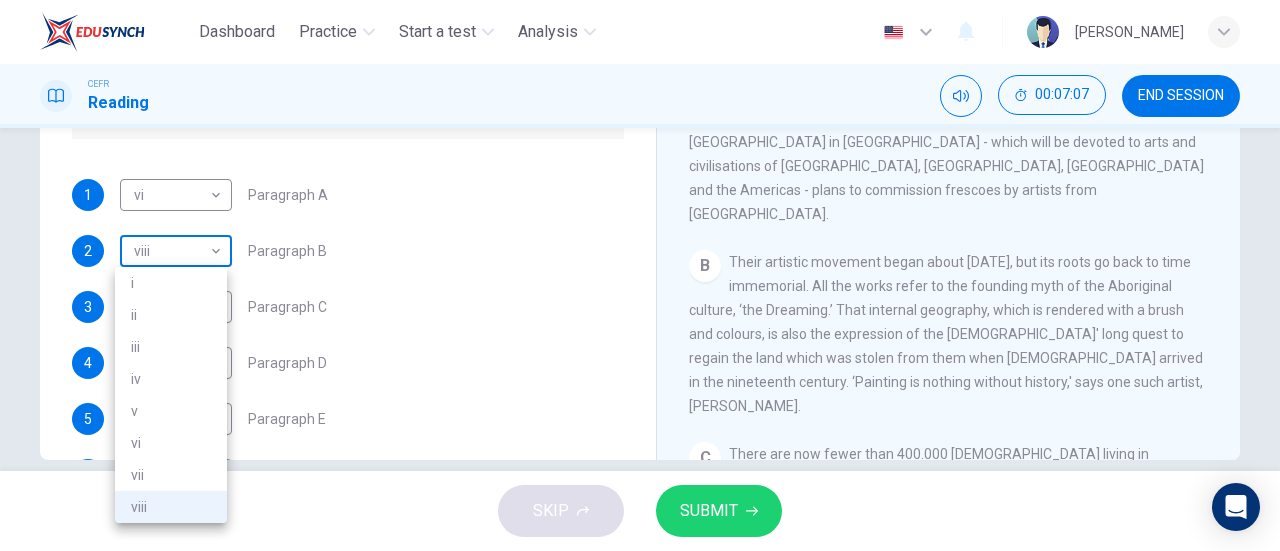 click on "Dashboard Practice Start a test Analysis English en ​ SYAFIQA QADRINA BINTI MOHAMAD IZAN CEFR Reading 00:07:07 END SESSION Questions 1 - 6 The Reading Passage has eight paragraphs  A-H .
Choose the most suitable heading for paragraphs  A-F  from the list of headings below.
Write the correct number (i-viii) in the boxes below. List of Headings i Amazing results from a project ii New religious ceremonies iii Community art centres iv Early painting techniques and marketing systems v Mythology and history combined vi The increasing acclaim for Aboriginal art vii Belief in continuity viii Oppression of a minority people 1 vi vi ​ Paragraph A 2 viii viii ​ Paragraph B 3 viii viii ​ Paragraph C 4 i i ​ Paragraph D 5 iv iv ​ Paragraph E 6 ii ii ​ Paragraph F Painters of Time CLICK TO ZOOM Click to Zoom A B C D E F G H  Today, Aboriginal painting has become a great success. Some works sell for more than $25,000, and exceptional items may fetch as much as $180,000 in Australia. SKIP SUBMIT
2025" at bounding box center (640, 275) 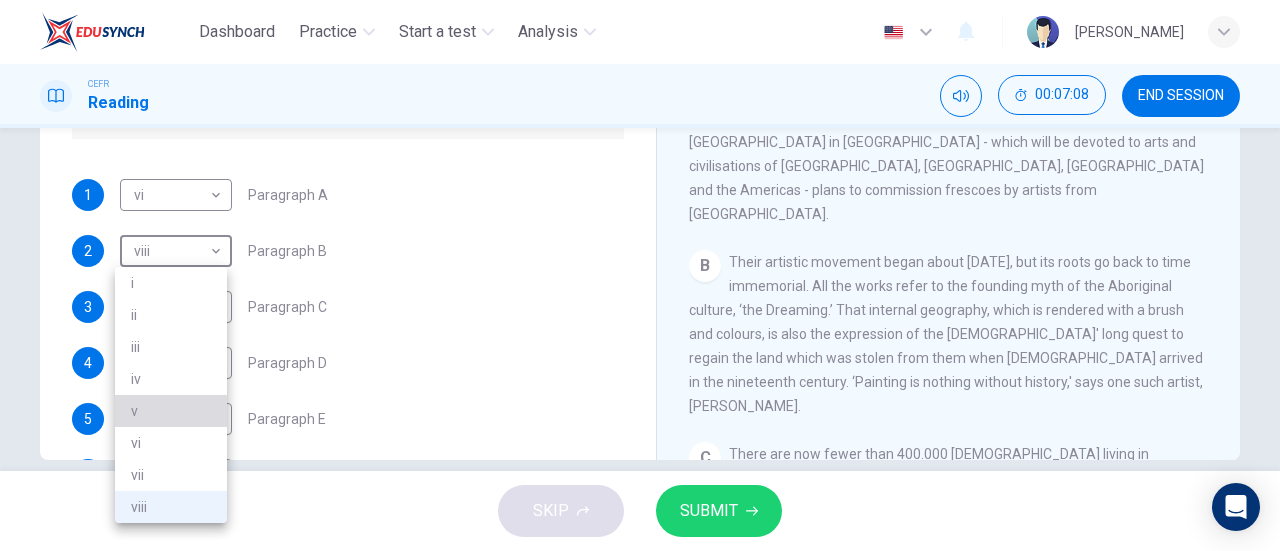 click on "v" at bounding box center [171, 411] 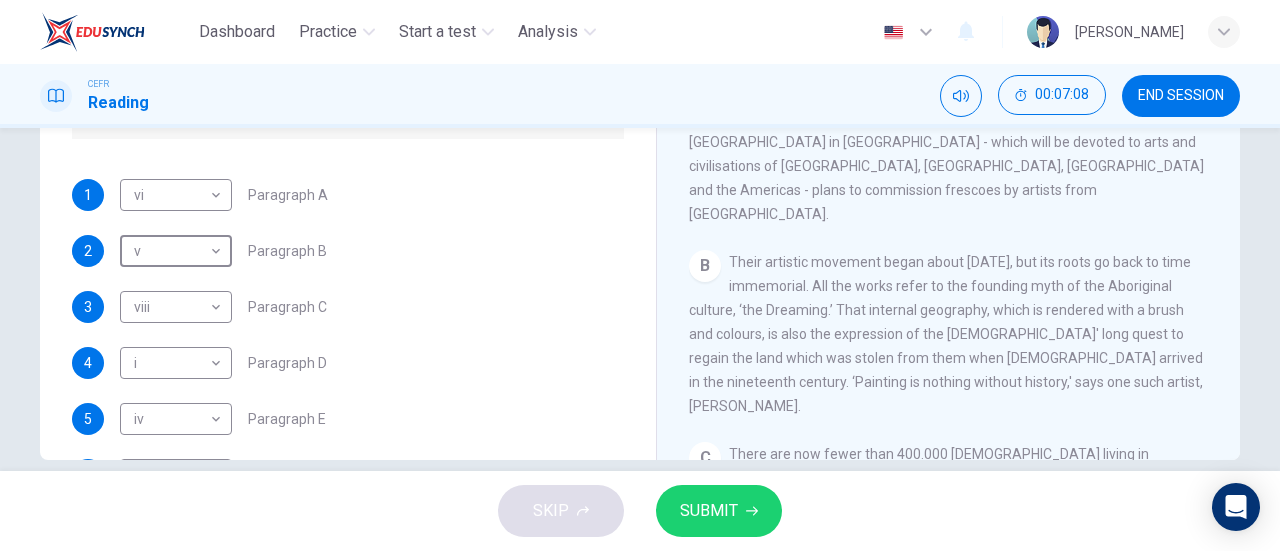 click on "SUBMIT" at bounding box center (709, 511) 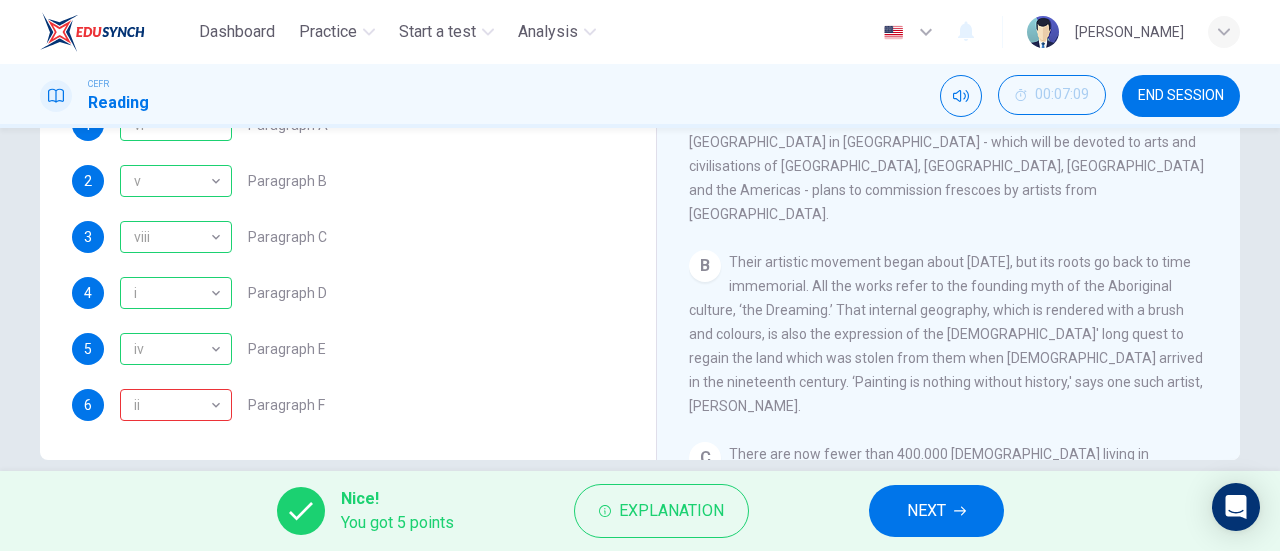 scroll, scrollTop: 340, scrollLeft: 0, axis: vertical 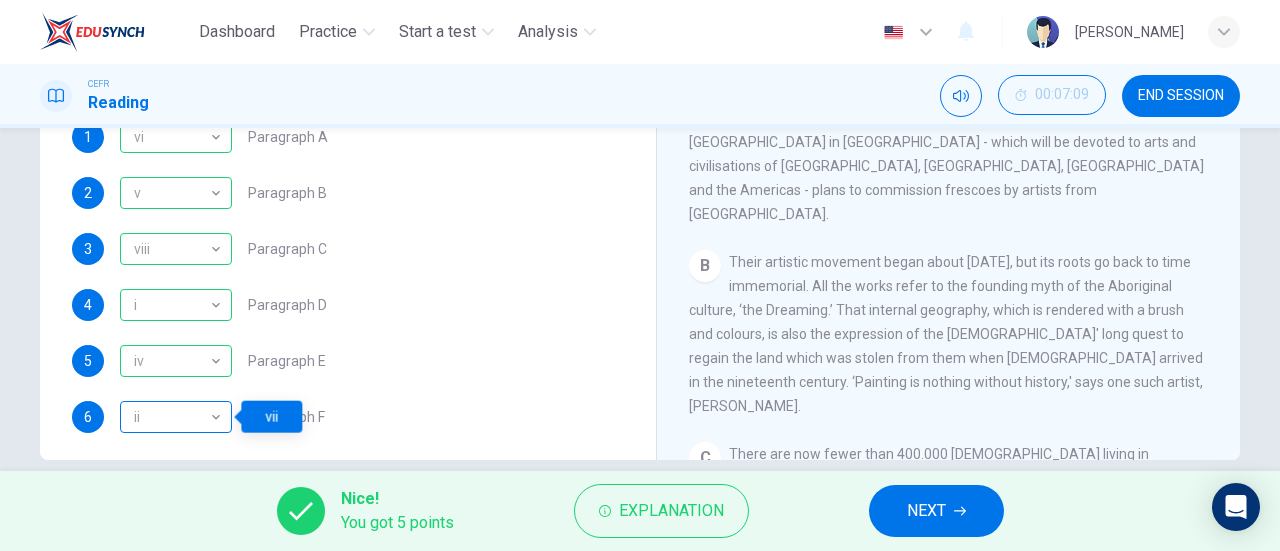click on "ii" at bounding box center (172, 417) 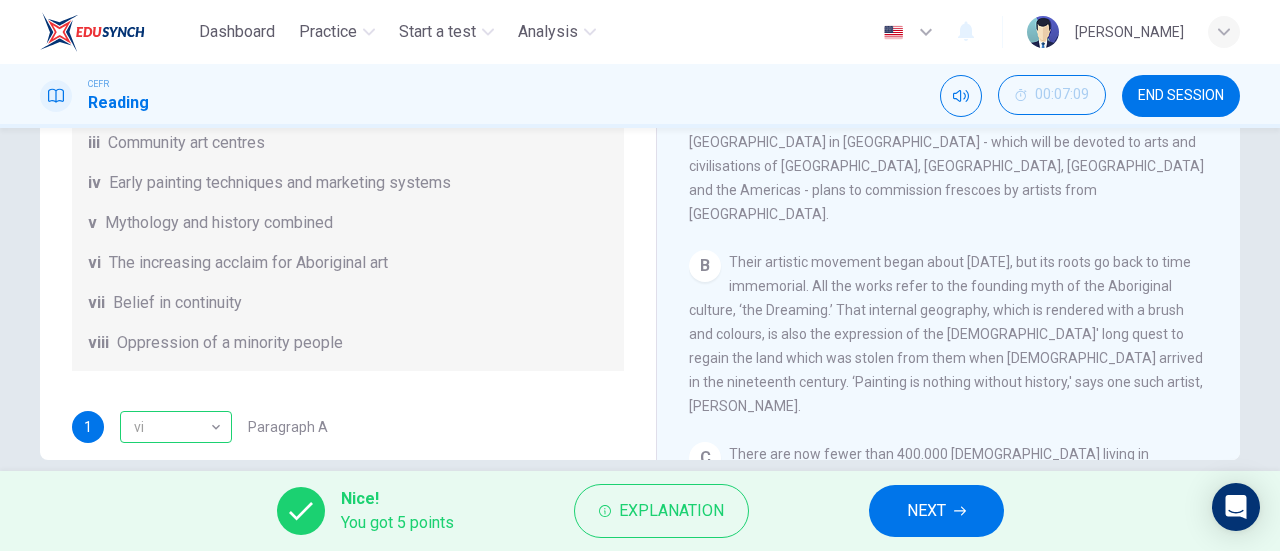 scroll, scrollTop: 352, scrollLeft: 0, axis: vertical 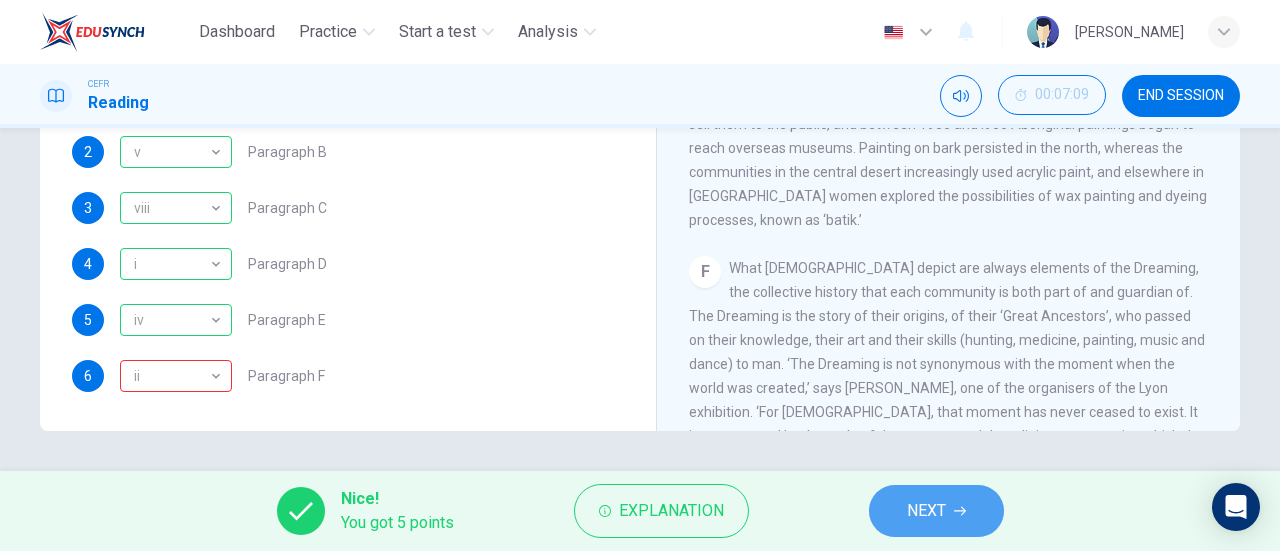 click on "NEXT" at bounding box center [936, 511] 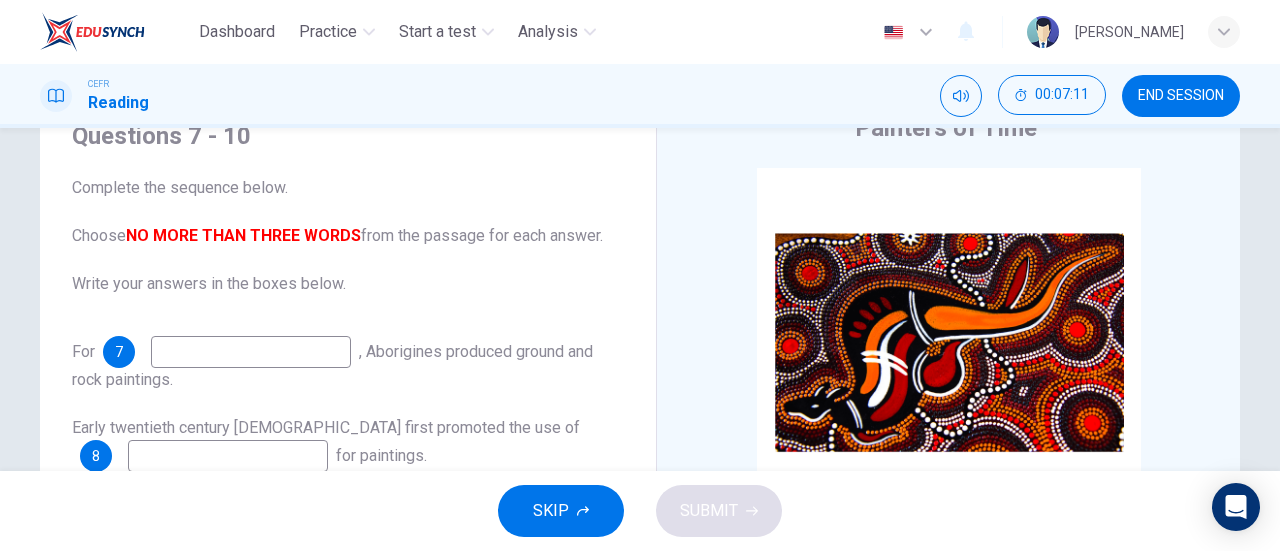 scroll, scrollTop: 87, scrollLeft: 0, axis: vertical 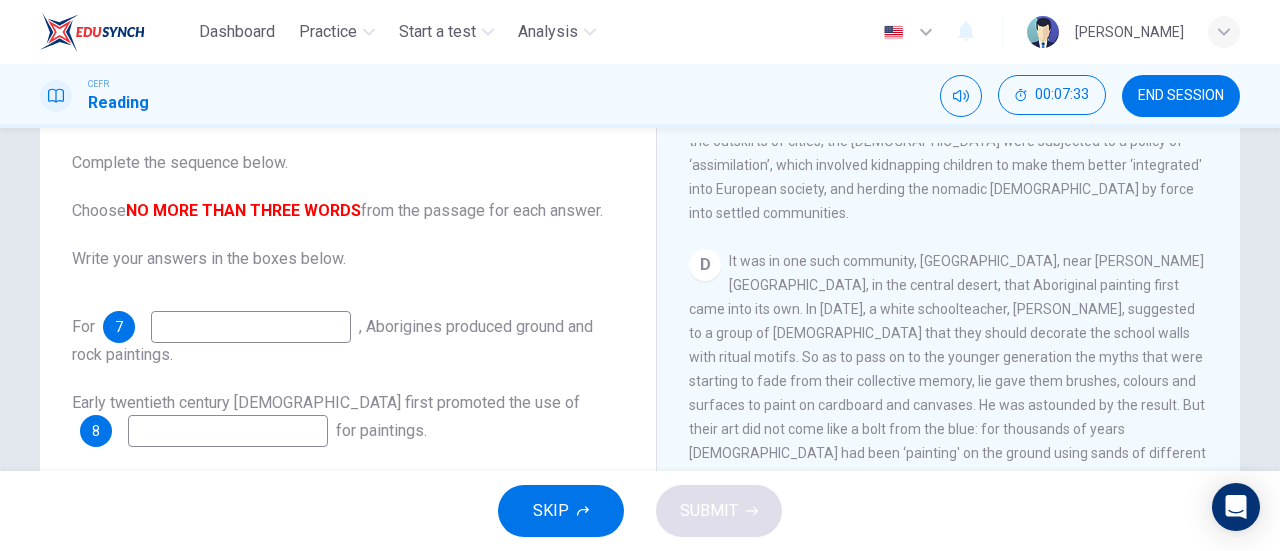 click at bounding box center (251, 327) 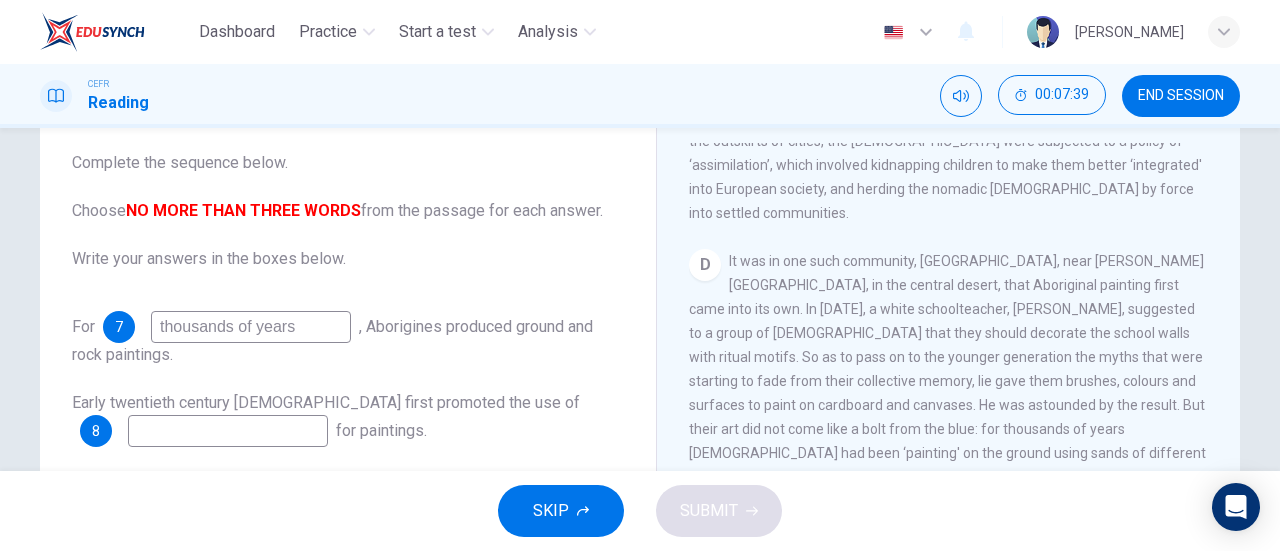 scroll, scrollTop: 197, scrollLeft: 0, axis: vertical 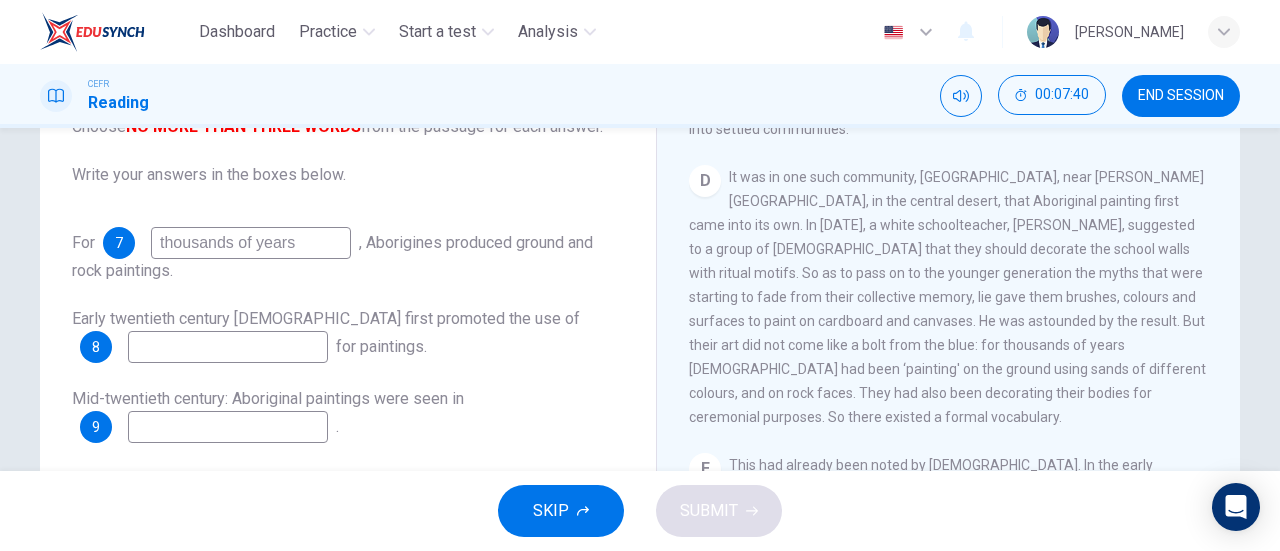 type on "thousands of years" 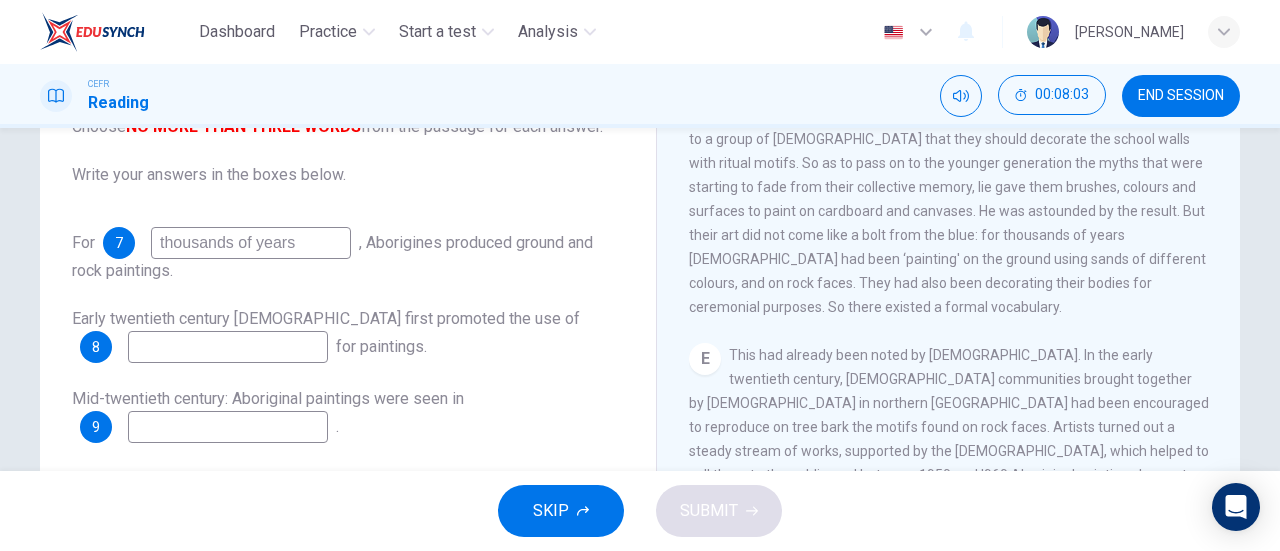 scroll, scrollTop: 1122, scrollLeft: 0, axis: vertical 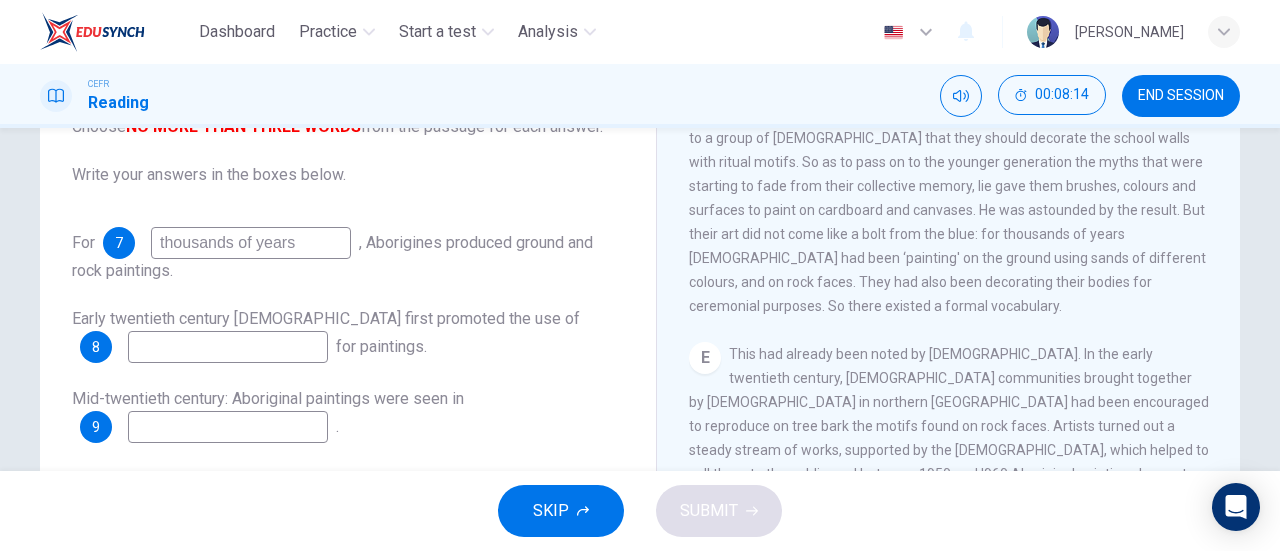 click at bounding box center [228, 347] 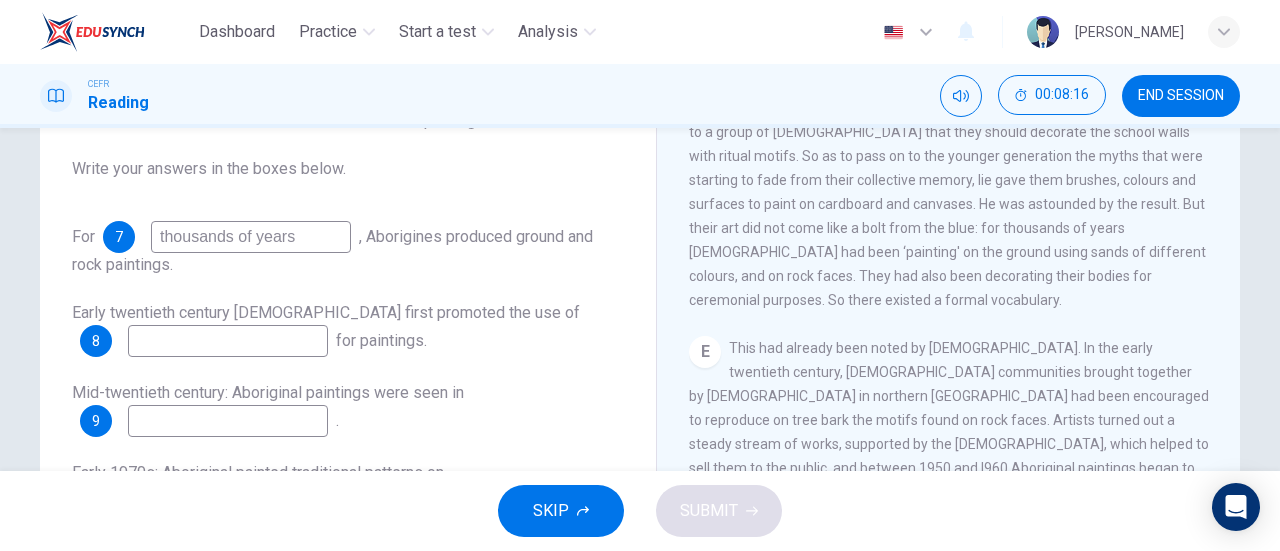 scroll, scrollTop: 215, scrollLeft: 0, axis: vertical 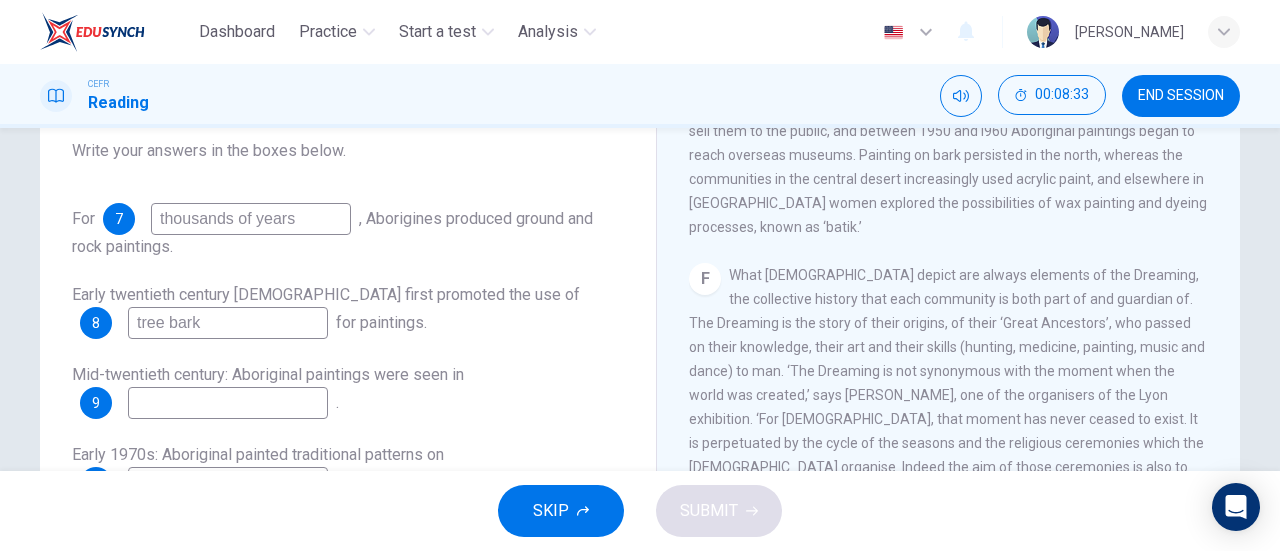 type on "tree bark" 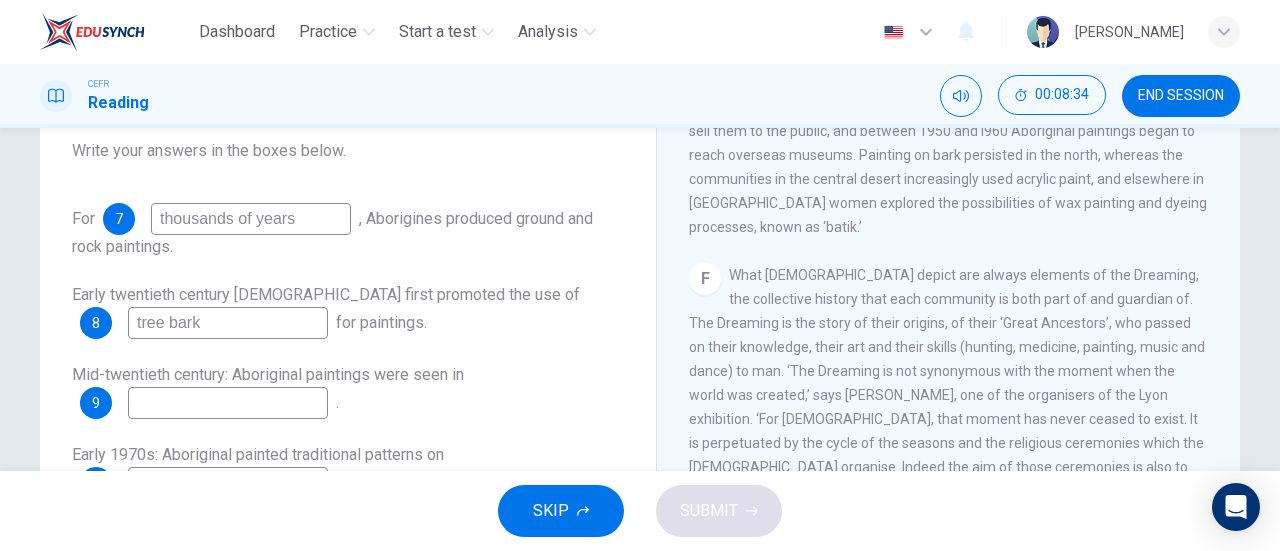 click on "F What Aborigines depict are always elements of the Dreaming, the collective history that each community is both part of and guardian of. The Dreaming is the story of their origins, of their ‘Great Ancestors’, who passed on their knowledge, their art and their skills (hunting, medicine, painting, music and dance) to man. ‘The Dreaming is not synonymous with the moment when the world was created,’ says Stephane Jacob, one of the organisers of the Lyon exhibition. ‘For Aborigines, that moment has never ceased to exist. It is perpetuated by the cycle of the seasons and the religious ceremonies which the Aborigines organise. Indeed the aim of those ceremonies is also to ensure the permanence of that golden age. The central function of Aboriginal painting, even in its contemporary manifestations, is to guarantee the survival of this world. The Dreaming is both past, present and future.'" at bounding box center (949, 407) 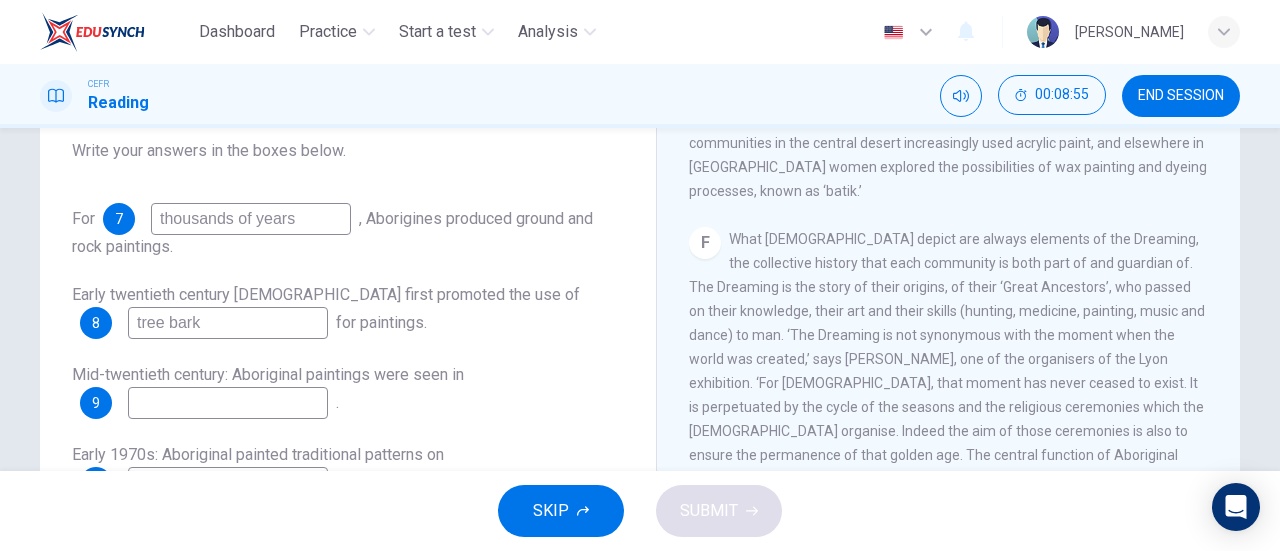 scroll, scrollTop: 1831, scrollLeft: 0, axis: vertical 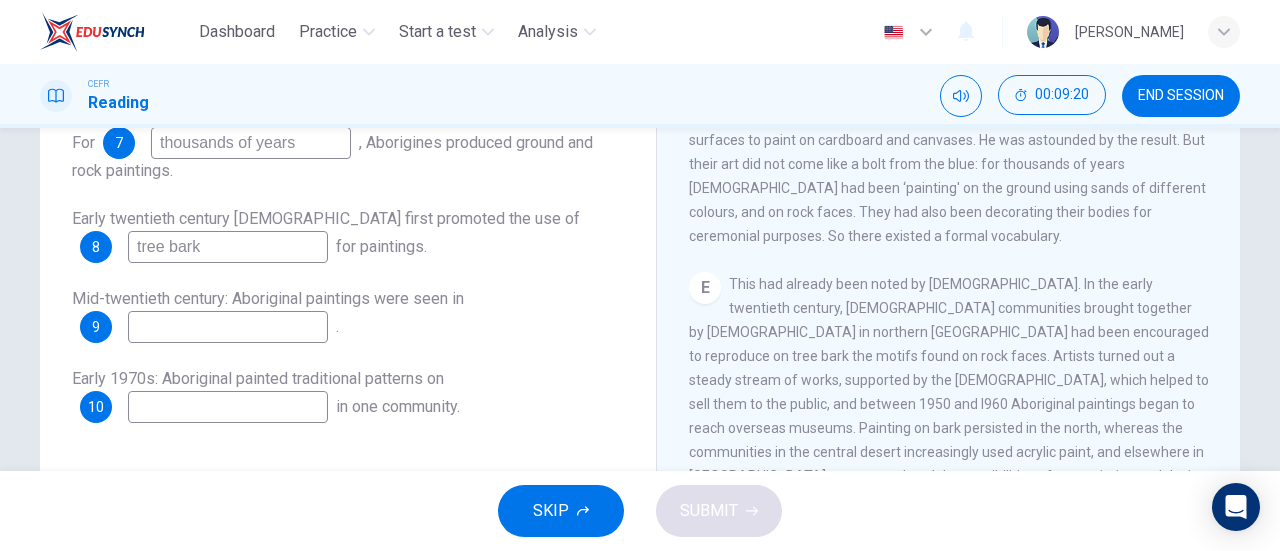 drag, startPoint x: 739, startPoint y: 221, endPoint x: 887, endPoint y: 381, distance: 217.95412 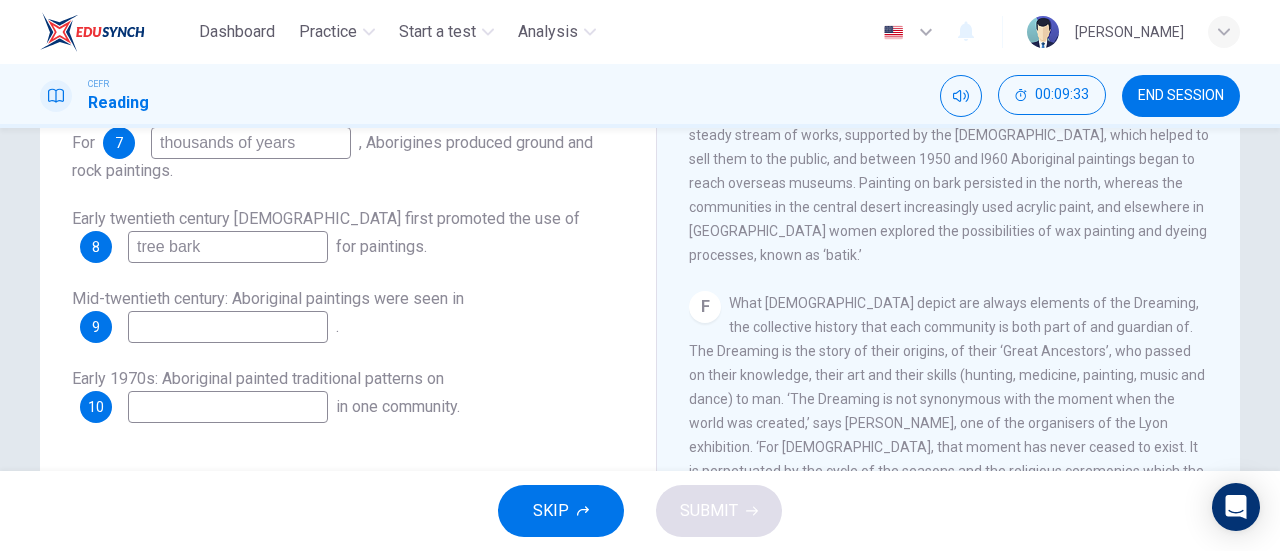 scroll, scrollTop: 1089, scrollLeft: 0, axis: vertical 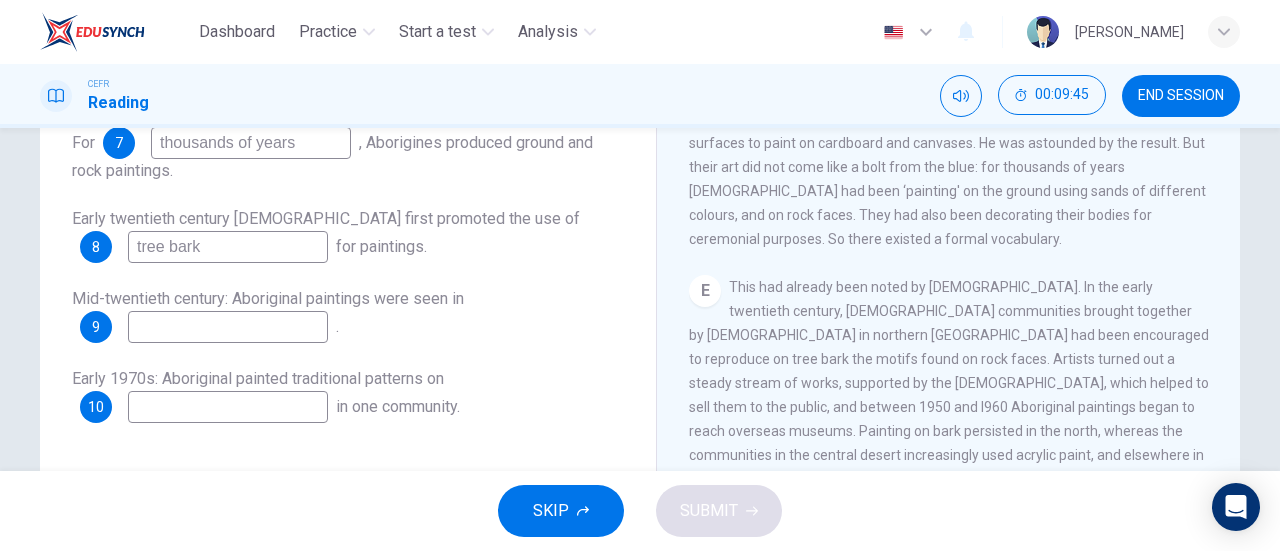 click on "This had already been noted by Europeans. In the early twentieth century, Aboriginal communities brought together by missionaries in northern Australia had been encouraged to reproduce on tree bark the motifs found on rock faces. Artists turned out a steady stream of works, supported by the churches, which helped to sell them to the public, and between 1950 and I960 Aboriginal paintings began to reach overseas museums. Painting on bark persisted in the north, whereas the communities in the central desert increasingly used acrylic paint, and elsewhere in Western Australia women explored the possibilities of wax painting and dyeing processes, known as ‘batik.’" at bounding box center [949, 395] 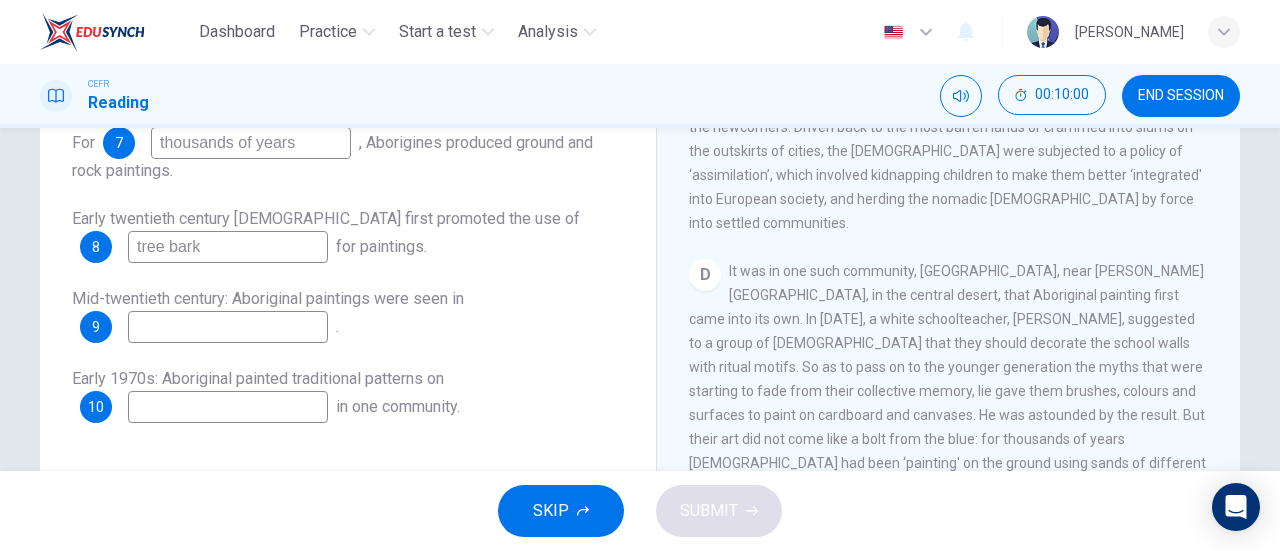 scroll, scrollTop: 816, scrollLeft: 0, axis: vertical 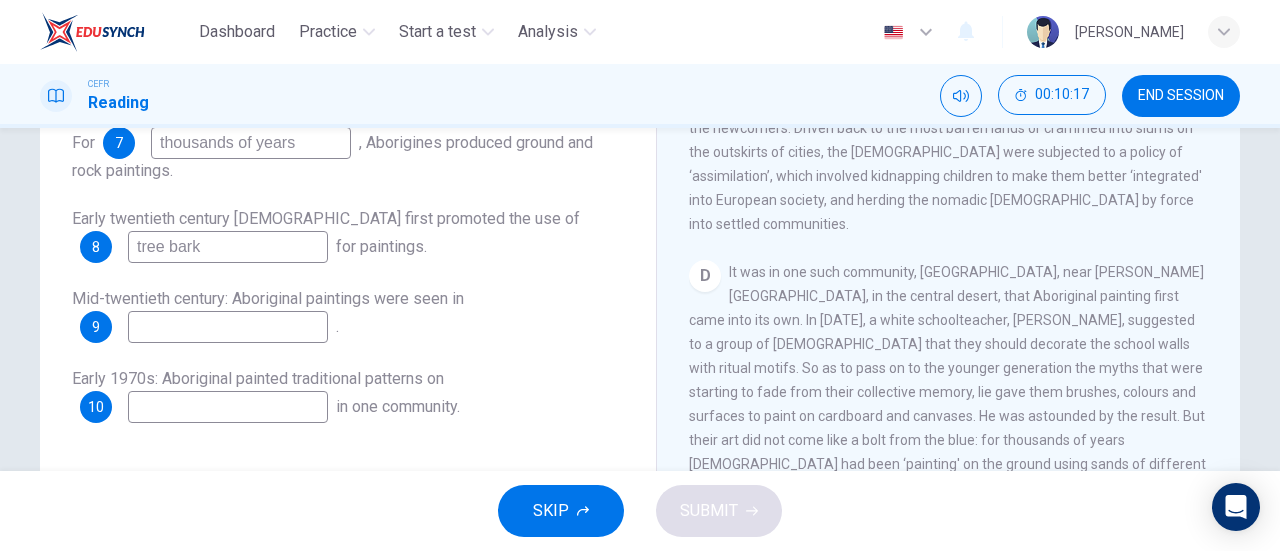click at bounding box center (228, 407) 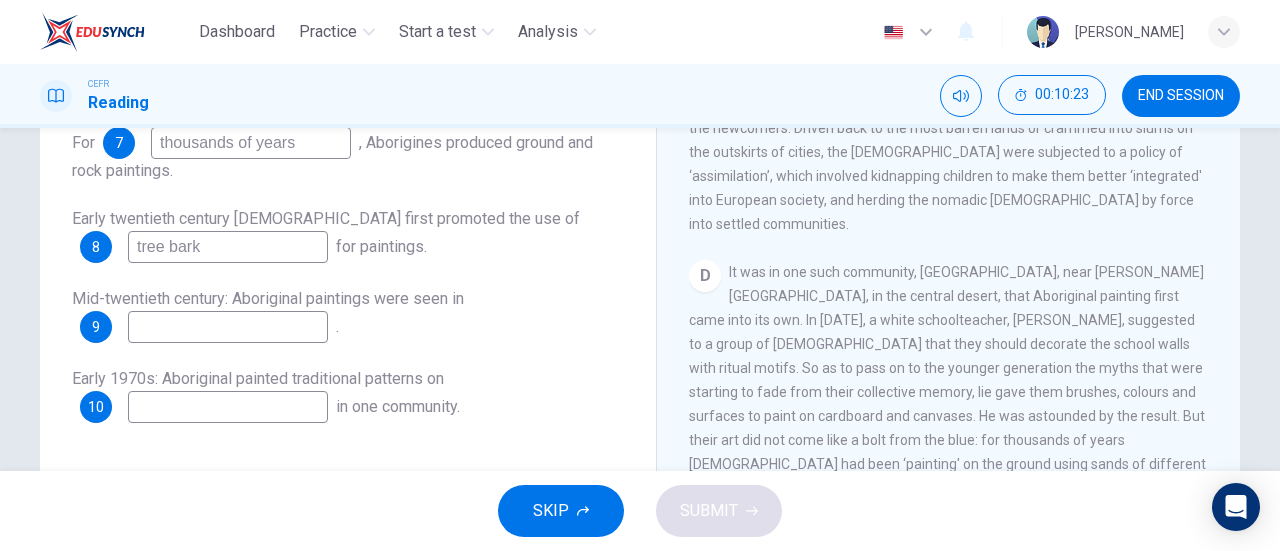 click on "Early 1970s: Aboriginal painted traditional patterns on" at bounding box center [258, 378] 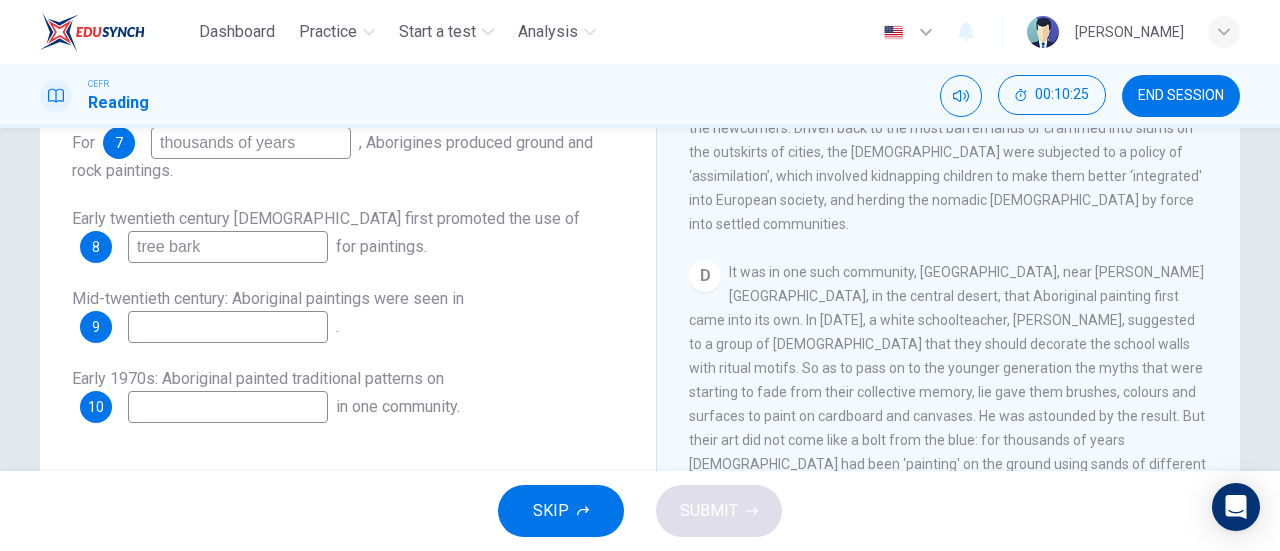 click at bounding box center [228, 407] 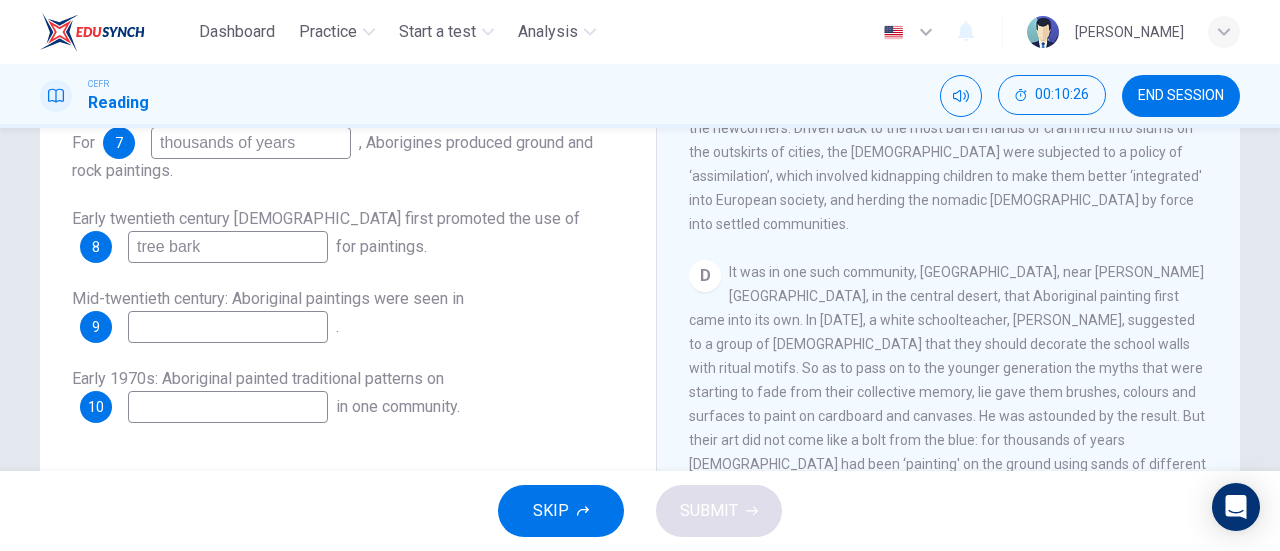 click at bounding box center [228, 407] 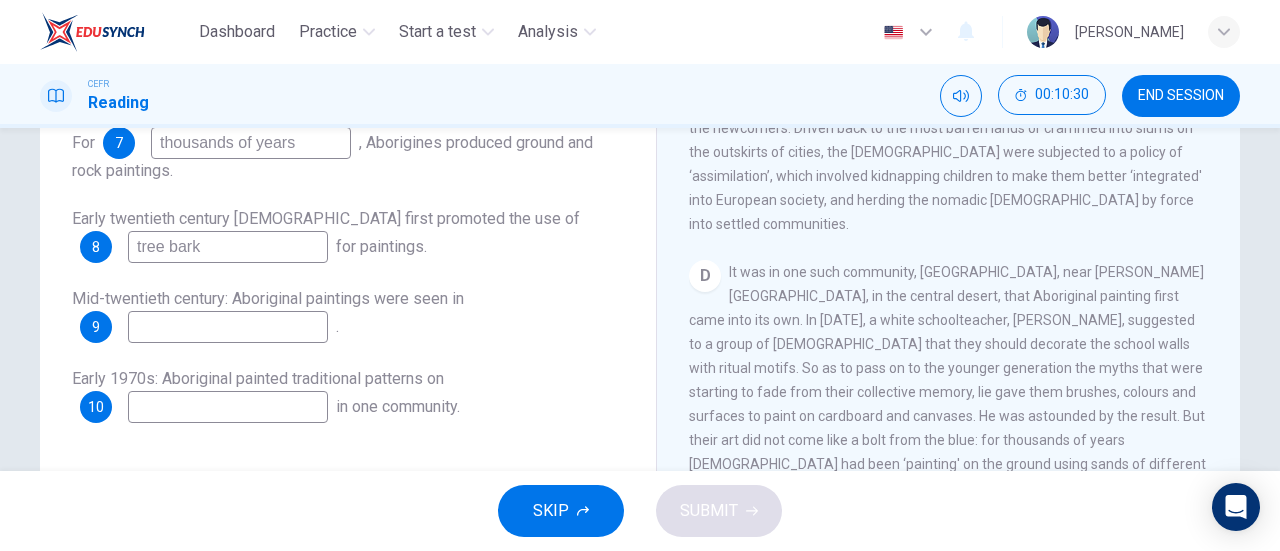 click at bounding box center (228, 407) 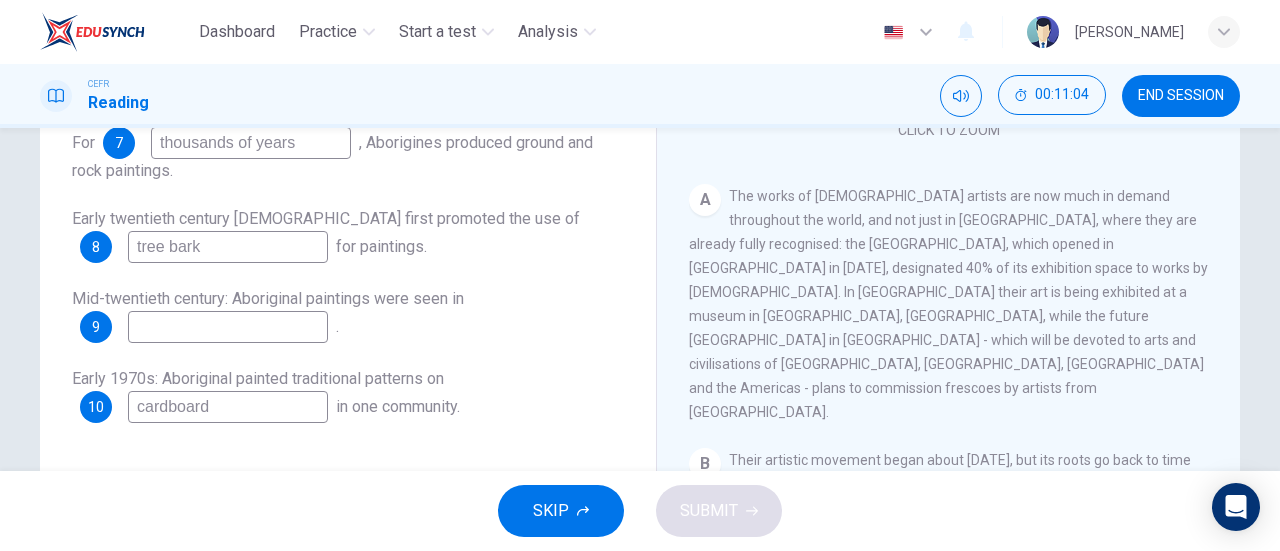 scroll, scrollTop: 191, scrollLeft: 0, axis: vertical 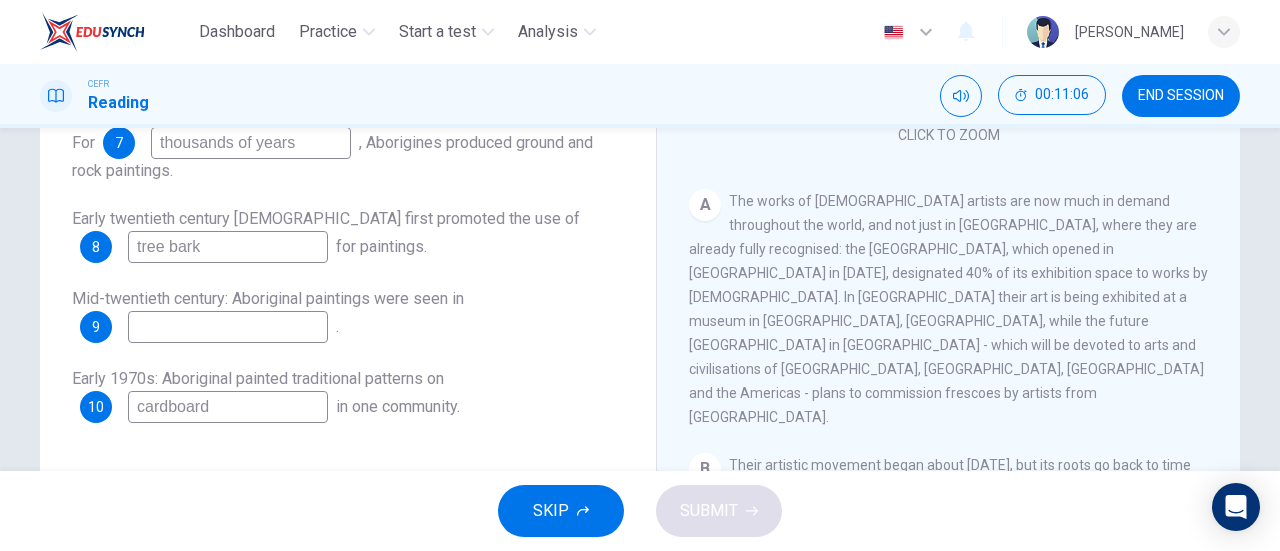 type on "cardboard" 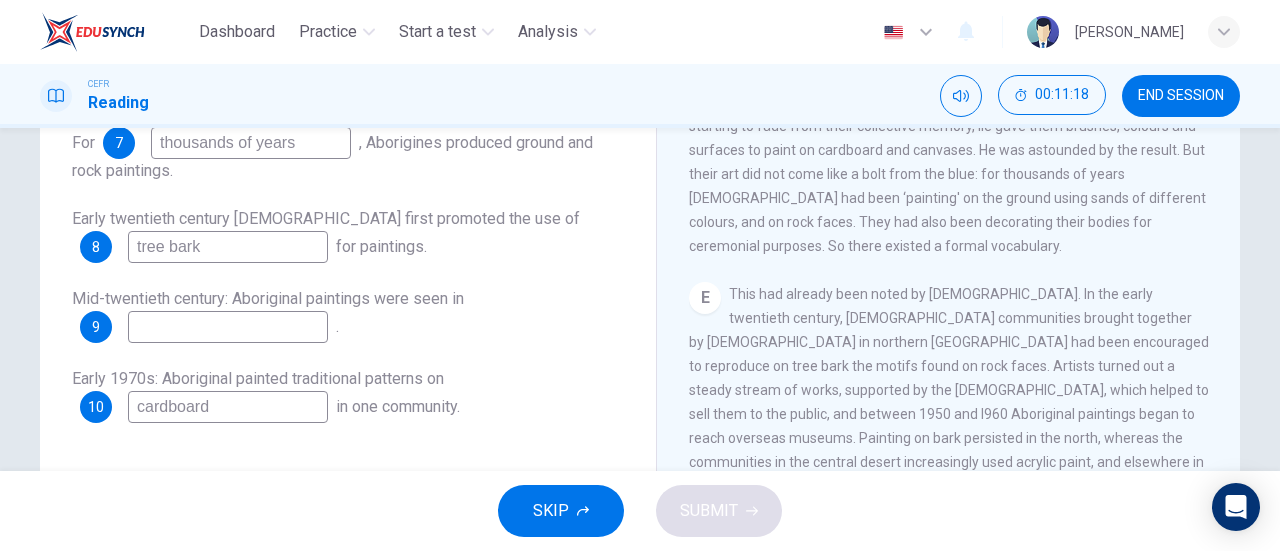 scroll, scrollTop: 1133, scrollLeft: 0, axis: vertical 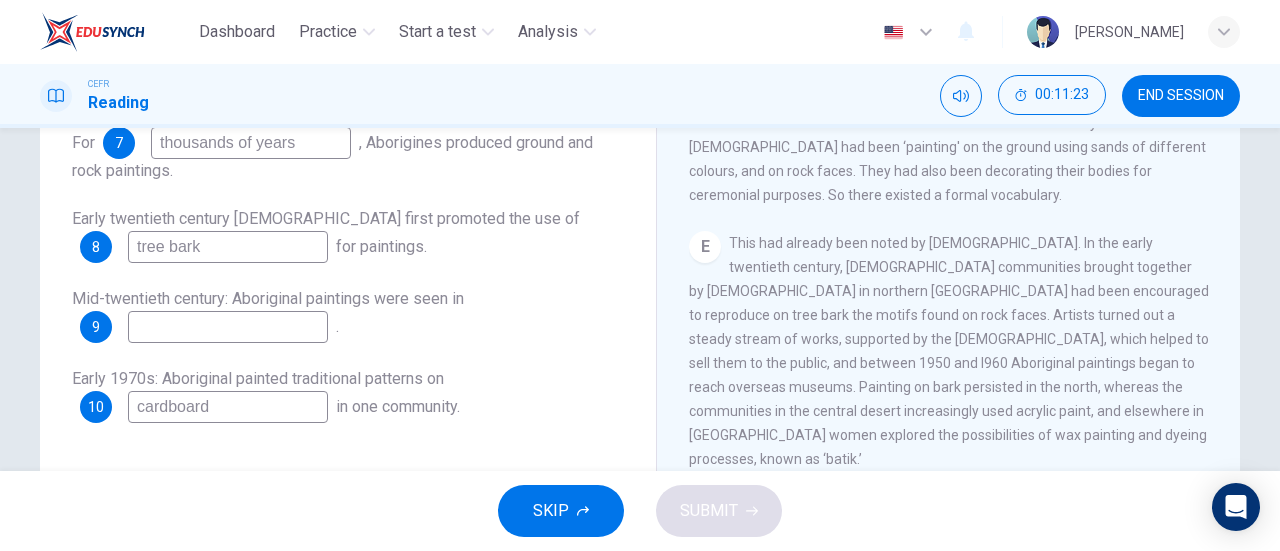 click at bounding box center [228, 327] 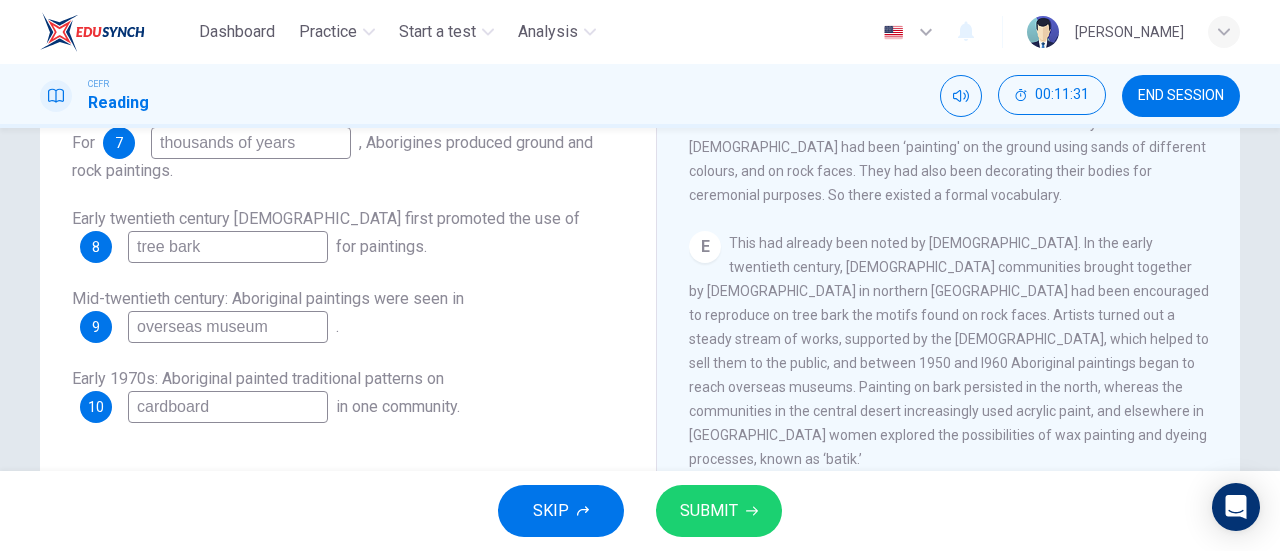 type on "overseas museum" 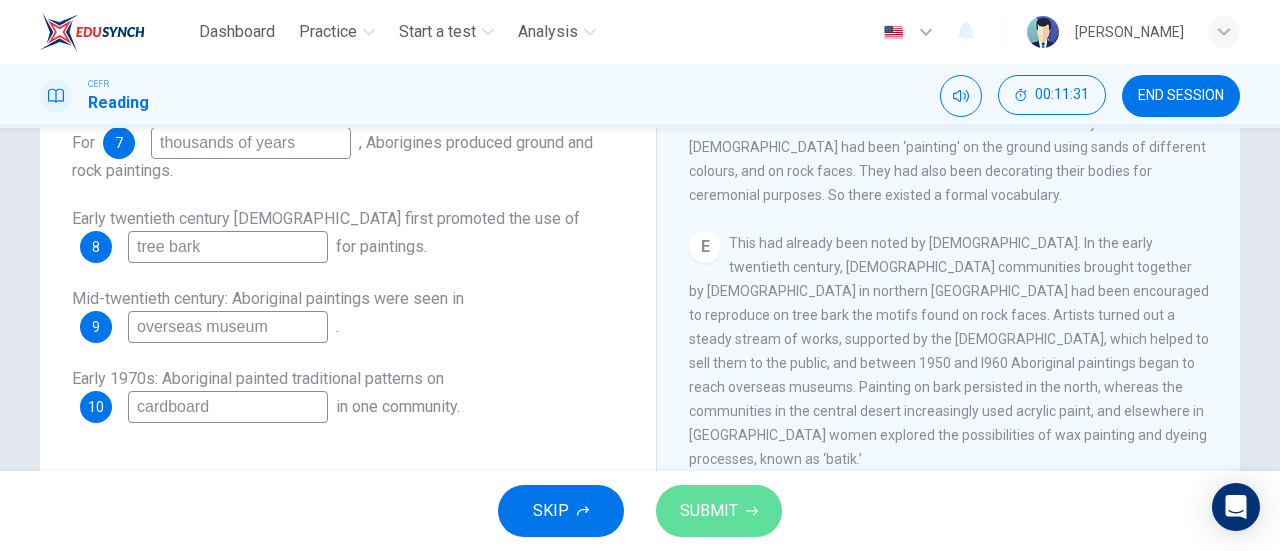 click on "SUBMIT" at bounding box center (709, 511) 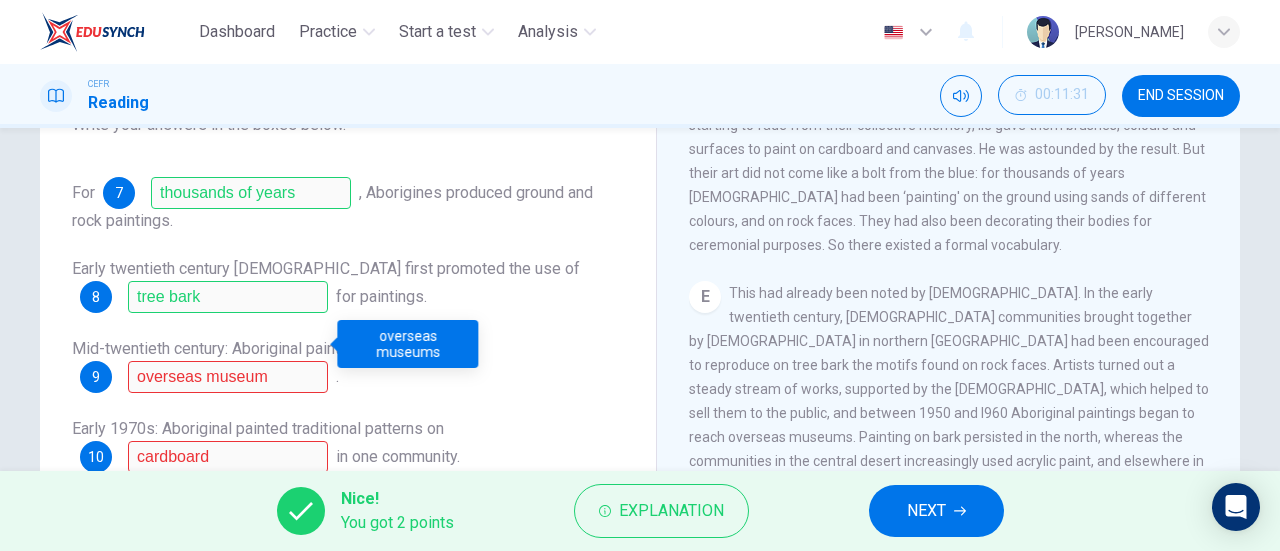 scroll, scrollTop: 290, scrollLeft: 0, axis: vertical 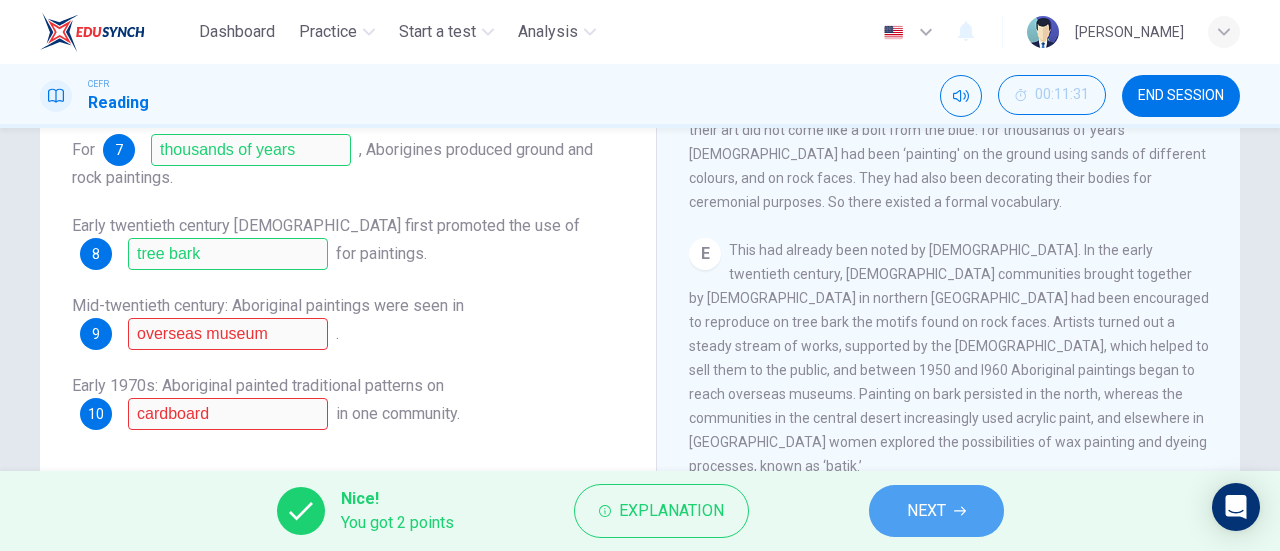 click on "NEXT" at bounding box center (936, 511) 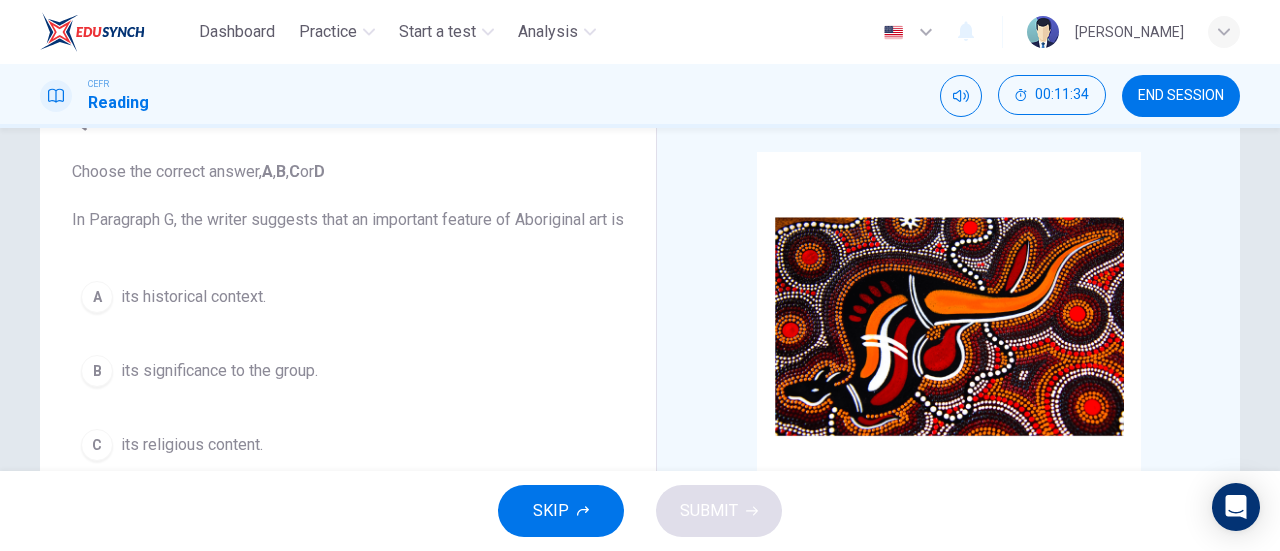 scroll, scrollTop: 432, scrollLeft: 0, axis: vertical 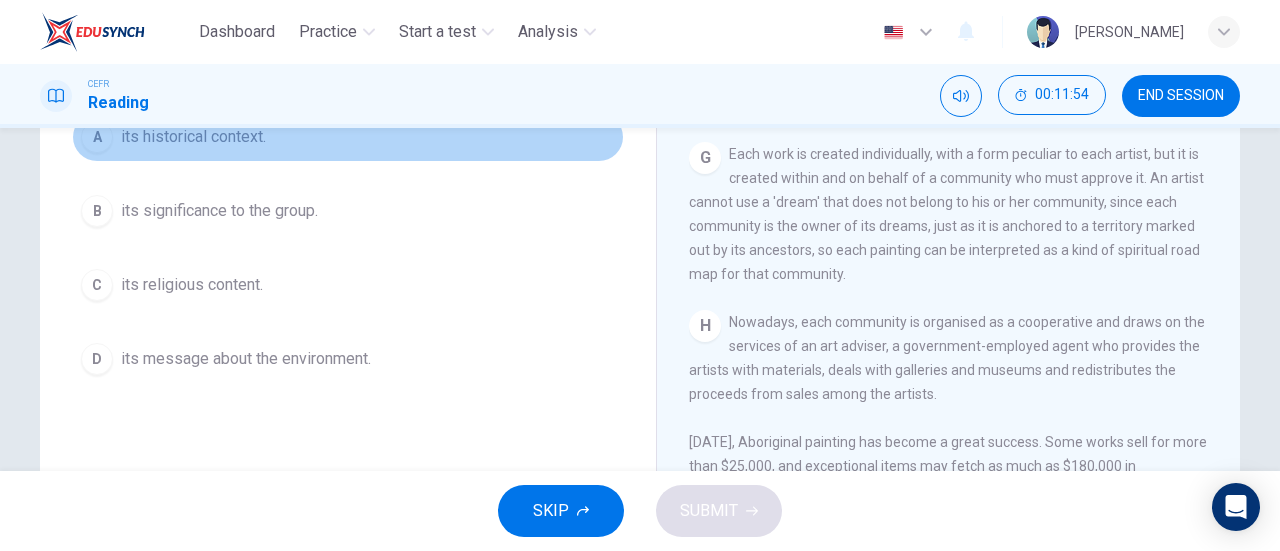click on "its historical context." at bounding box center (193, 137) 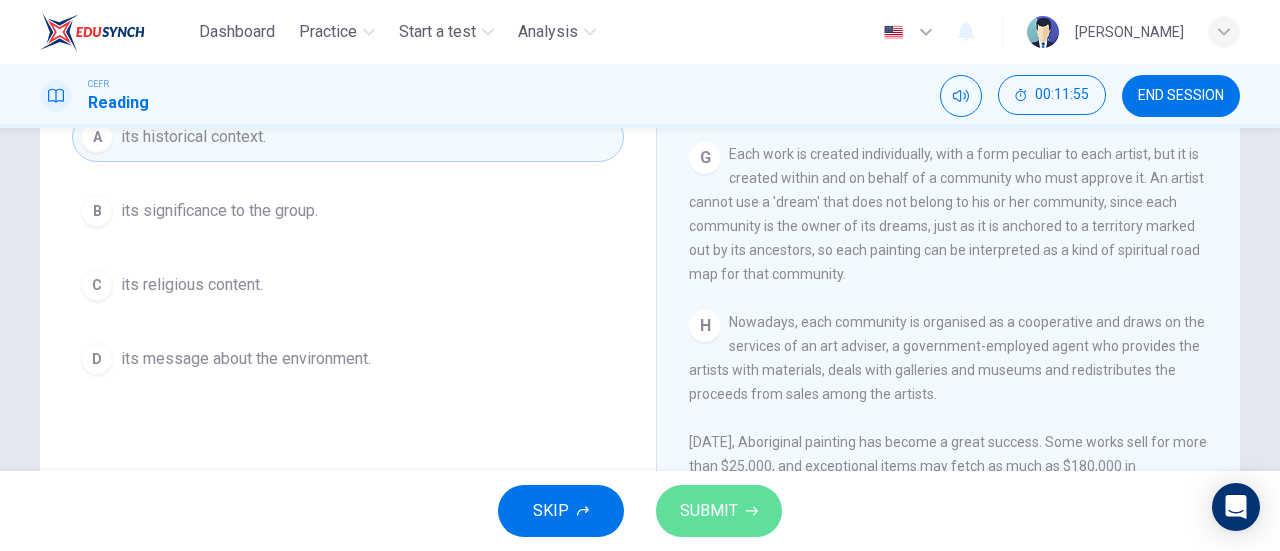 click 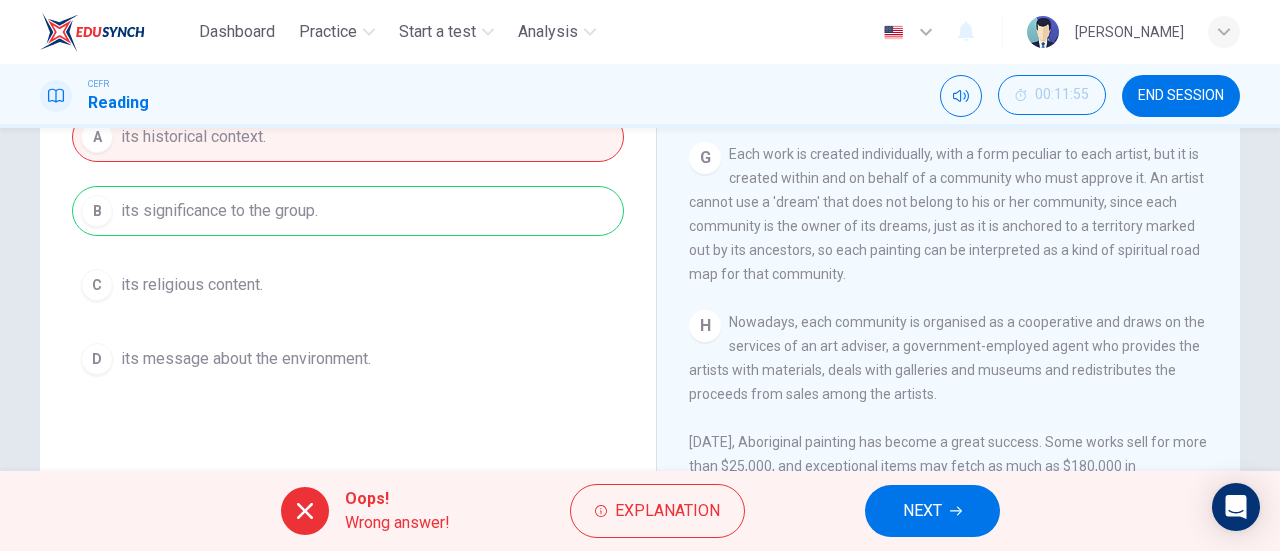 click on "A its historical context. B its significance to the group. C its religious content. D its message about the environment." at bounding box center (348, 248) 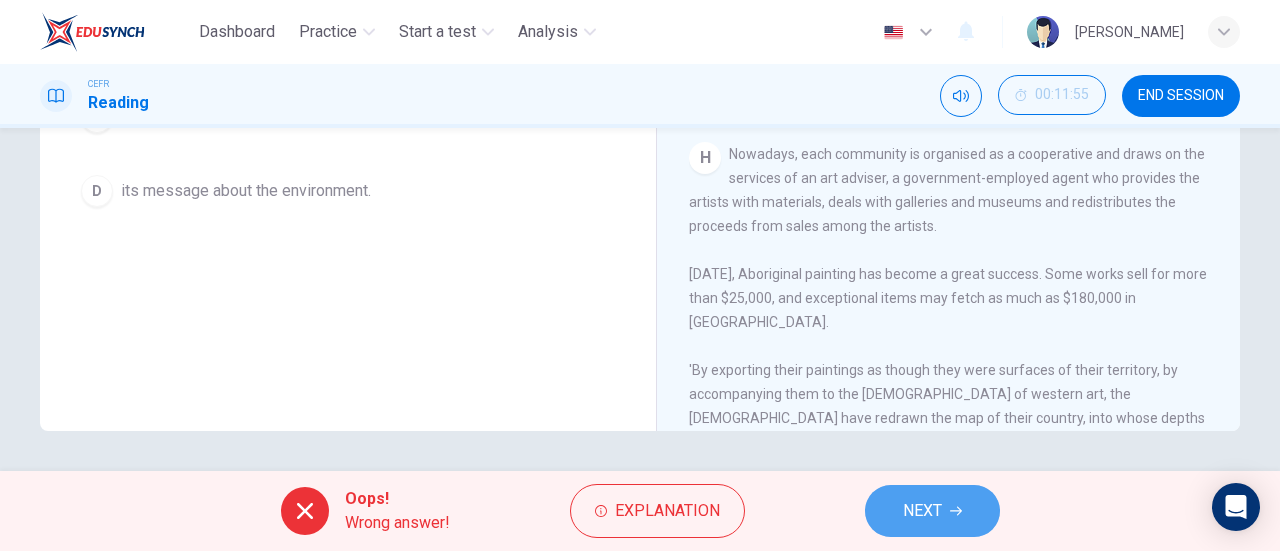 click on "NEXT" at bounding box center (932, 511) 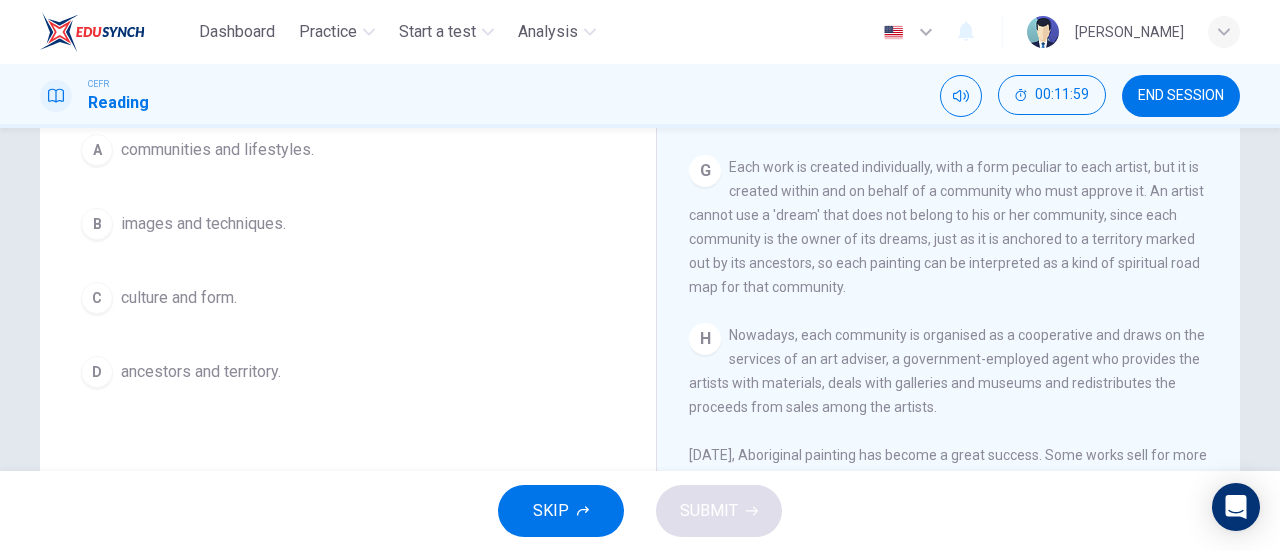 scroll, scrollTop: 214, scrollLeft: 0, axis: vertical 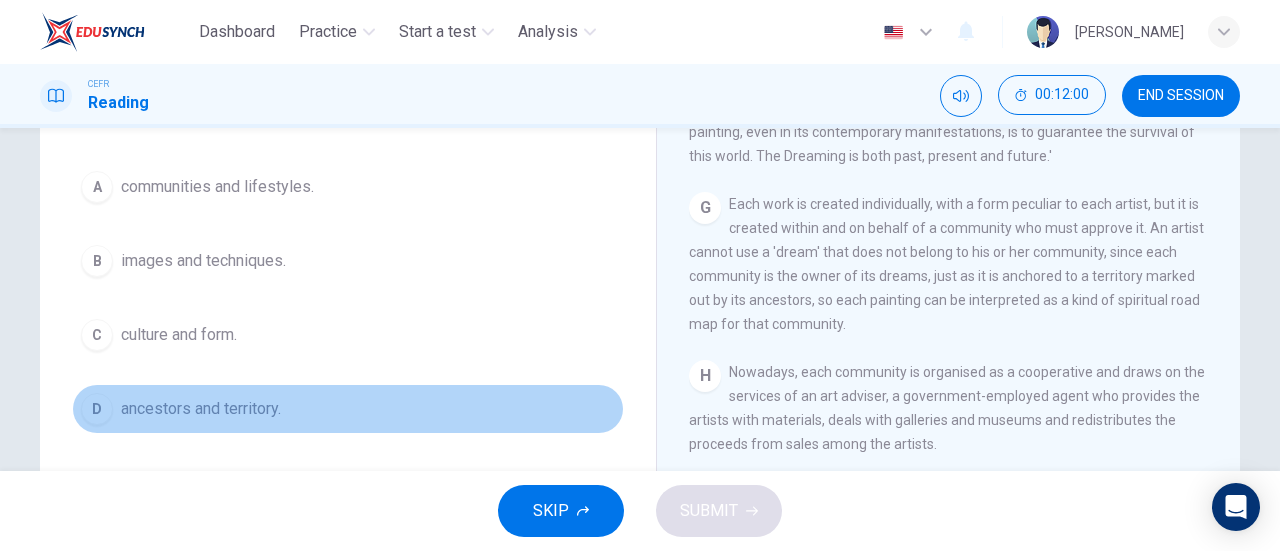 click on "ancestors and territory." at bounding box center [201, 409] 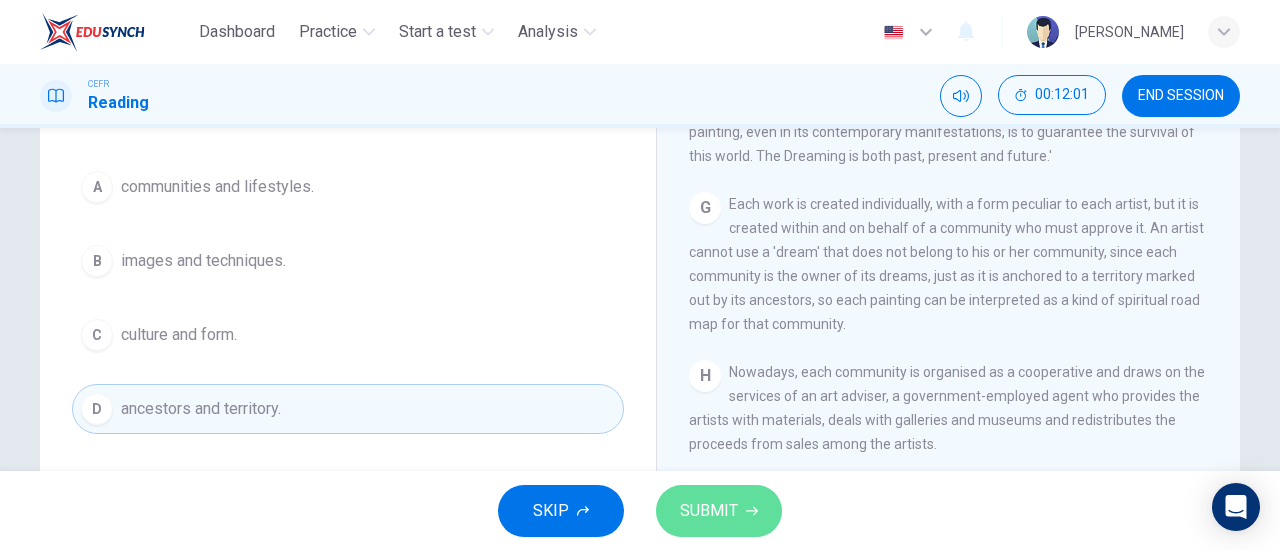 click on "SUBMIT" at bounding box center [709, 511] 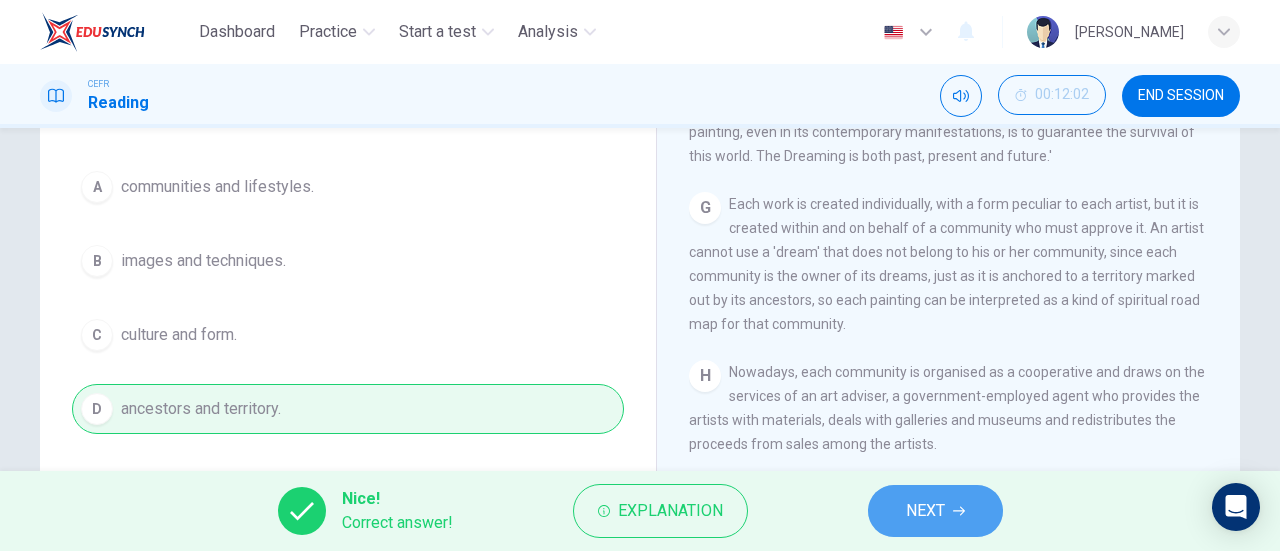 click on "NEXT" at bounding box center (935, 511) 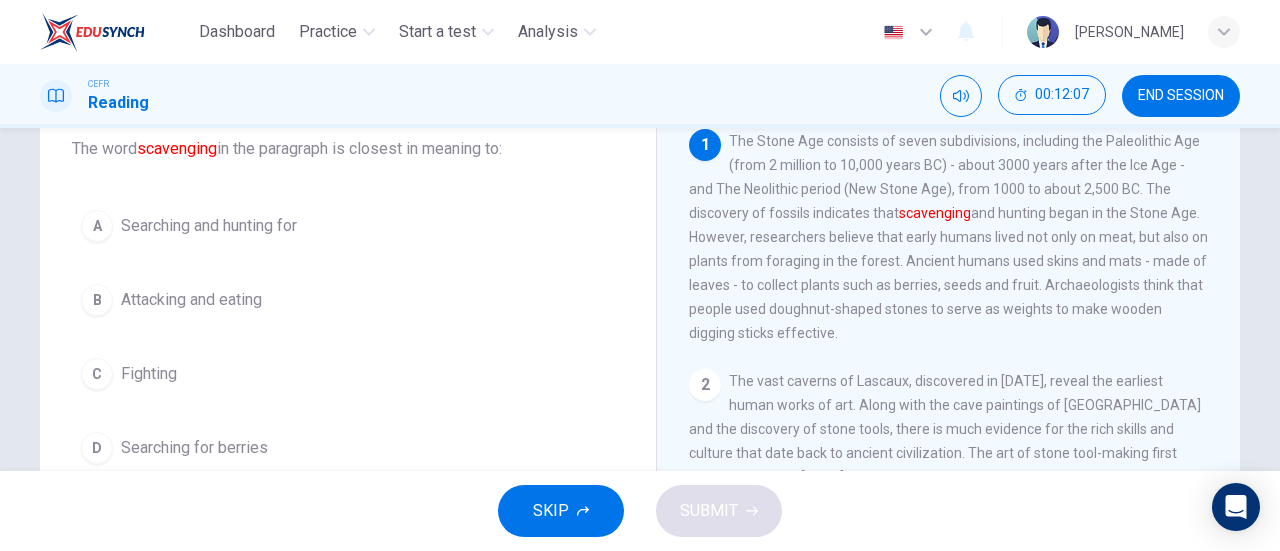 scroll, scrollTop: 136, scrollLeft: 0, axis: vertical 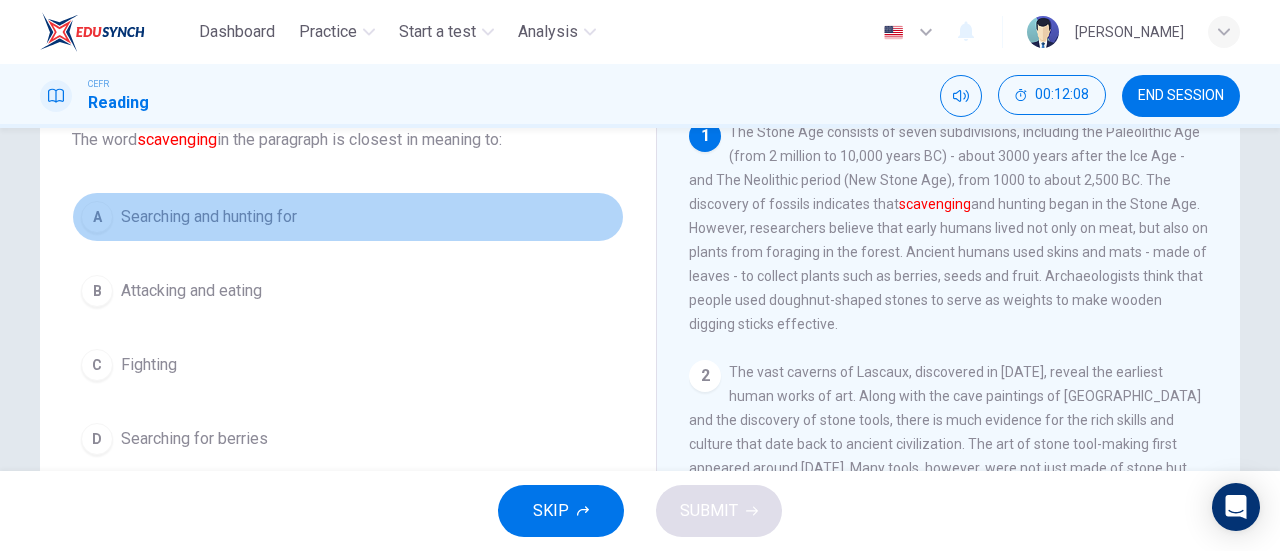 click on "Searching and hunting for" at bounding box center [209, 217] 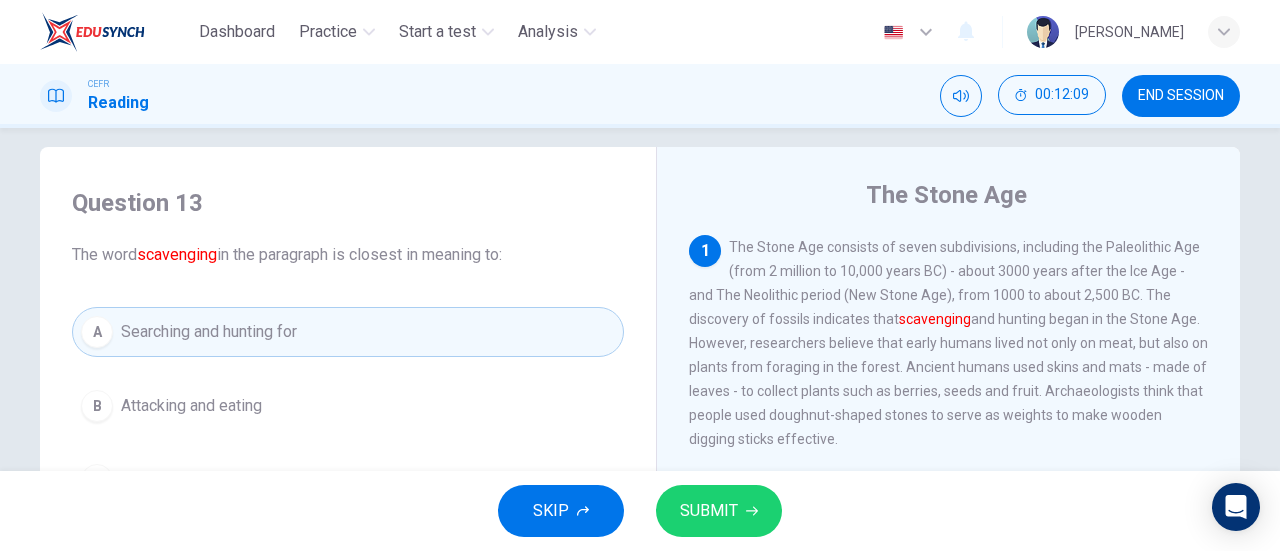 scroll, scrollTop: 20, scrollLeft: 0, axis: vertical 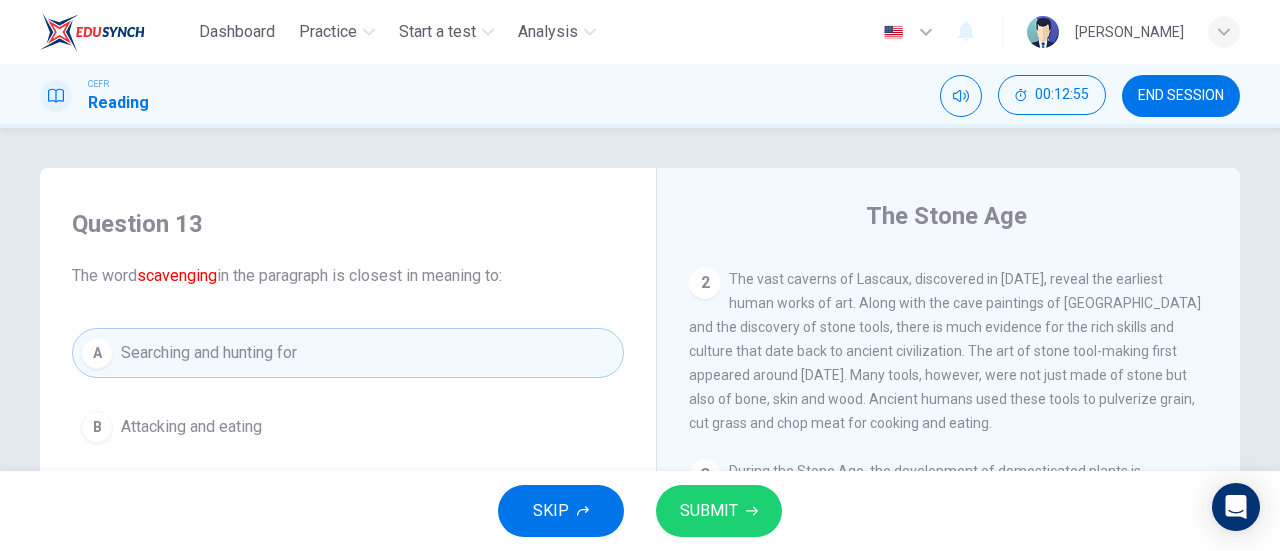 click on "The vast caverns of Lascaux, discovered in 1940, reveal the earliest human works of art. Along with the cave paintings of Spain and the discovery of stone tools, there is much evidence for the rich skills and culture that date back to ancient civilization. The art of stone tool-making first appeared around 2 million years ago. Many tools, however, were not just made of stone but also of bone, skin and wood. Ancient humans used these tools to pulverize grain, cut grass and chop meat for cooking and eating." at bounding box center [945, 351] 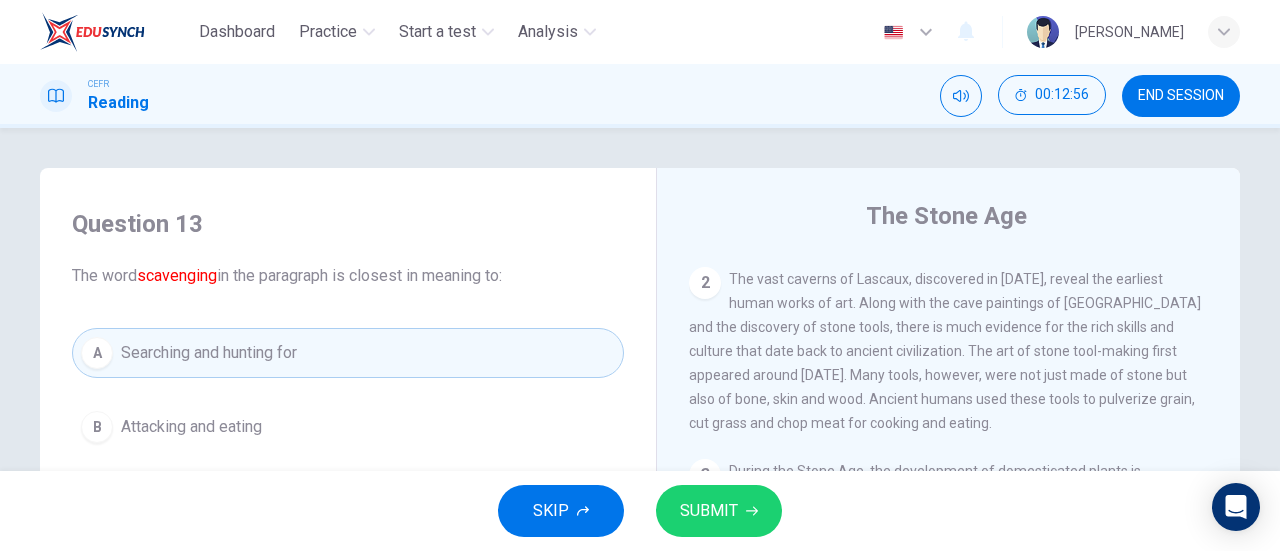 drag, startPoint x: 790, startPoint y: 302, endPoint x: 888, endPoint y: 437, distance: 166.82027 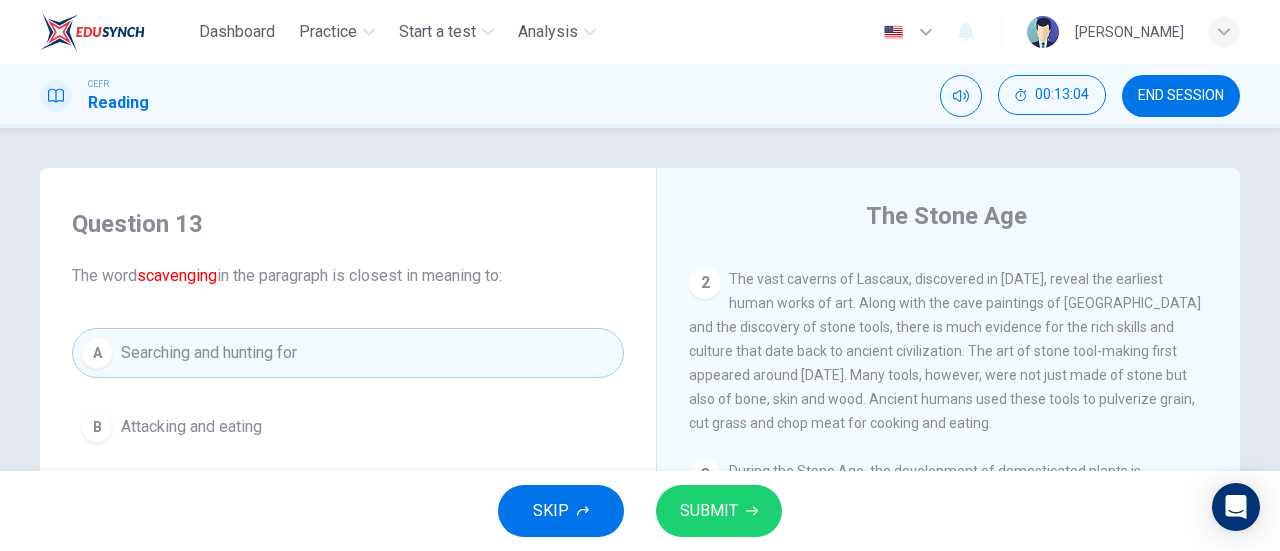 click on "The vast caverns of Lascaux, discovered in 1940, reveal the earliest human works of art. Along with the cave paintings of Spain and the discovery of stone tools, there is much evidence for the rich skills and culture that date back to ancient civilization. The art of stone tool-making first appeared around 2 million years ago. Many tools, however, were not just made of stone but also of bone, skin and wood. Ancient humans used these tools to pulverize grain, cut grass and chop meat for cooking and eating." at bounding box center [945, 351] 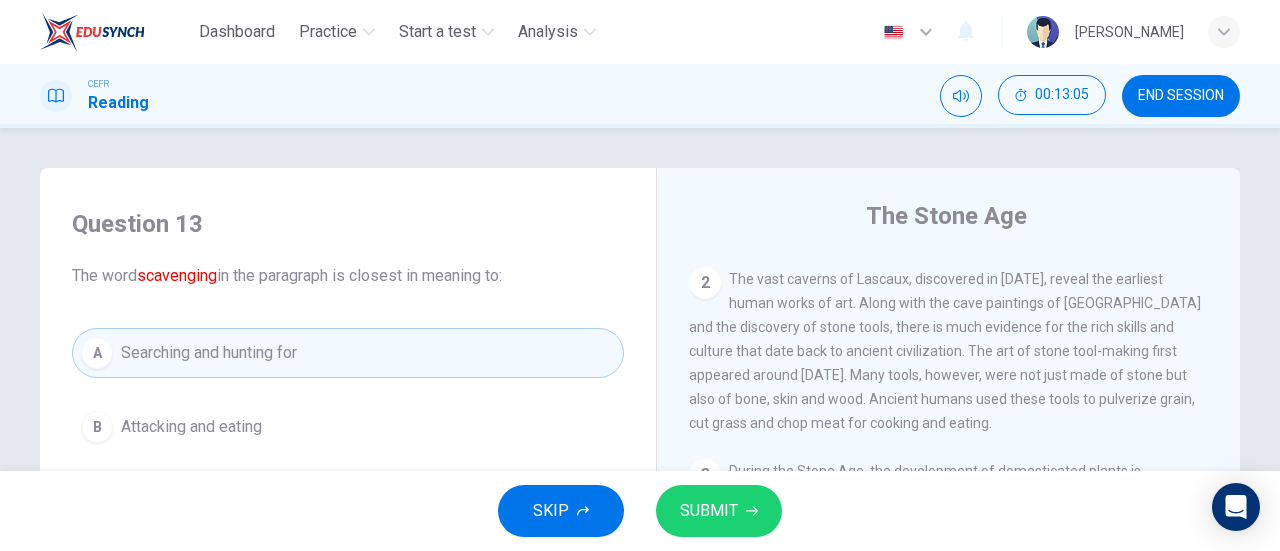 drag, startPoint x: 824, startPoint y: 408, endPoint x: 755, endPoint y: 341, distance: 96.17692 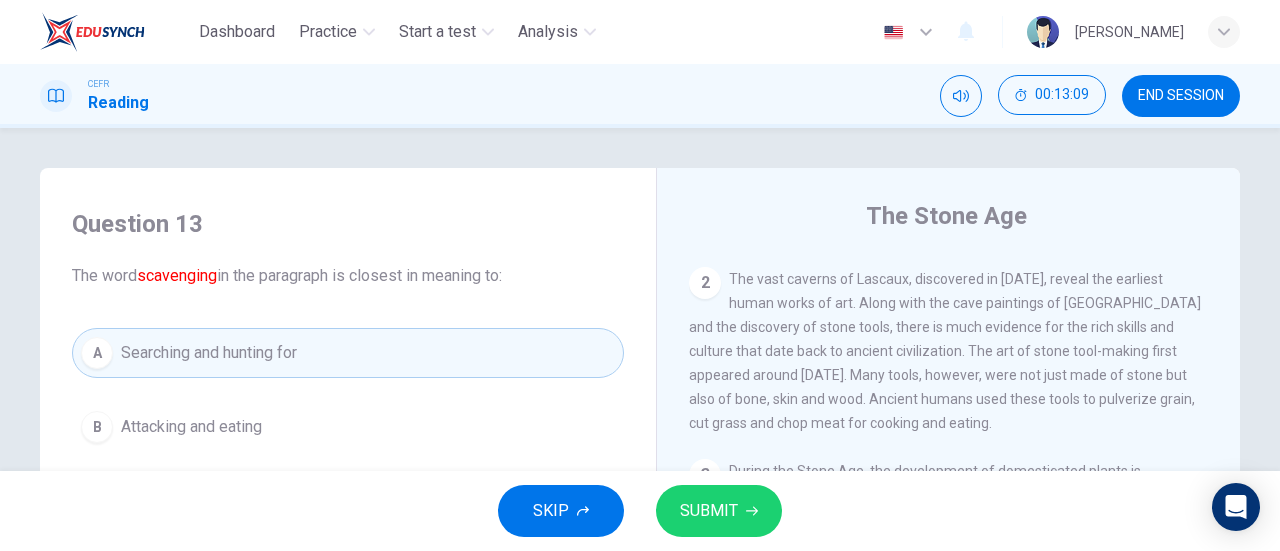 drag, startPoint x: 846, startPoint y: 434, endPoint x: 787, endPoint y: 367, distance: 89.27486 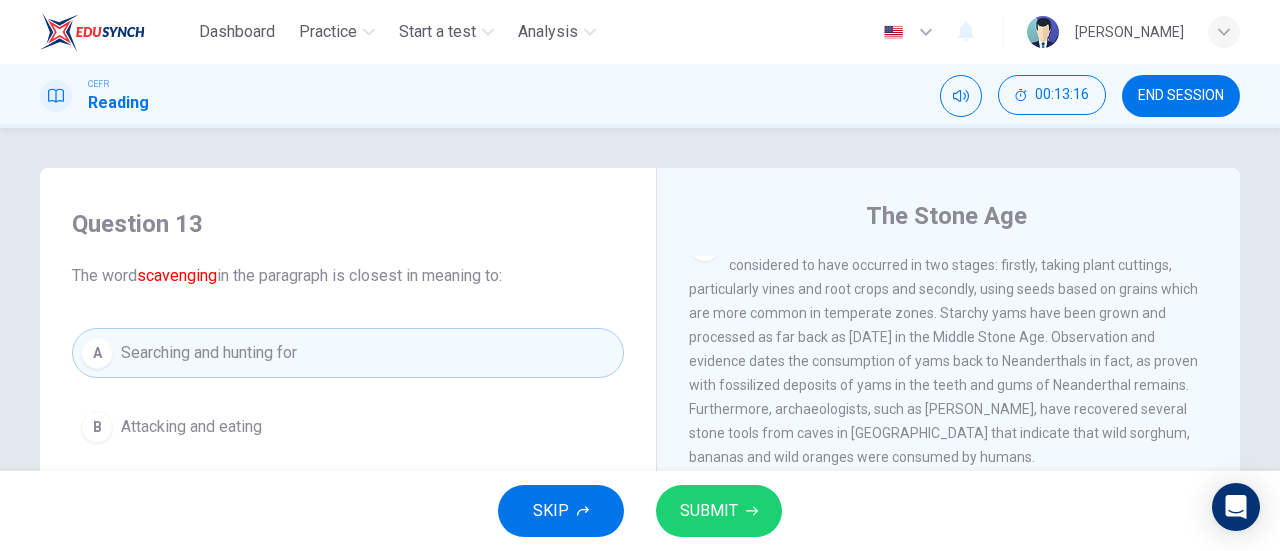 scroll, scrollTop: 432, scrollLeft: 0, axis: vertical 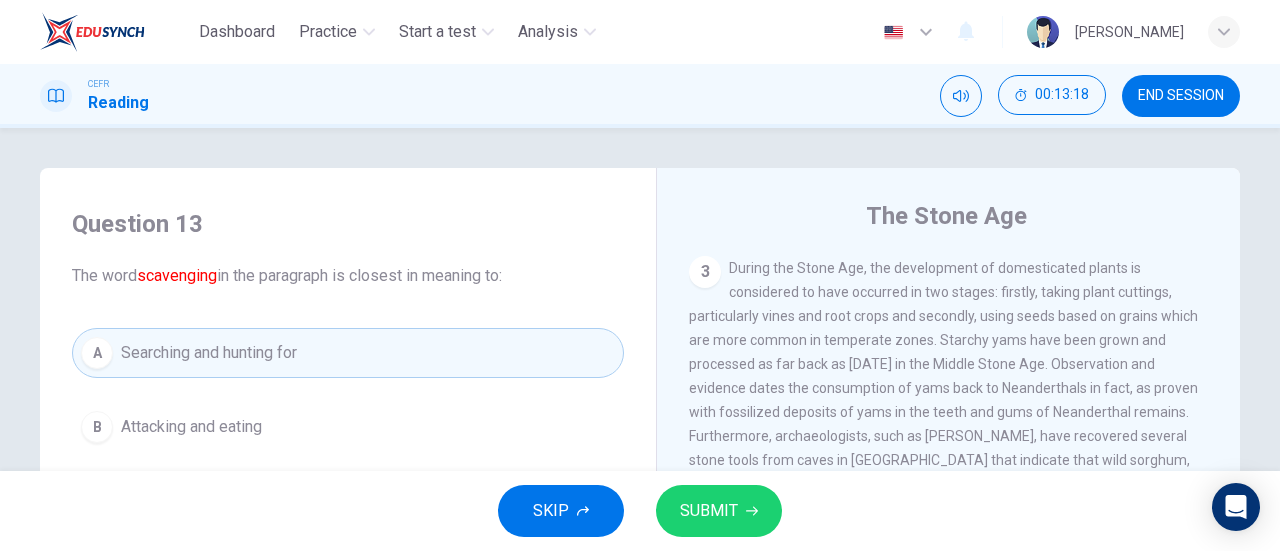 drag, startPoint x: 724, startPoint y: 271, endPoint x: 820, endPoint y: 348, distance: 123.065025 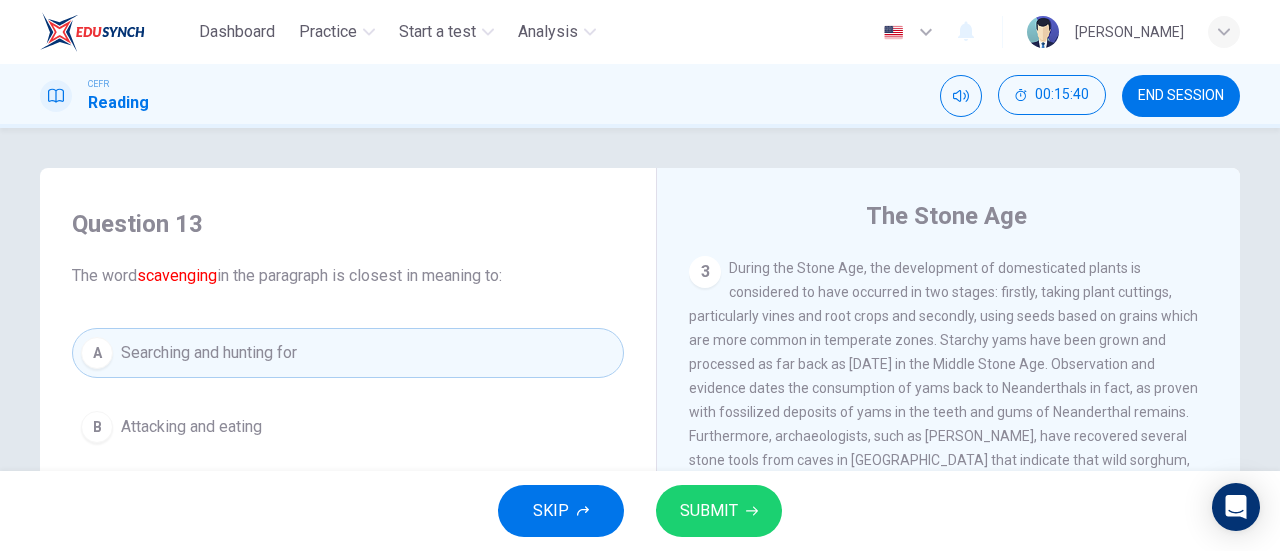 scroll, scrollTop: 464, scrollLeft: 0, axis: vertical 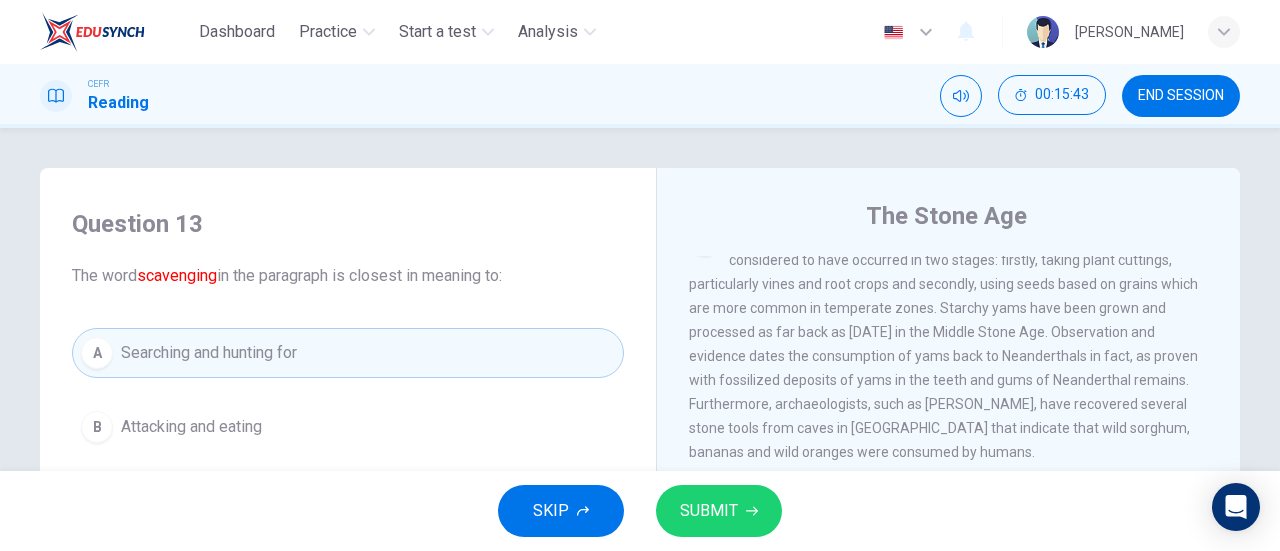 click on "During the Stone Age, the development of domesticated plants is considered to have occurred in two stages: firstly, taking plant cuttings, particularly vines and root crops and secondly, using seeds based on grains which are more common in temperate zones. Starchy yams have been grown and processed as far back as 100,000 years ago in the Middle Stone Age. Observation and evidence dates the consumption of yams back to Neanderthals in fact, as proven with fossilized deposits of yams in the teeth and gums of Neanderthal remains. Furthermore, archaeologists, such as Julio Mercader, have recovered several stone tools from caves in Mozambique that indicate that wild sorghum, bananas and wild oranges were consumed by humans." at bounding box center (943, 344) 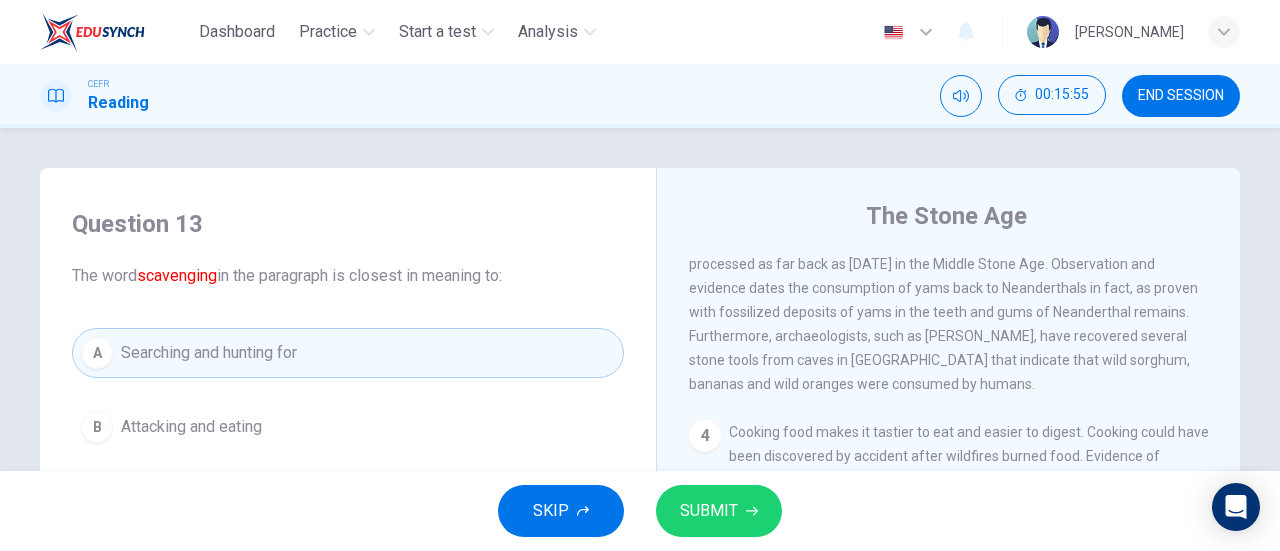 scroll, scrollTop: 543, scrollLeft: 0, axis: vertical 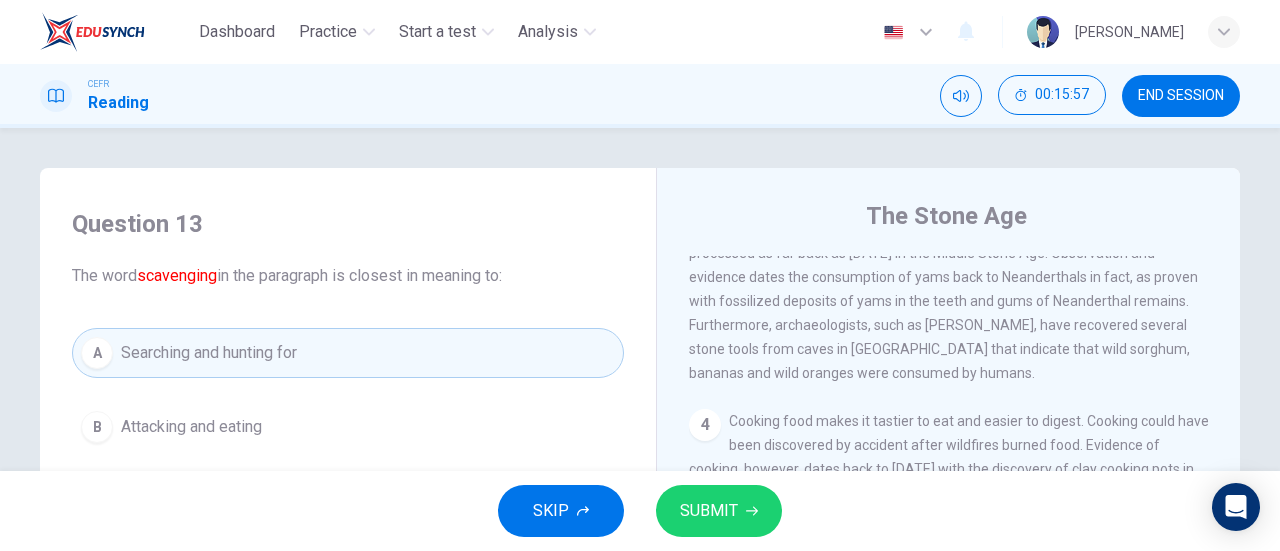 drag, startPoint x: 896, startPoint y: 345, endPoint x: 1006, endPoint y: 386, distance: 117.3925 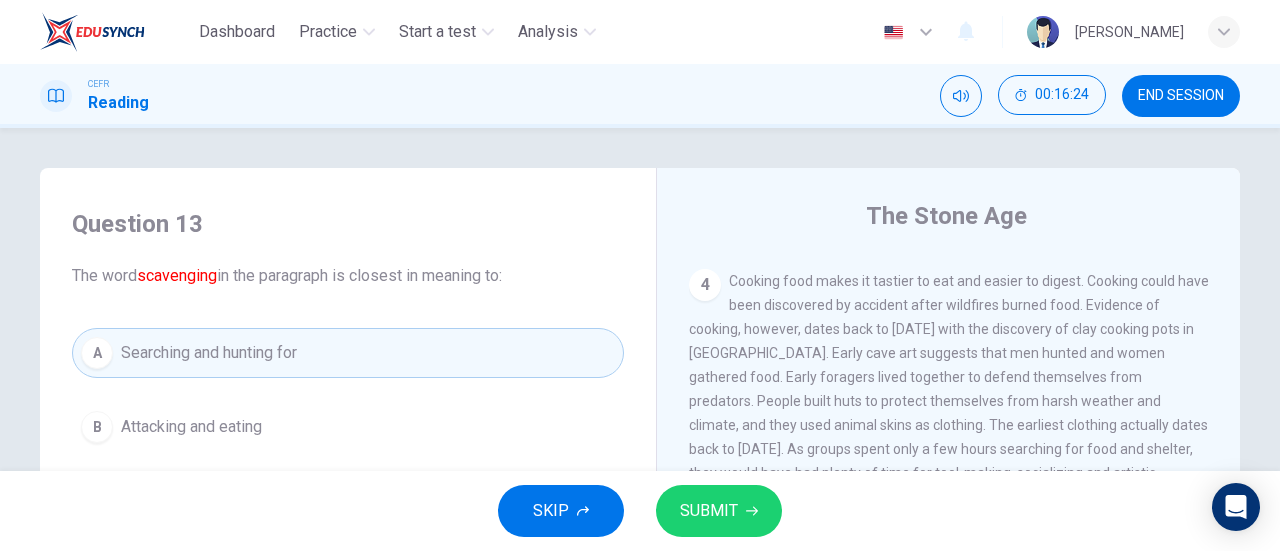 scroll, scrollTop: 696, scrollLeft: 0, axis: vertical 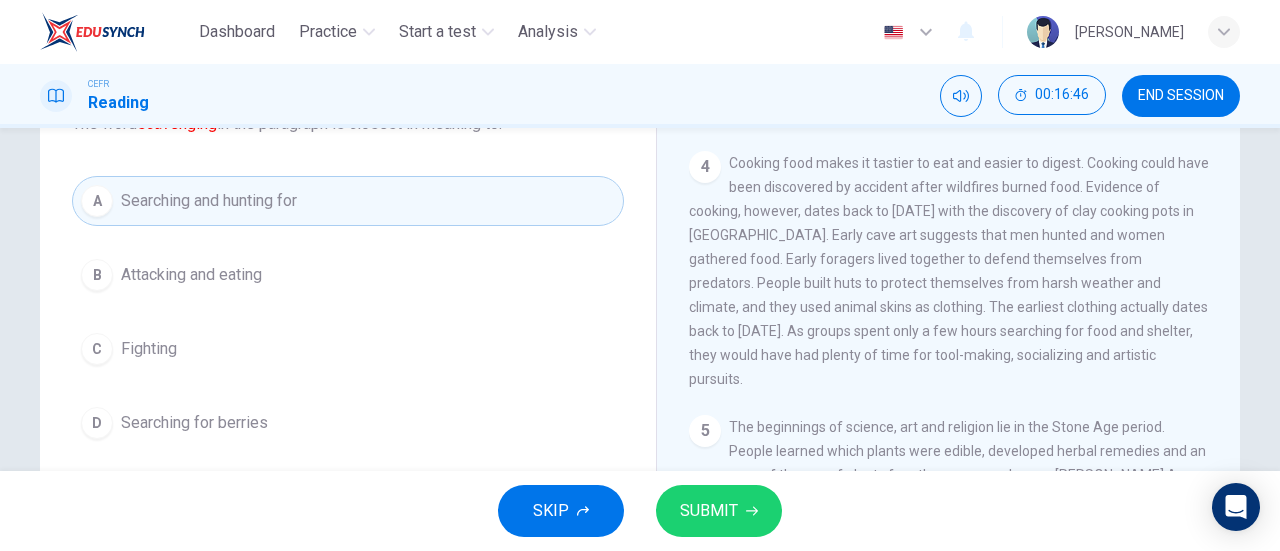 click on "Cooking food makes it tastier to eat and easier to digest. Cooking could have been discovered by accident after wildfires burned food. Evidence of cooking, however, dates back to 12,500 years ago with the discovery of clay cooking pots in East Asia. Early cave art suggests that men hunted and women gathered food. Early foragers lived together to defend themselves from predators. People built huts to protect themselves from harsh weather and climate, and they used animal skins as clothing. The earliest clothing actually dates back to 26,000 years ago. As groups spent only a few hours searching for food and shelter, they would have had plenty of time for tool-making, socializing and artistic pursuits." at bounding box center (949, 271) 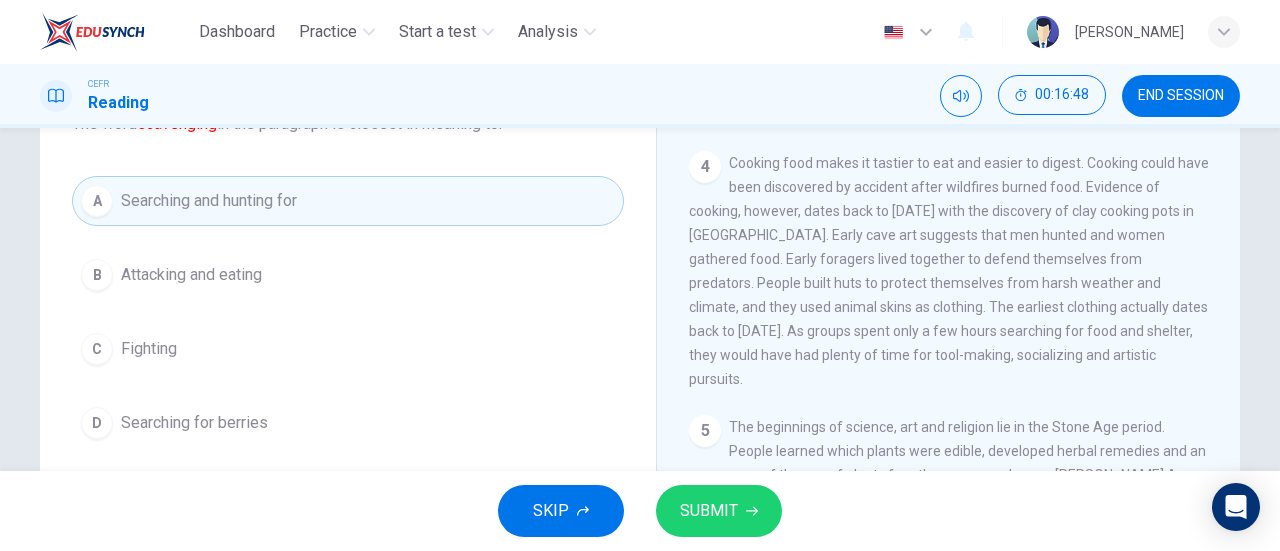 drag, startPoint x: 850, startPoint y: 253, endPoint x: 942, endPoint y: 364, distance: 144.17004 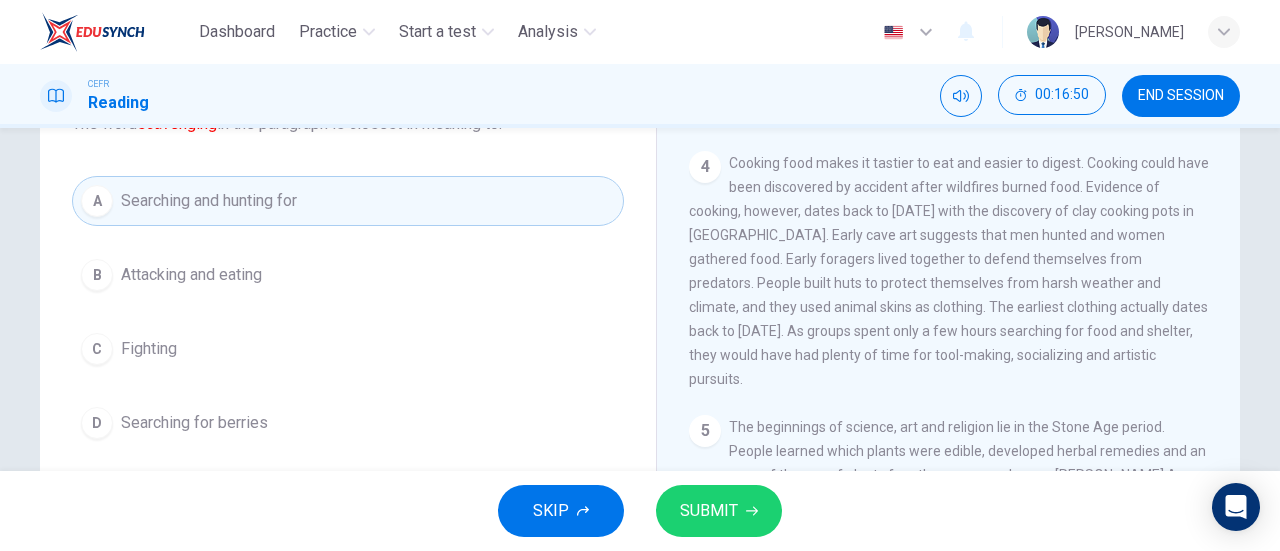 click on "Cooking food makes it tastier to eat and easier to digest. Cooking could have been discovered by accident after wildfires burned food. Evidence of cooking, however, dates back to 12,500 years ago with the discovery of clay cooking pots in East Asia. Early cave art suggests that men hunted and women gathered food. Early foragers lived together to defend themselves from predators. People built huts to protect themselves from harsh weather and climate, and they used animal skins as clothing. The earliest clothing actually dates back to 26,000 years ago. As groups spent only a few hours searching for food and shelter, they would have had plenty of time for tool-making, socializing and artistic pursuits." at bounding box center [949, 271] 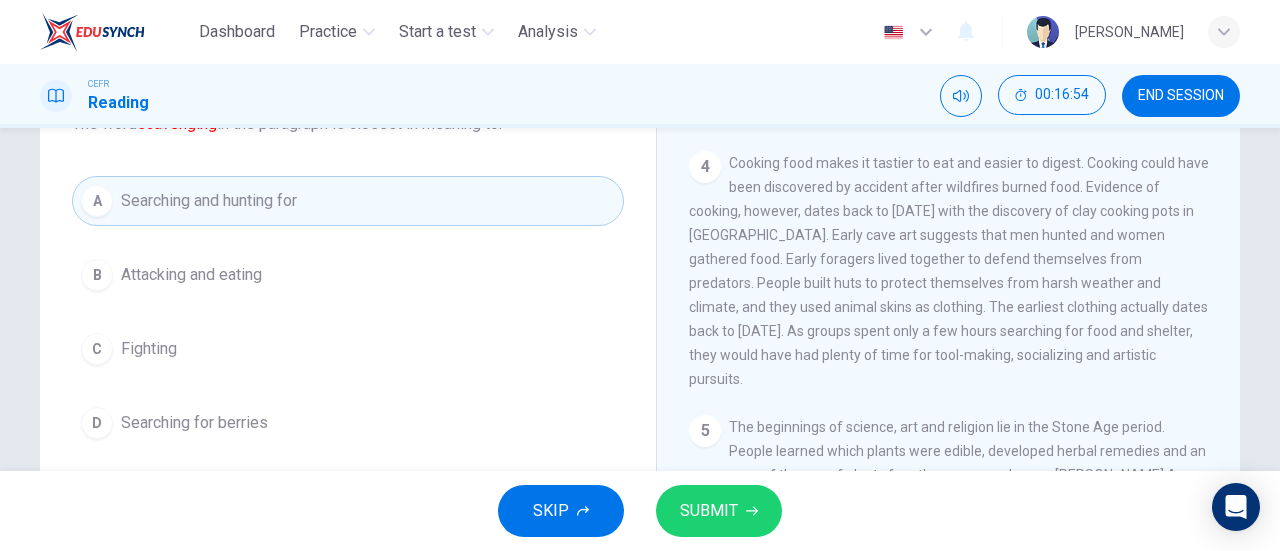 drag, startPoint x: 780, startPoint y: 283, endPoint x: 907, endPoint y: 397, distance: 170.66048 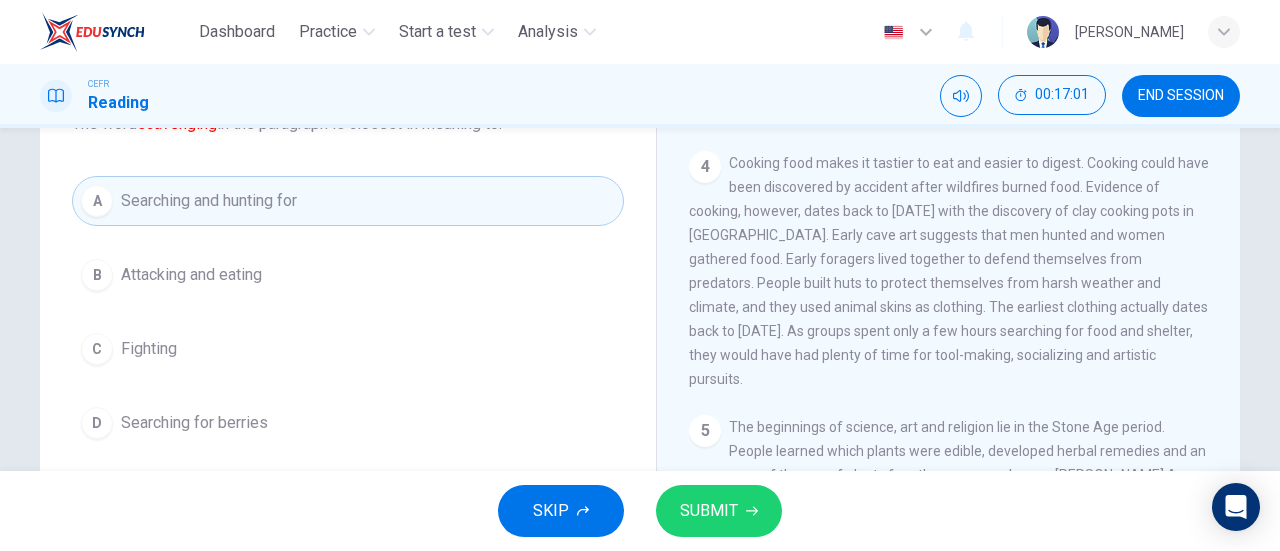drag, startPoint x: 872, startPoint y: 323, endPoint x: 804, endPoint y: 203, distance: 137.92752 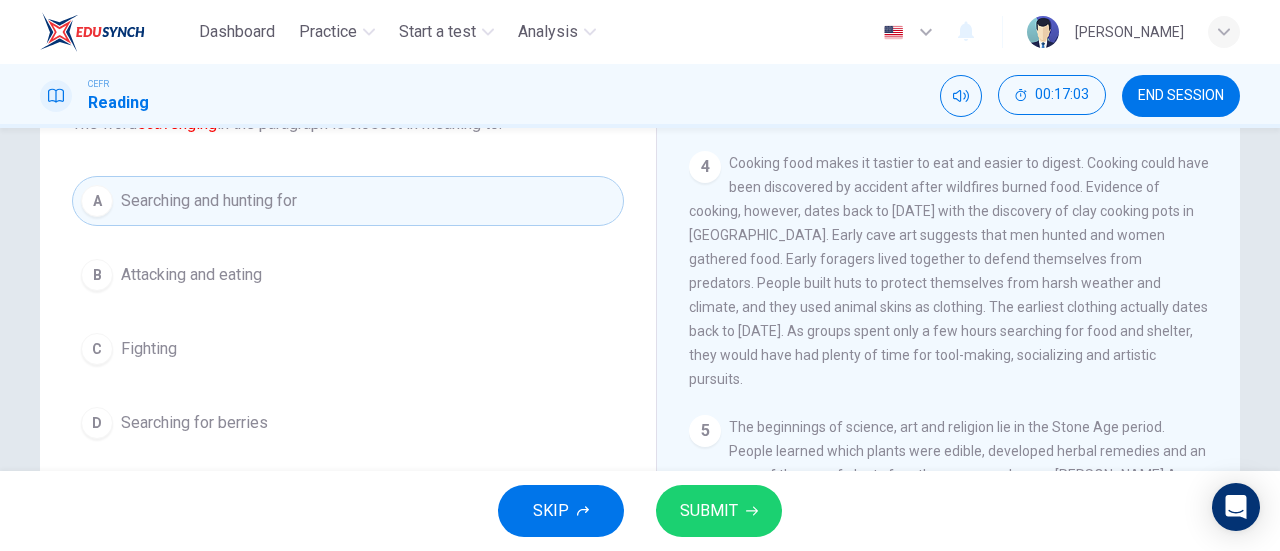 drag, startPoint x: 846, startPoint y: 255, endPoint x: 994, endPoint y: 401, distance: 207.89421 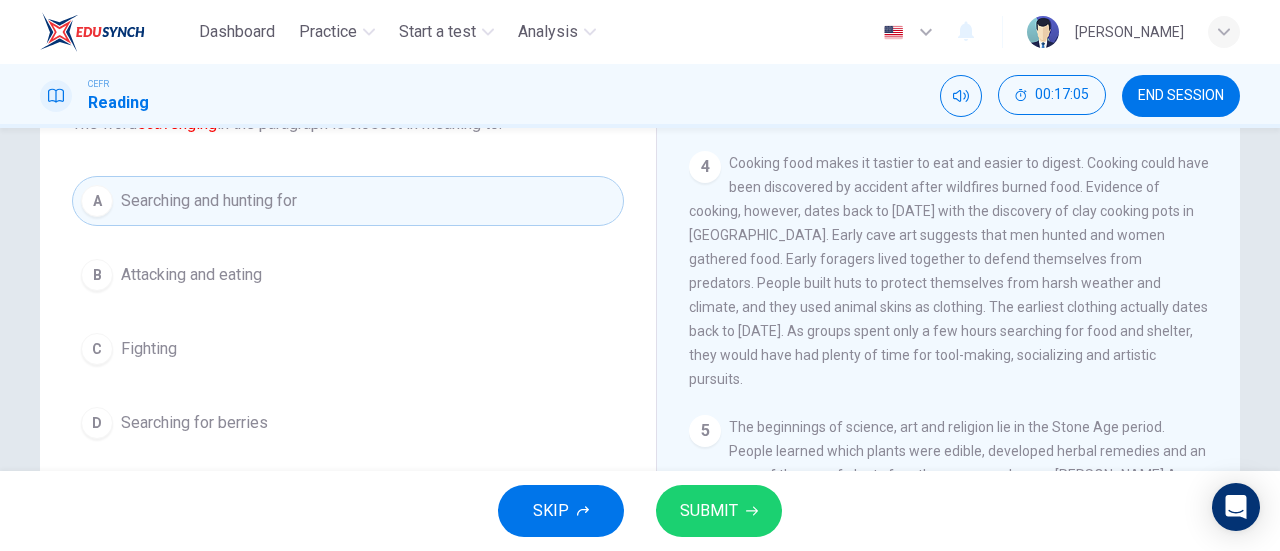 drag, startPoint x: 1168, startPoint y: 382, endPoint x: 852, endPoint y: 251, distance: 342.07748 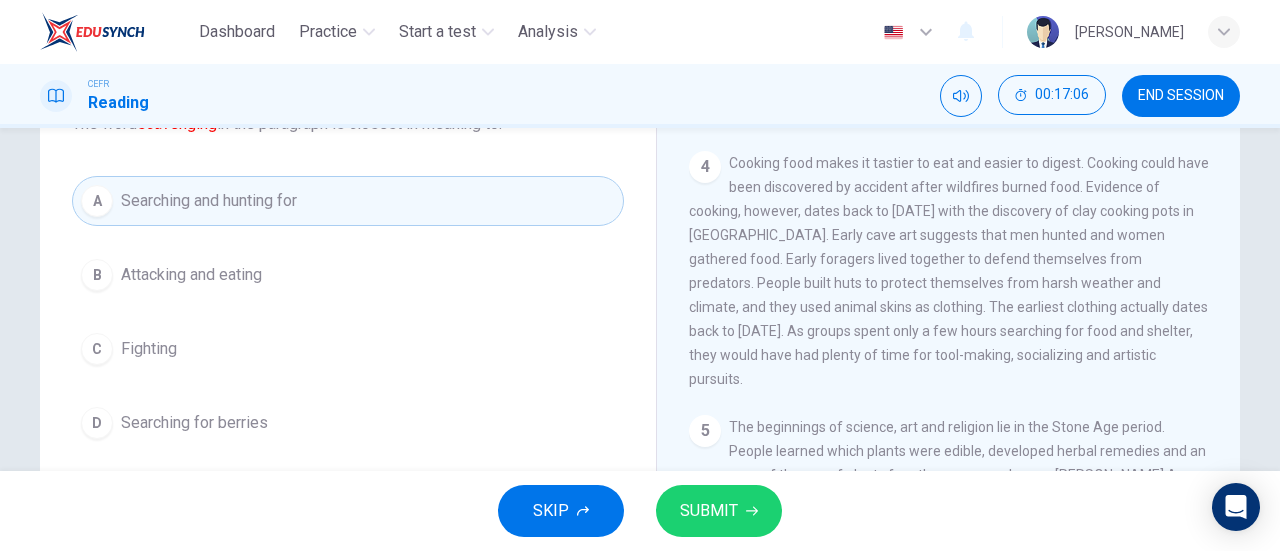 drag, startPoint x: 852, startPoint y: 251, endPoint x: 1198, endPoint y: 367, distance: 364.9274 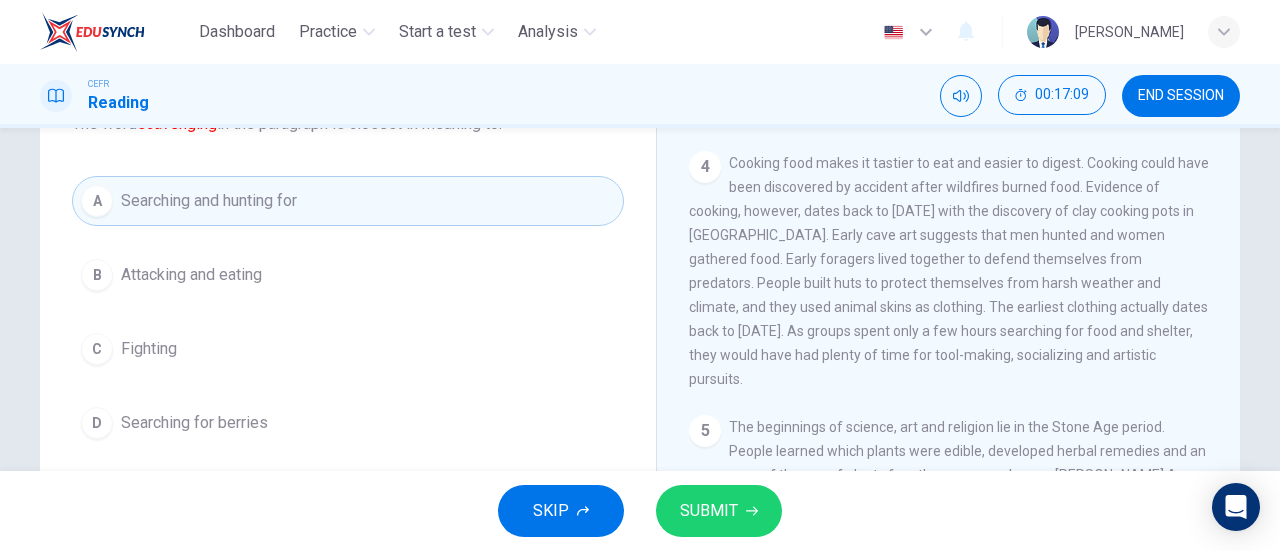 drag, startPoint x: 1182, startPoint y: 367, endPoint x: 800, endPoint y: 567, distance: 431.18906 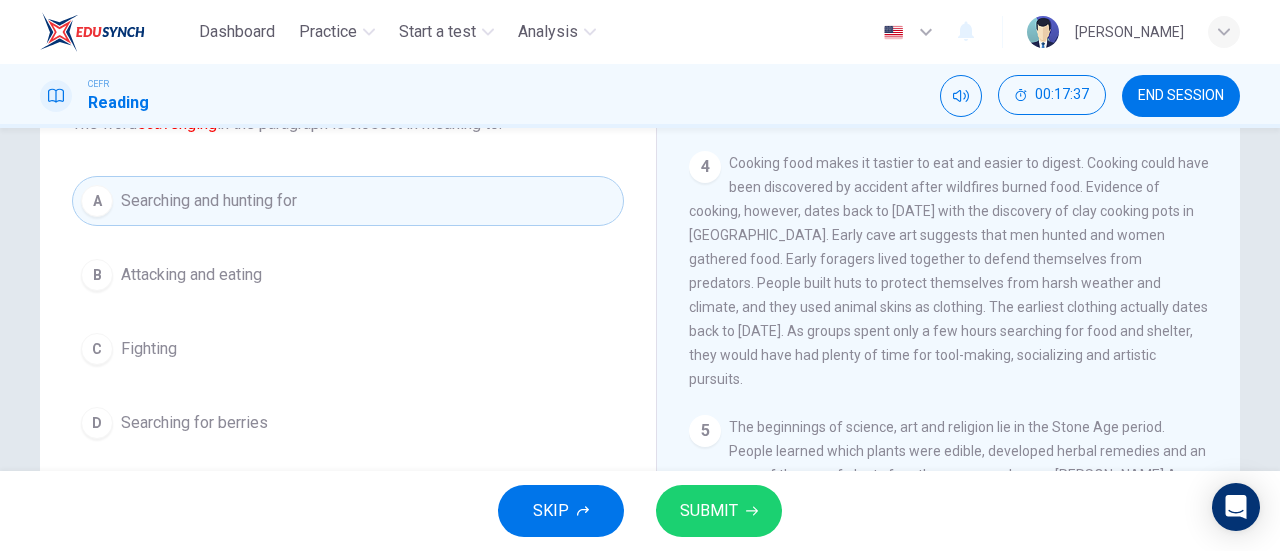 drag, startPoint x: 896, startPoint y: 355, endPoint x: 789, endPoint y: 282, distance: 129.52992 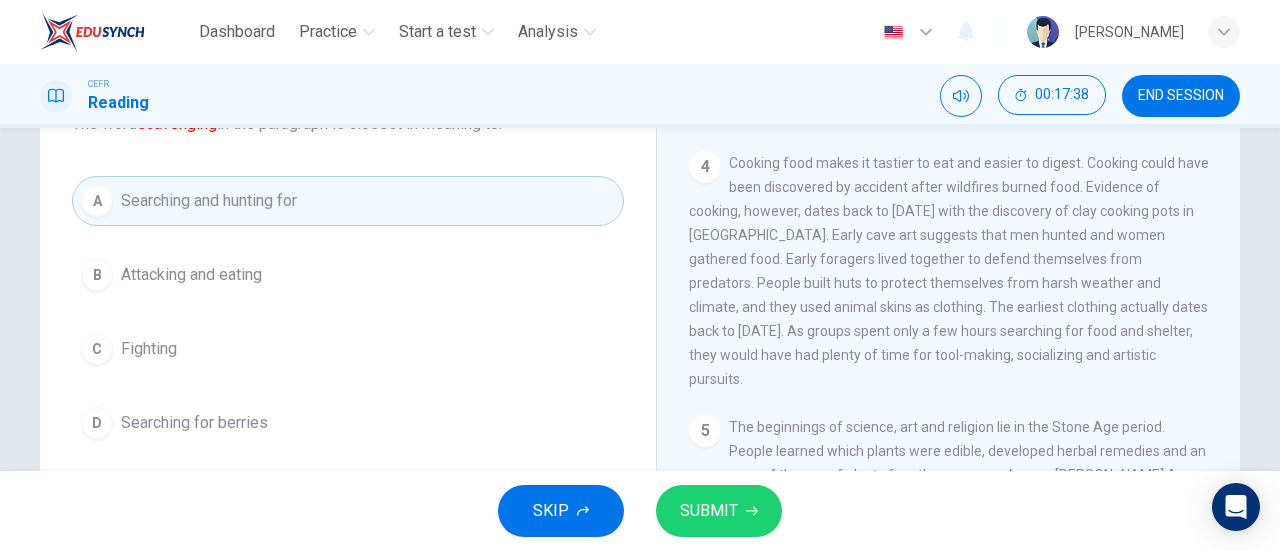 drag, startPoint x: 789, startPoint y: 282, endPoint x: 890, endPoint y: 343, distance: 117.99152 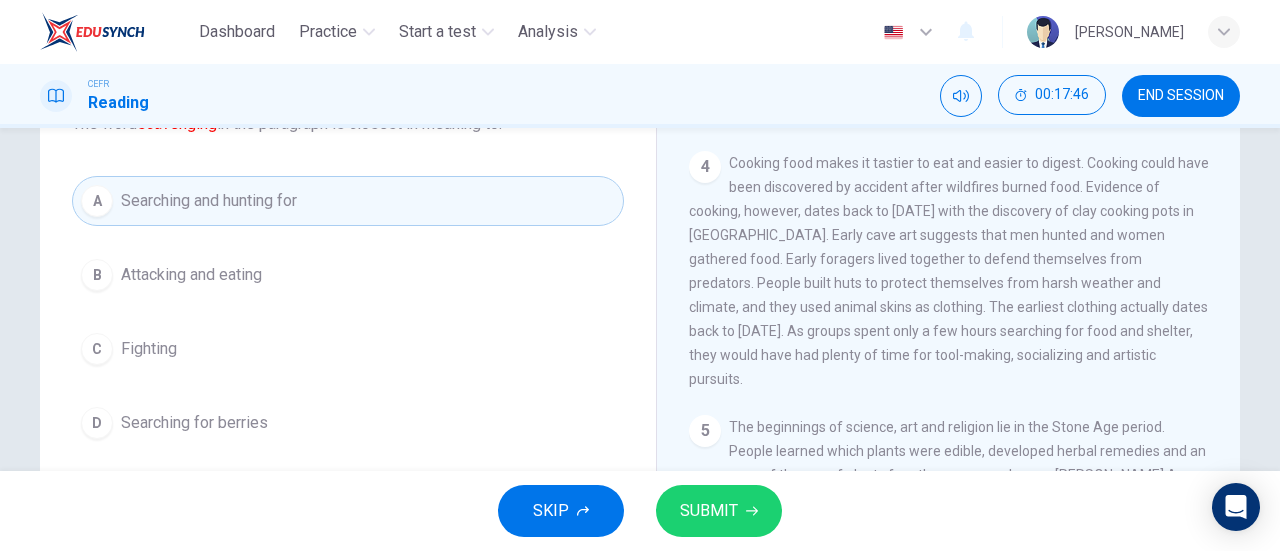 click on "Cooking food makes it tastier to eat and easier to digest. Cooking could have been discovered by accident after wildfires burned food. Evidence of cooking, however, dates back to 12,500 years ago with the discovery of clay cooking pots in East Asia. Early cave art suggests that men hunted and women gathered food. Early foragers lived together to defend themselves from predators. People built huts to protect themselves from harsh weather and climate, and they used animal skins as clothing. The earliest clothing actually dates back to 26,000 years ago. As groups spent only a few hours searching for food and shelter, they would have had plenty of time for tool-making, socializing and artistic pursuits." at bounding box center (949, 271) 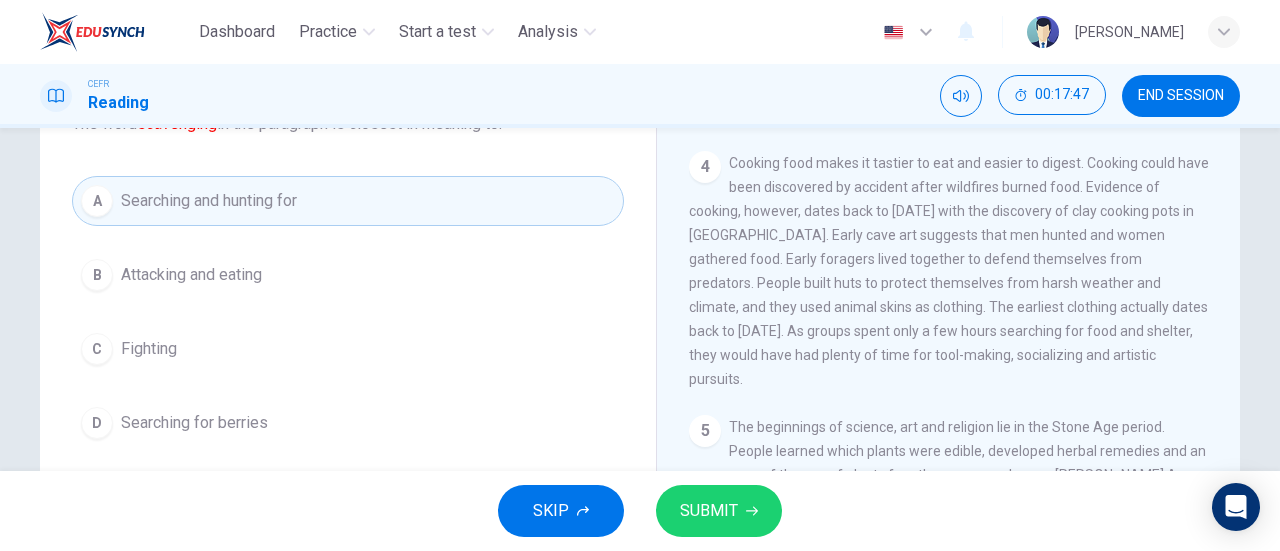 drag, startPoint x: 818, startPoint y: 327, endPoint x: 871, endPoint y: 363, distance: 64.070274 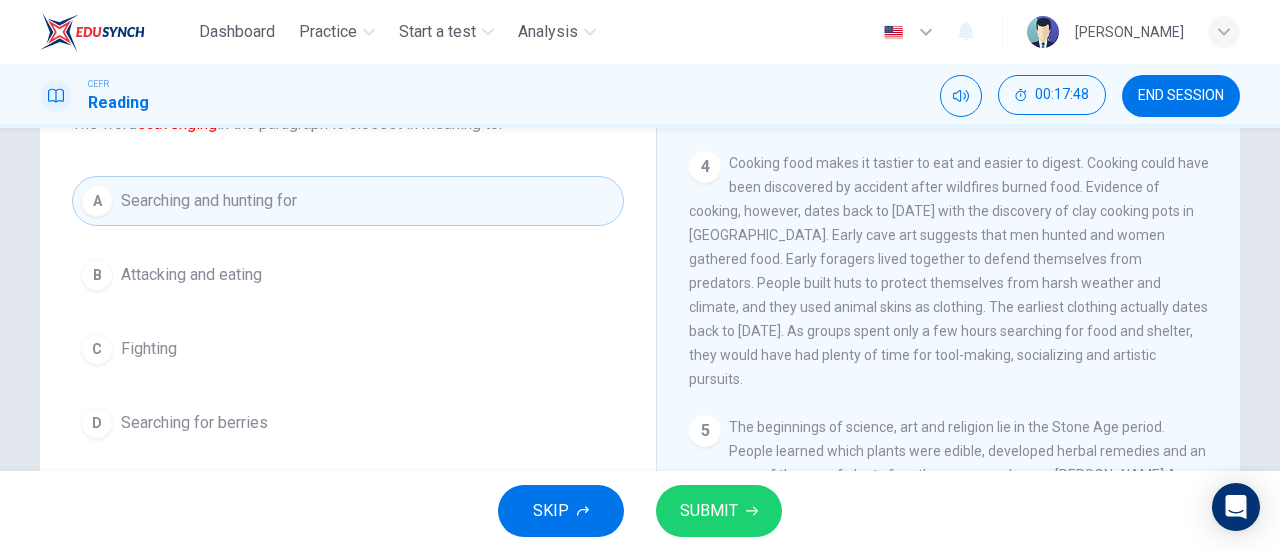 drag, startPoint x: 886, startPoint y: 321, endPoint x: 909, endPoint y: 339, distance: 29.206163 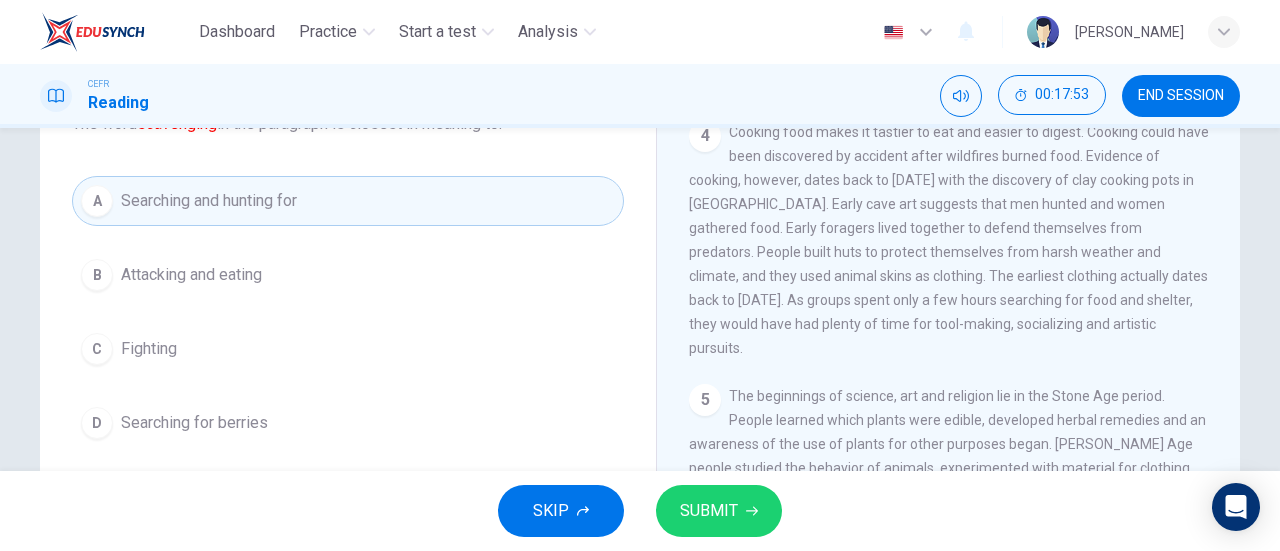 scroll, scrollTop: 696, scrollLeft: 0, axis: vertical 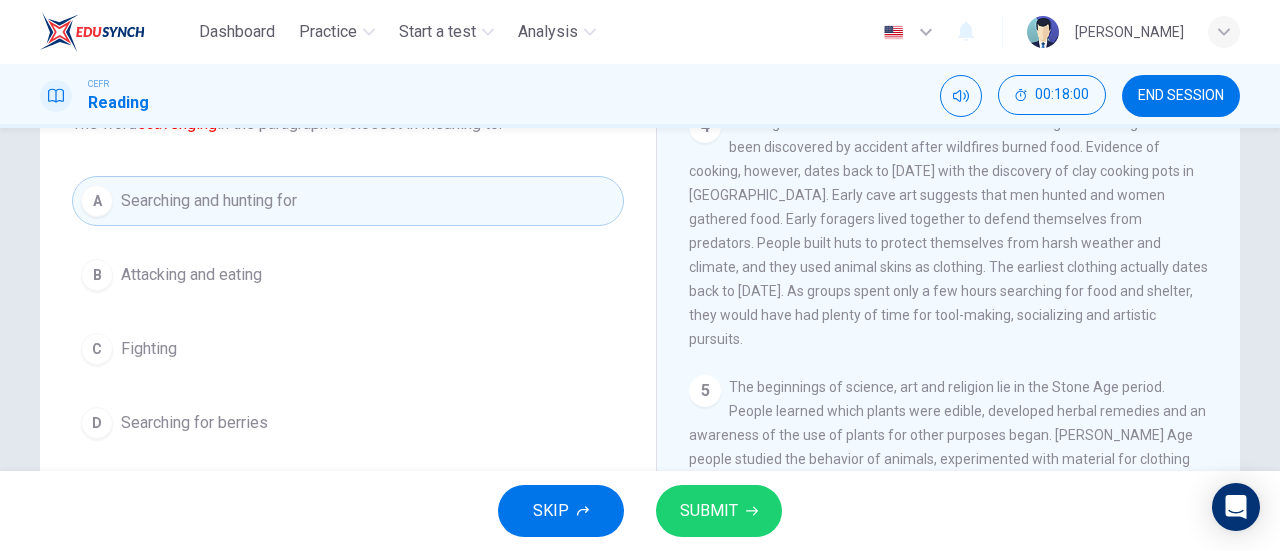 drag, startPoint x: 774, startPoint y: 263, endPoint x: 976, endPoint y: 307, distance: 206.73654 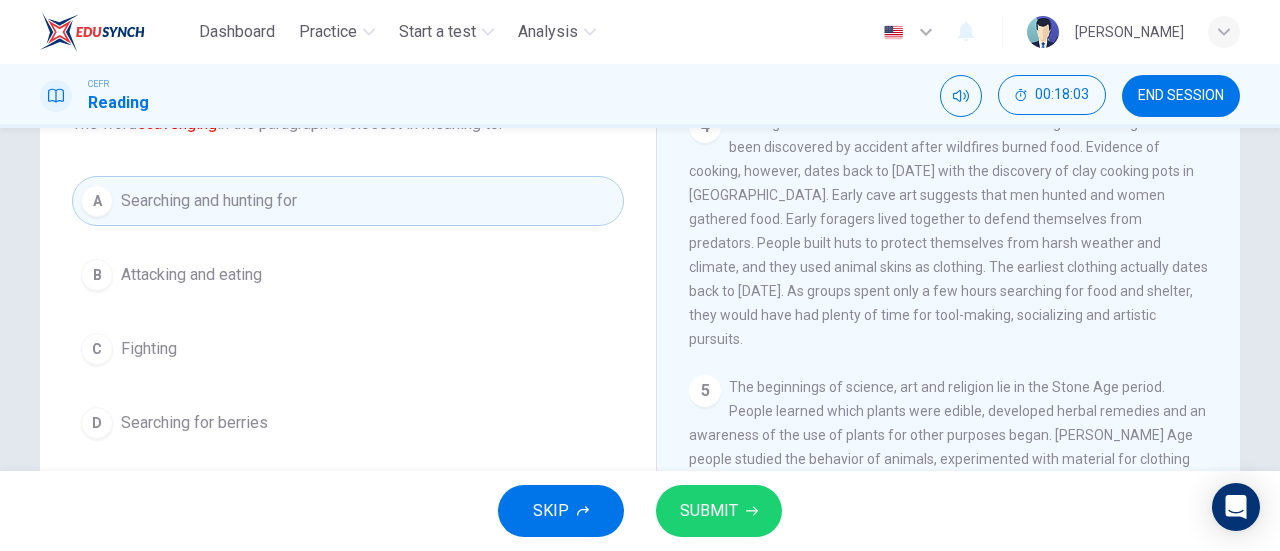 drag, startPoint x: 714, startPoint y: 257, endPoint x: 904, endPoint y: 371, distance: 221.57617 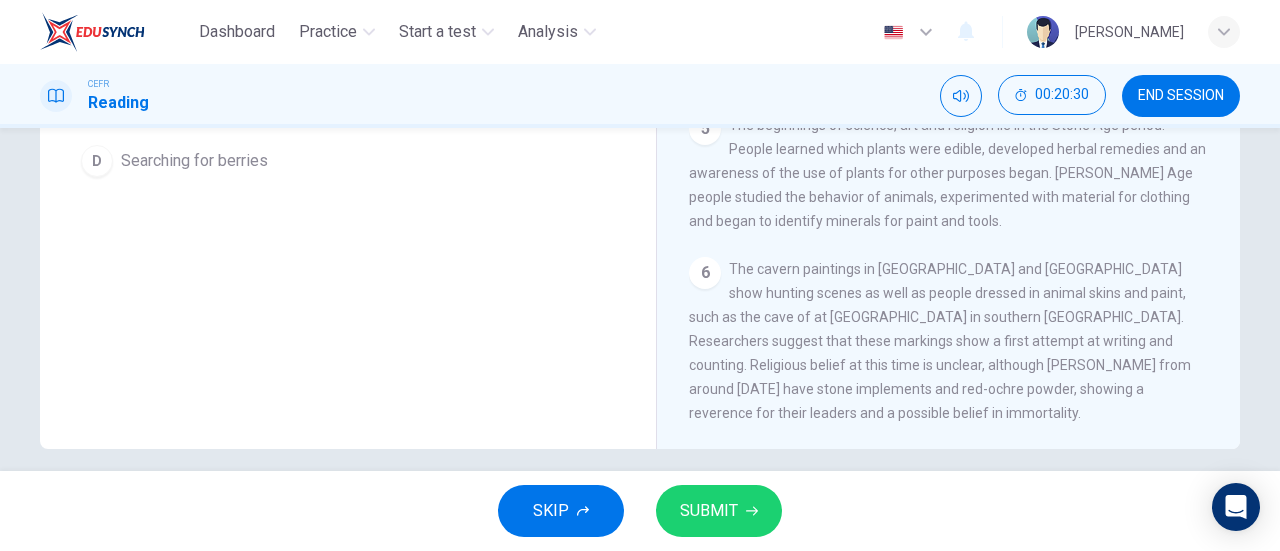 scroll, scrollTop: 432, scrollLeft: 0, axis: vertical 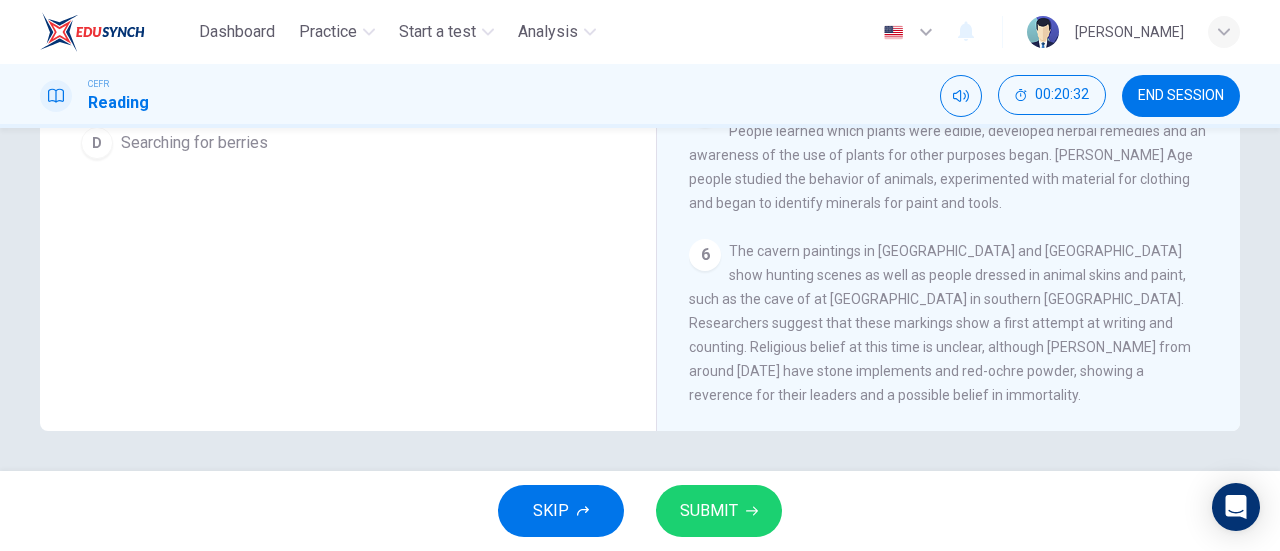 drag, startPoint x: 766, startPoint y: 254, endPoint x: 862, endPoint y: 320, distance: 116.498924 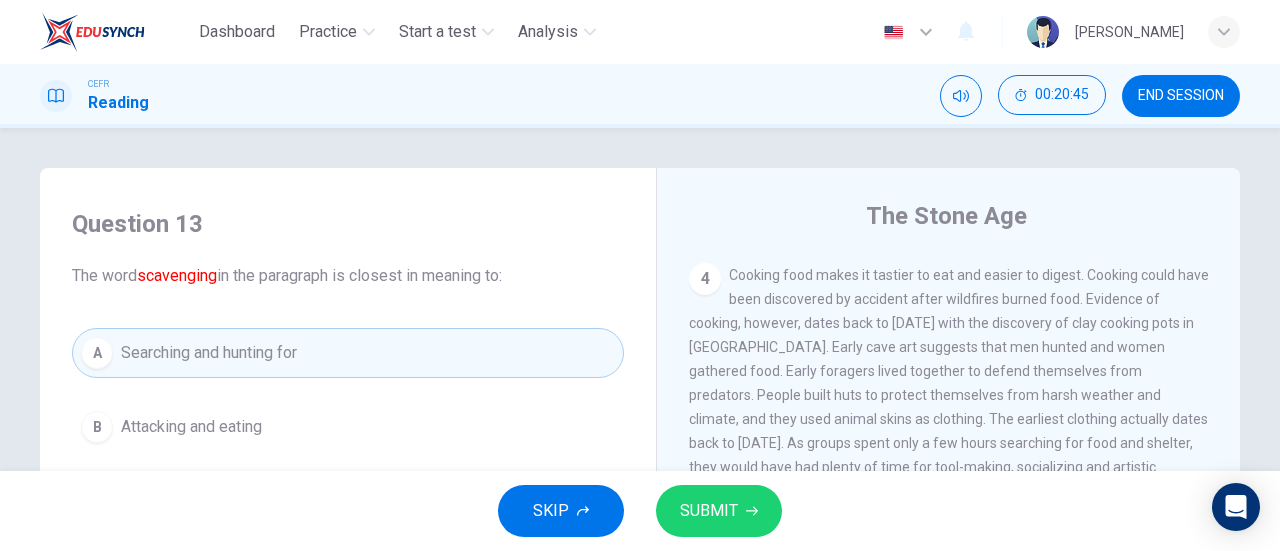 scroll, scrollTop: 28, scrollLeft: 0, axis: vertical 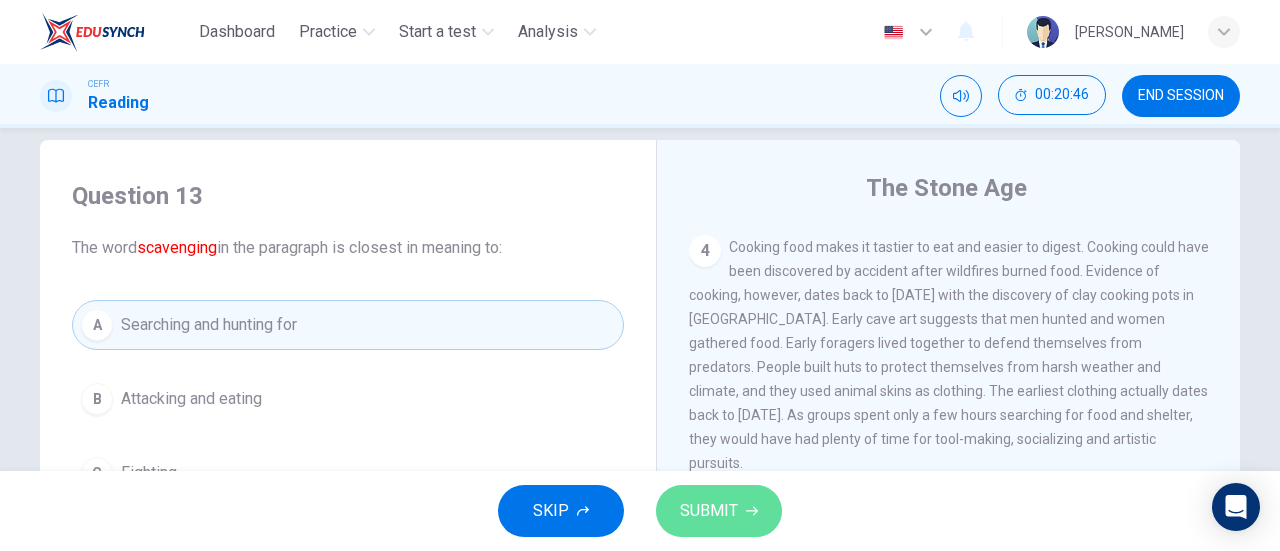 click on "SUBMIT" at bounding box center (719, 511) 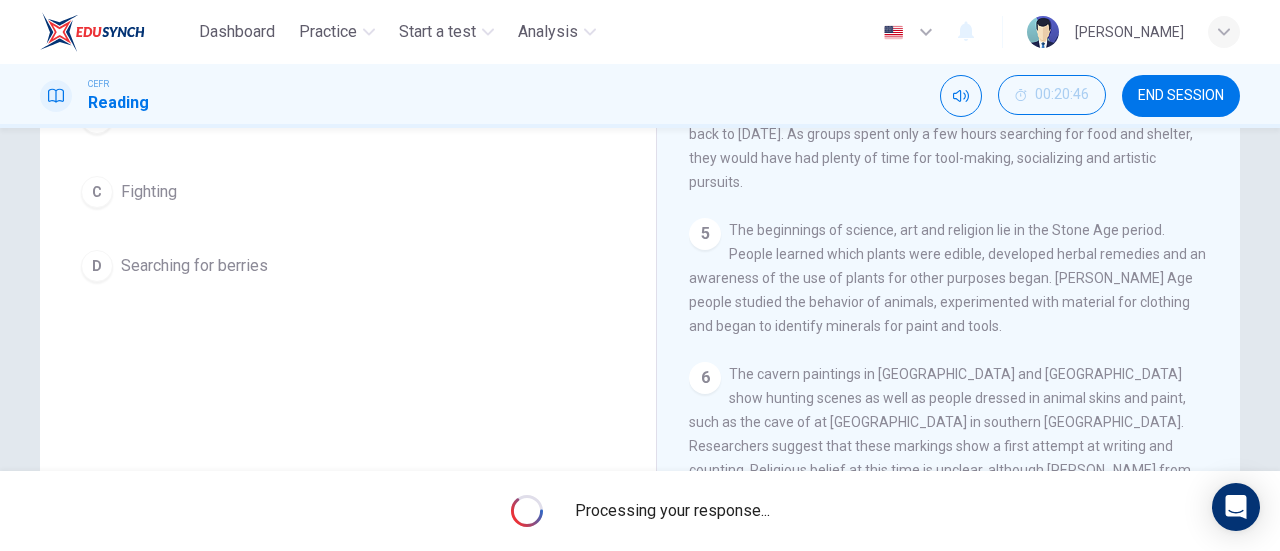 scroll, scrollTop: 432, scrollLeft: 0, axis: vertical 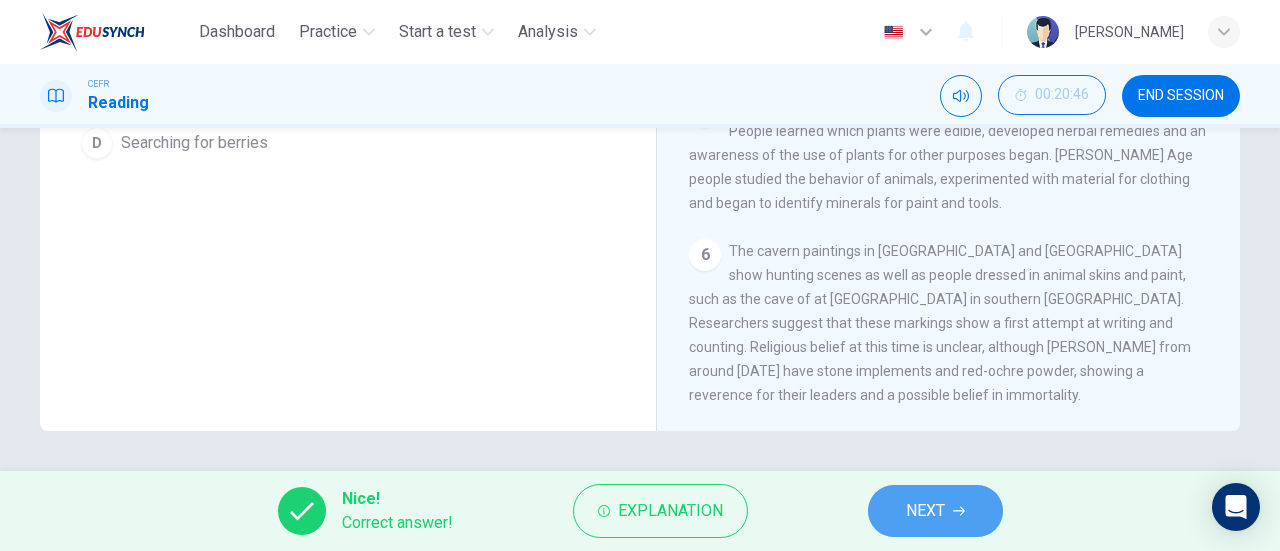 click on "NEXT" at bounding box center [925, 511] 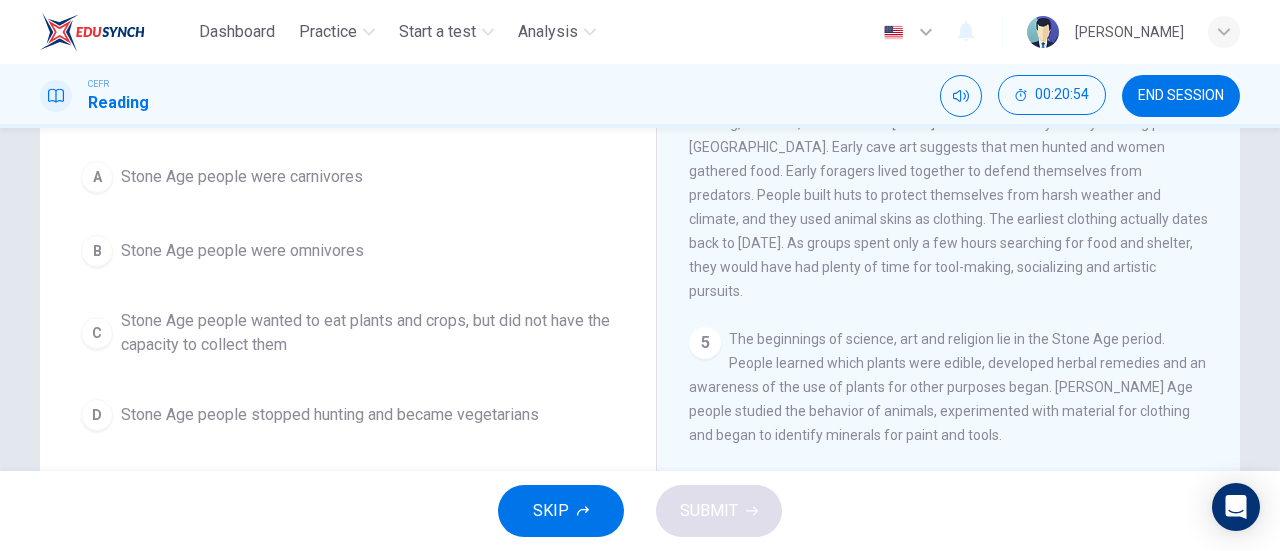scroll, scrollTop: 203, scrollLeft: 0, axis: vertical 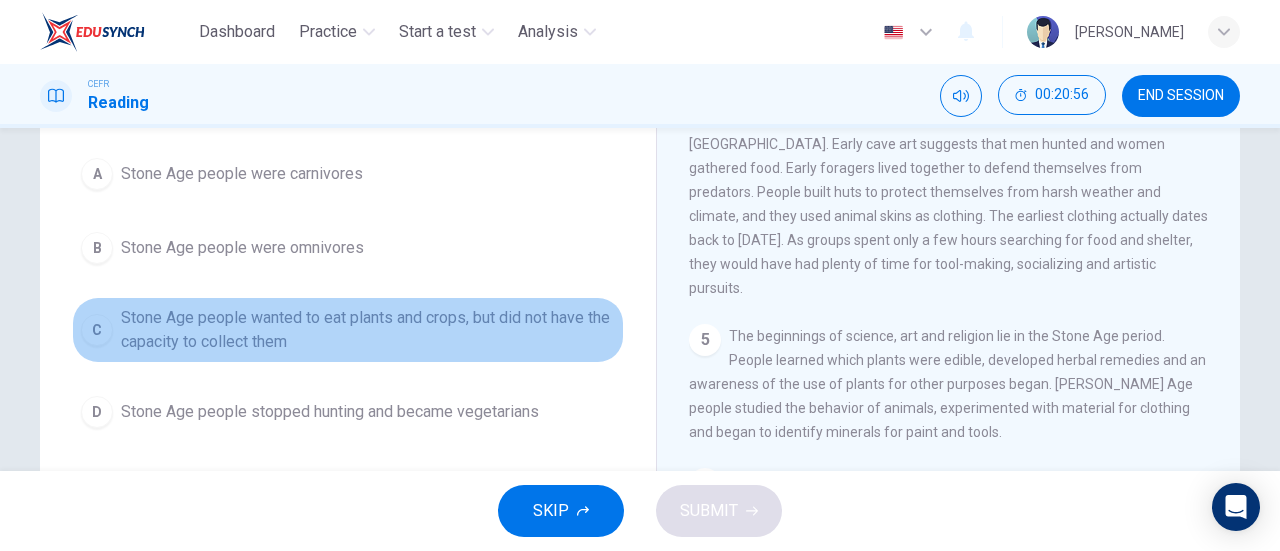click on "Stone Age people wanted to eat plants and crops, but did not have the capacity to collect them" at bounding box center [368, 330] 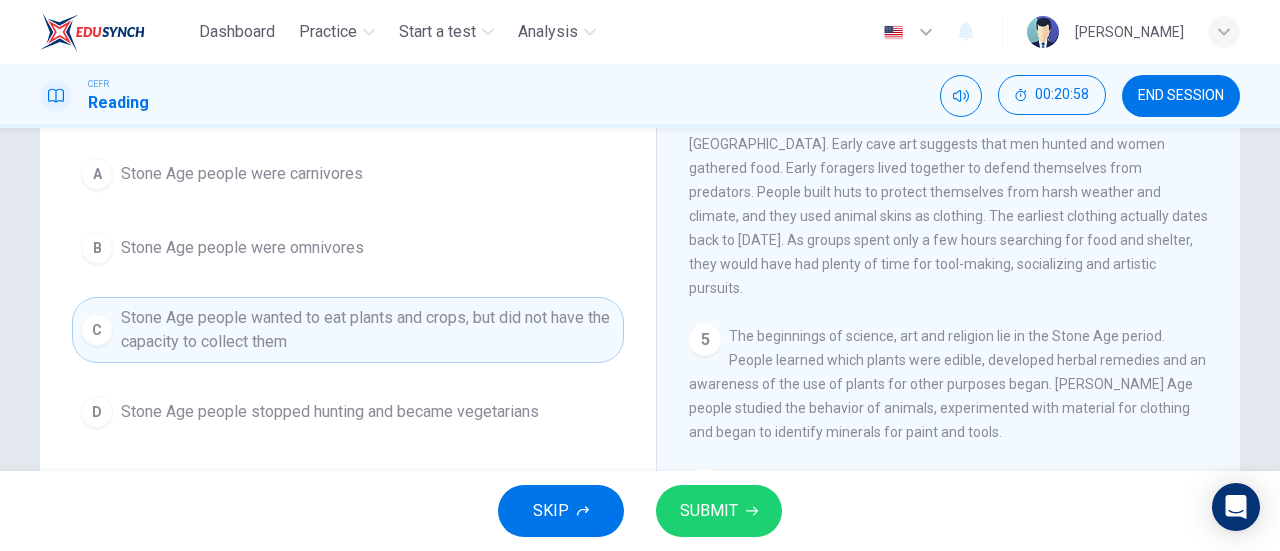 click on "SUBMIT" at bounding box center [709, 511] 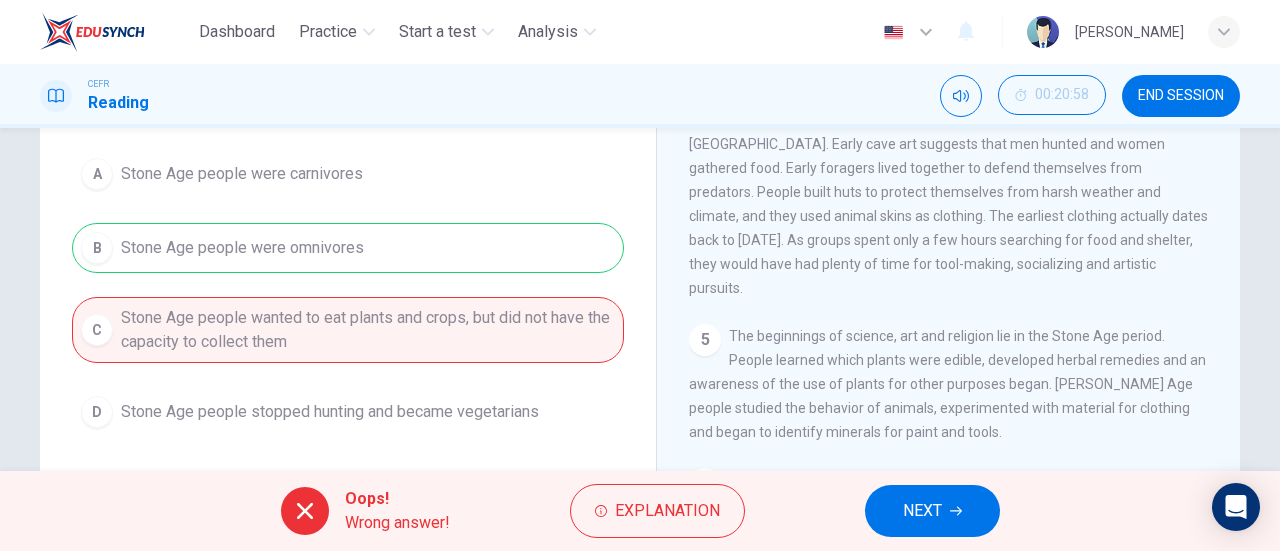 click on "A Stone Age people were carnivores B Stone Age people were omnivores C Stone Age people wanted to eat plants and crops, but did not have the capacity to collect them D Stone Age people stopped hunting and became vegetarians" at bounding box center (348, 293) 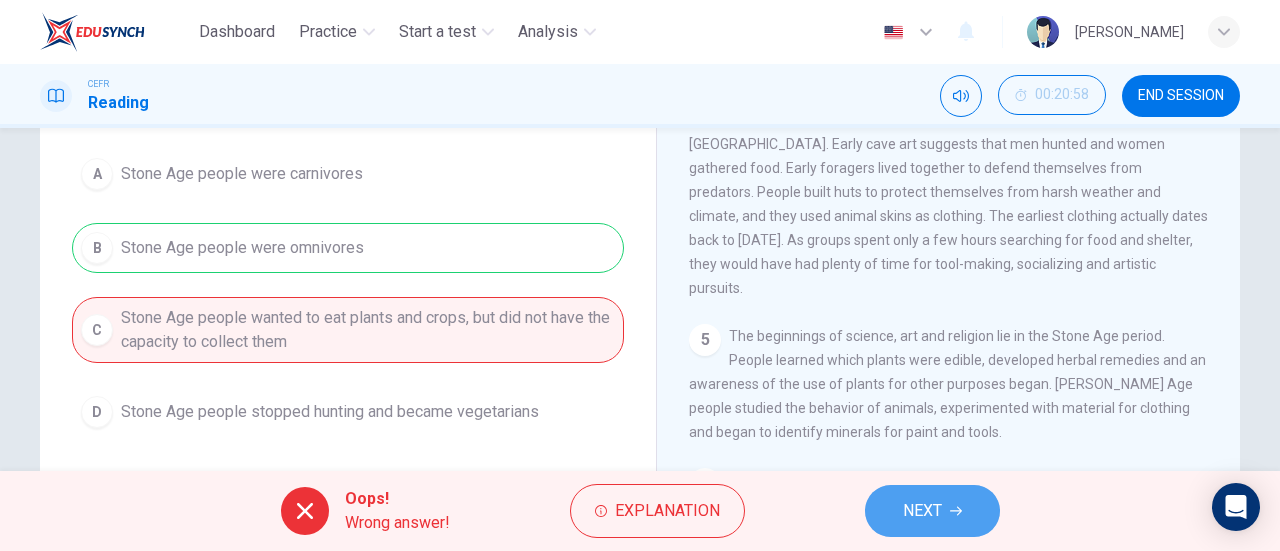 click on "NEXT" at bounding box center (922, 511) 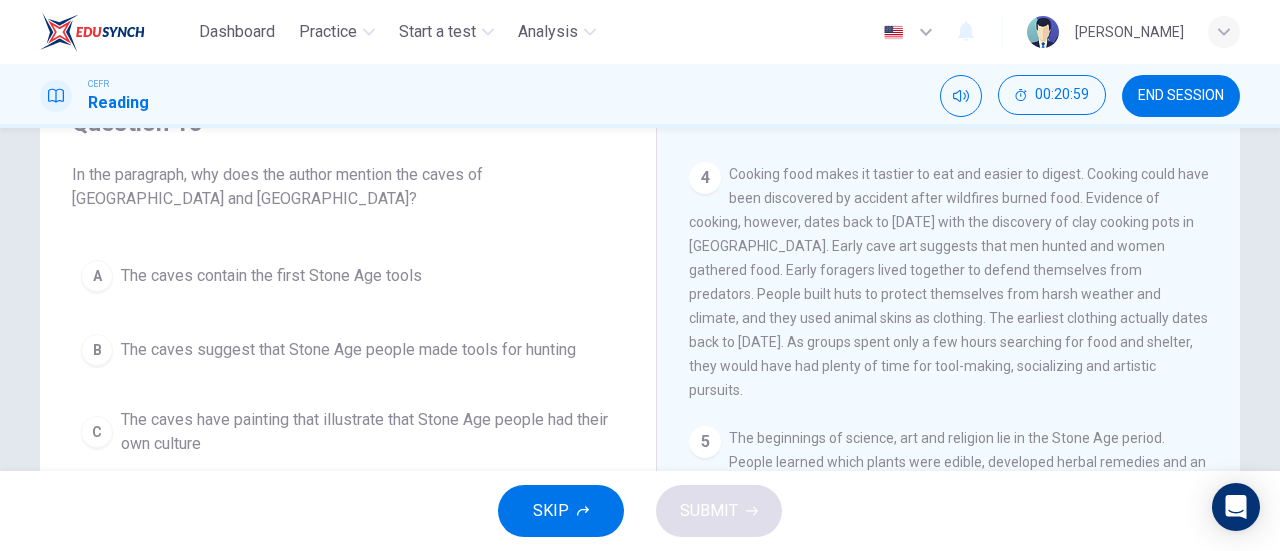 scroll, scrollTop: 107, scrollLeft: 0, axis: vertical 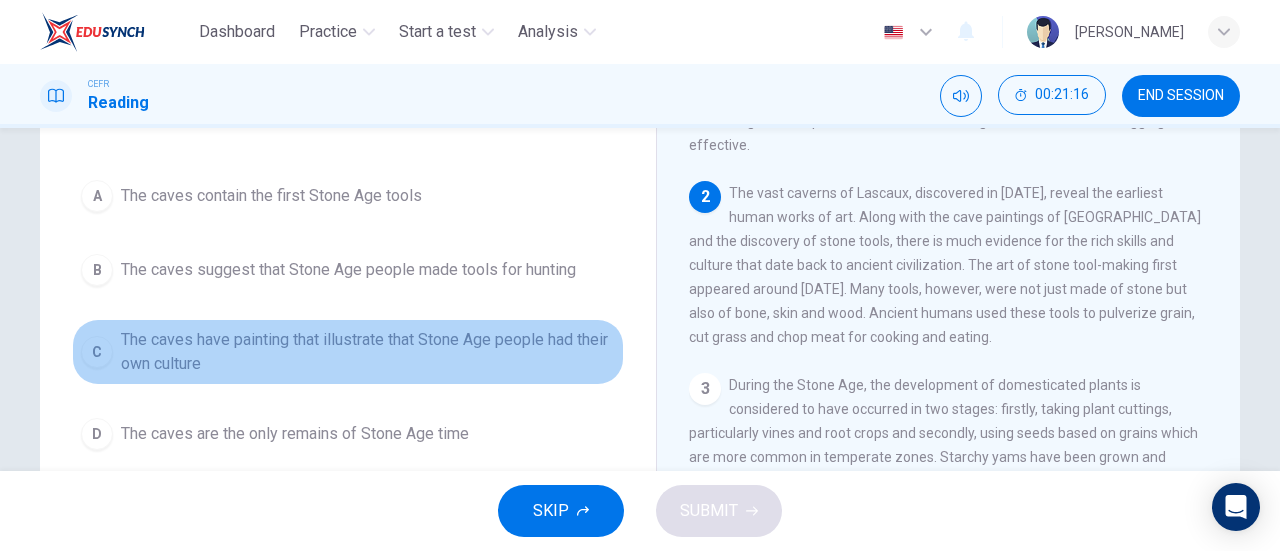click on "The caves have painting that illustrate that Stone Age people had their own culture" at bounding box center [368, 352] 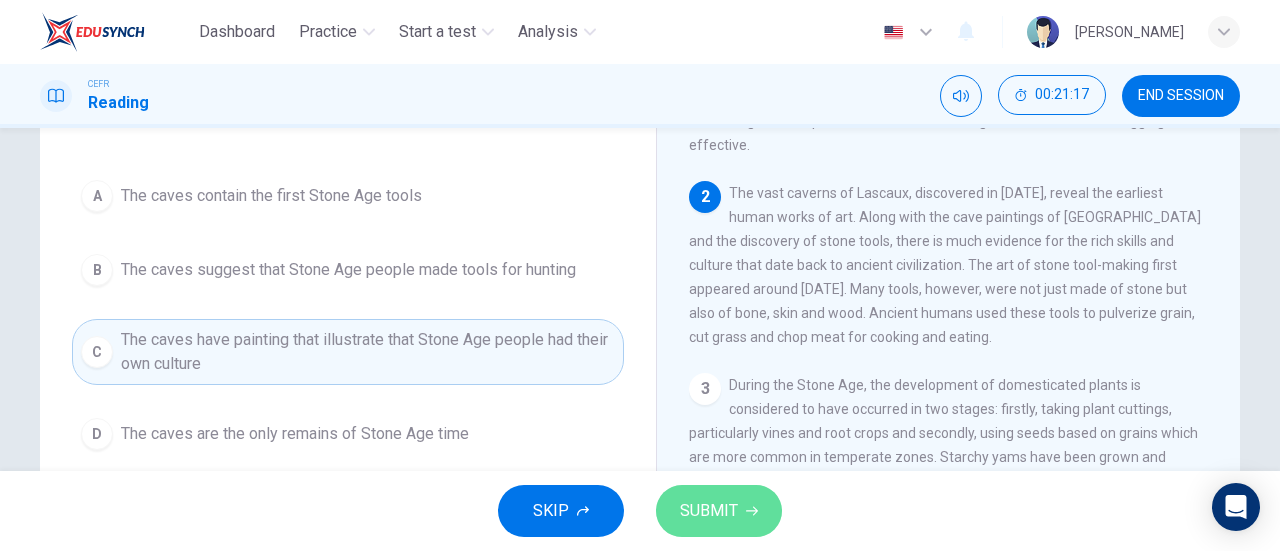 click on "SUBMIT" at bounding box center [709, 511] 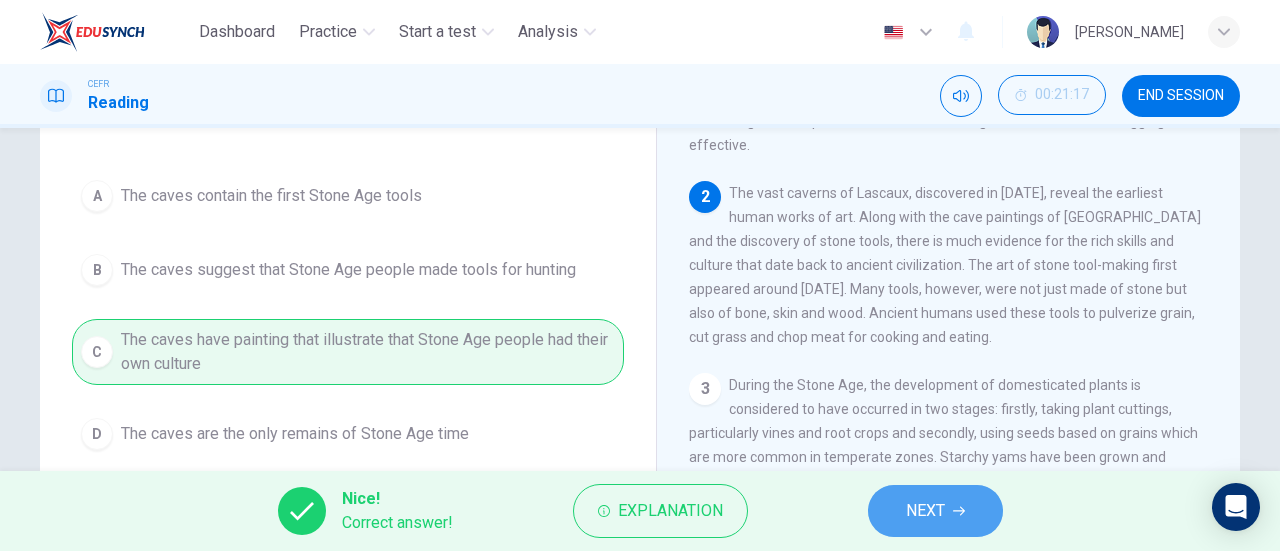click on "NEXT" at bounding box center [925, 511] 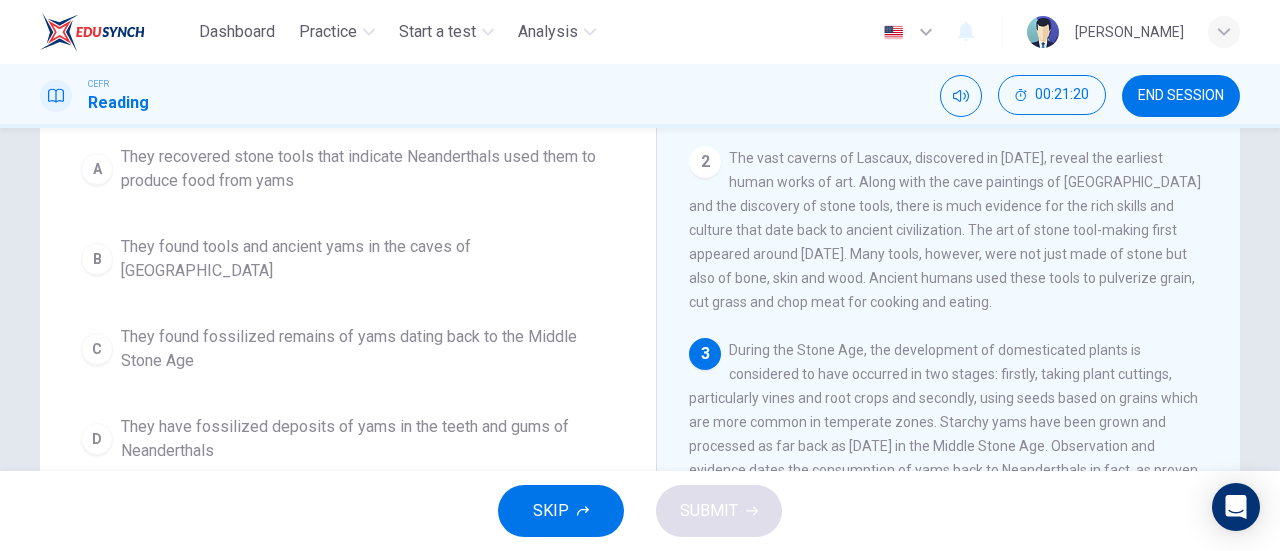 scroll, scrollTop: 220, scrollLeft: 0, axis: vertical 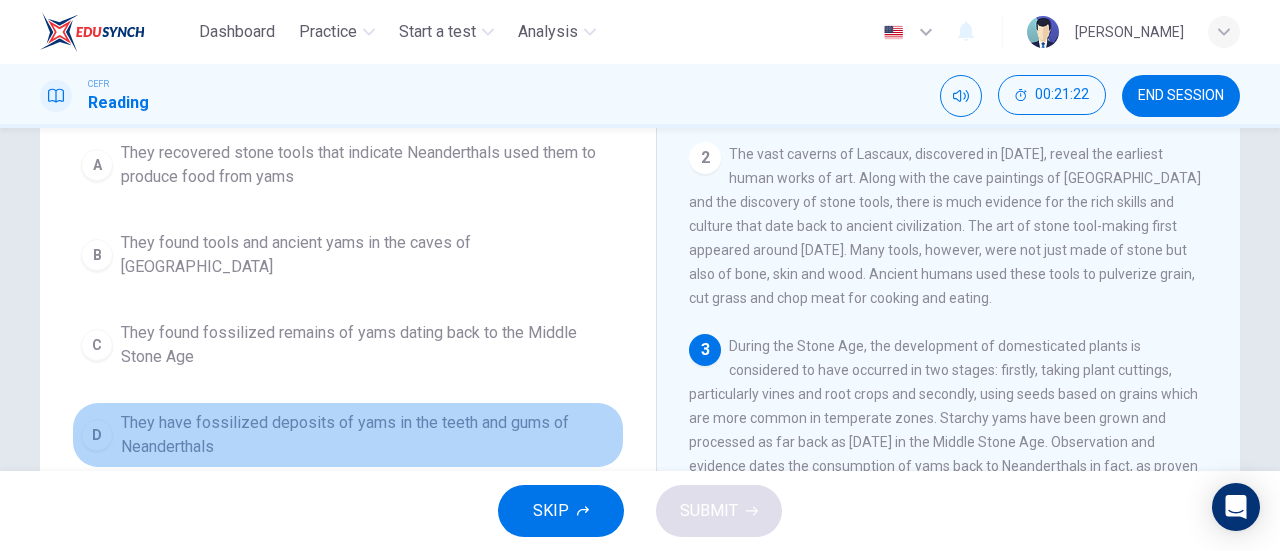 click on "They have fossilized deposits of yams in the teeth and gums of Neanderthals" at bounding box center (368, 435) 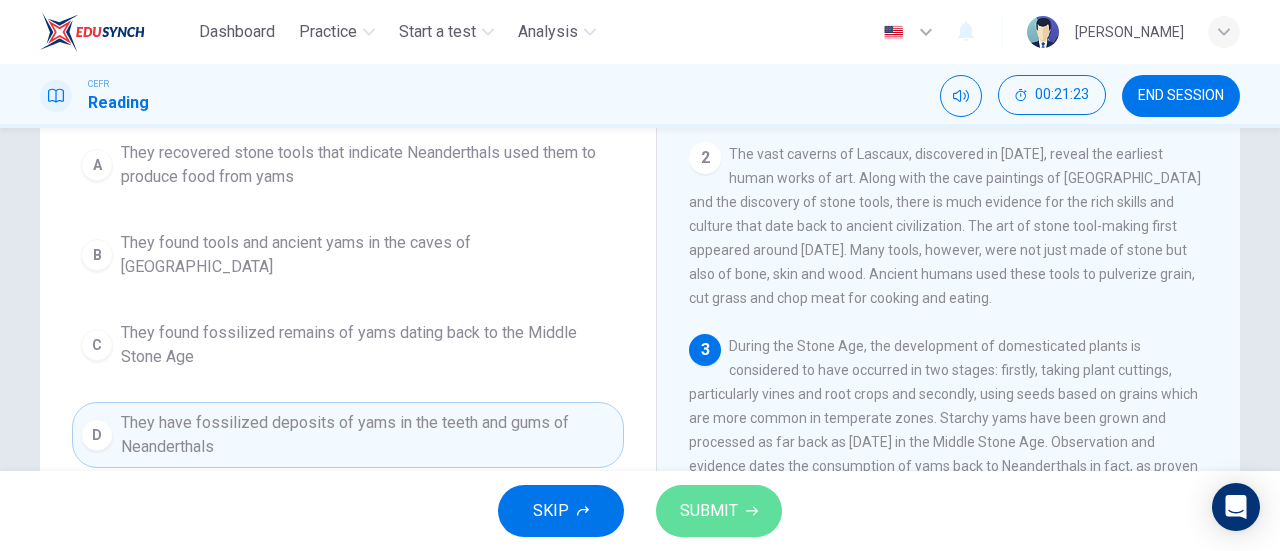 click on "SUBMIT" at bounding box center [719, 511] 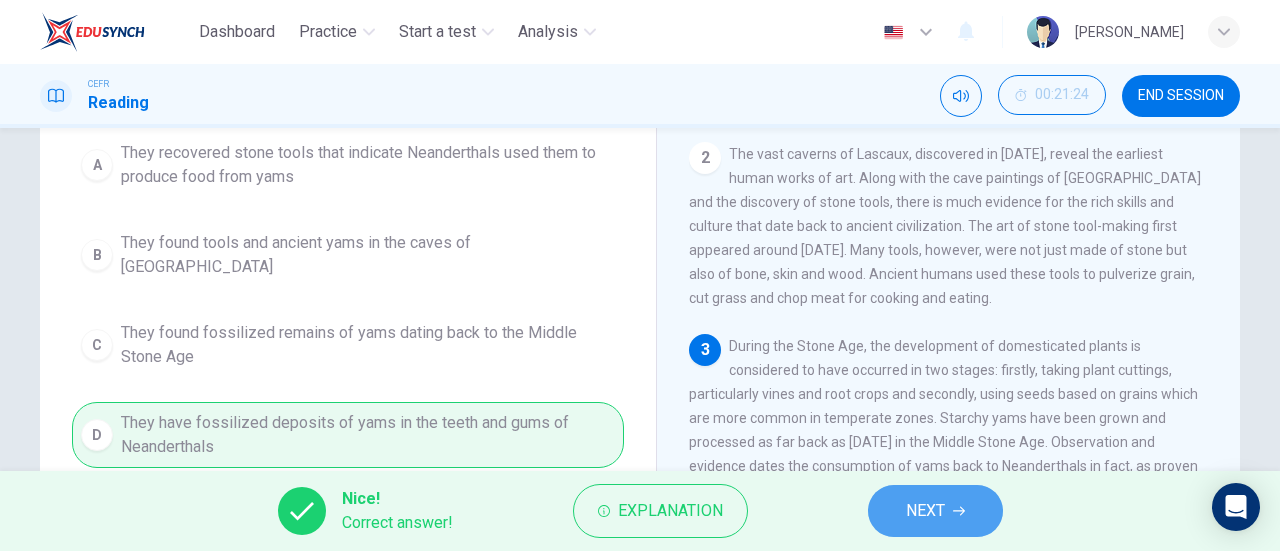 click on "NEXT" at bounding box center [925, 511] 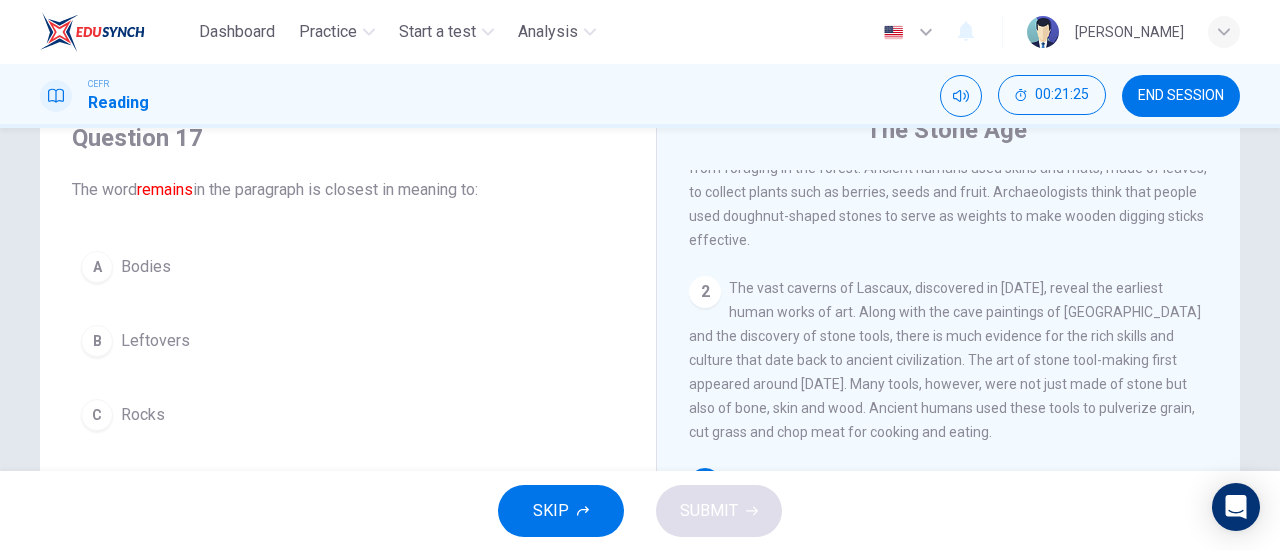 scroll, scrollTop: 164, scrollLeft: 0, axis: vertical 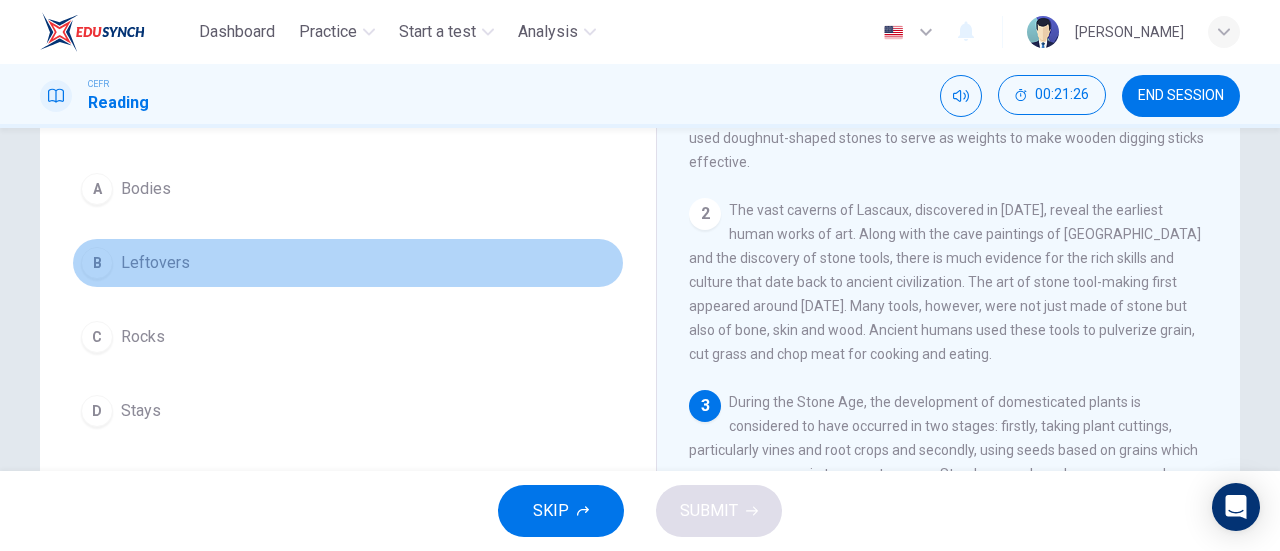 click on "Leftovers" at bounding box center (155, 263) 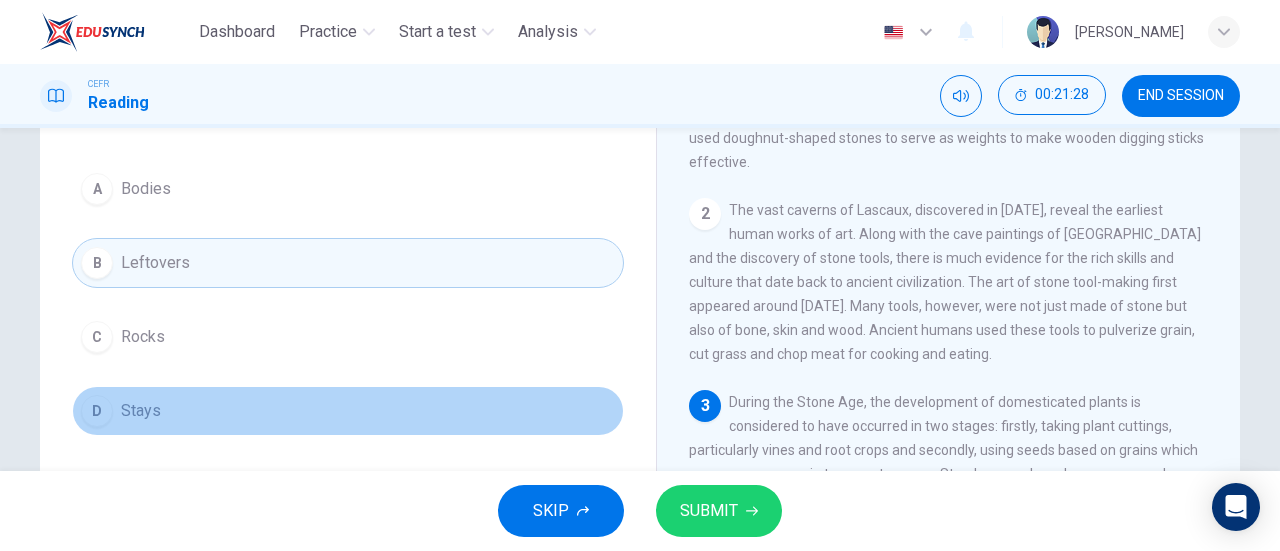 click on "D Stays" at bounding box center [348, 411] 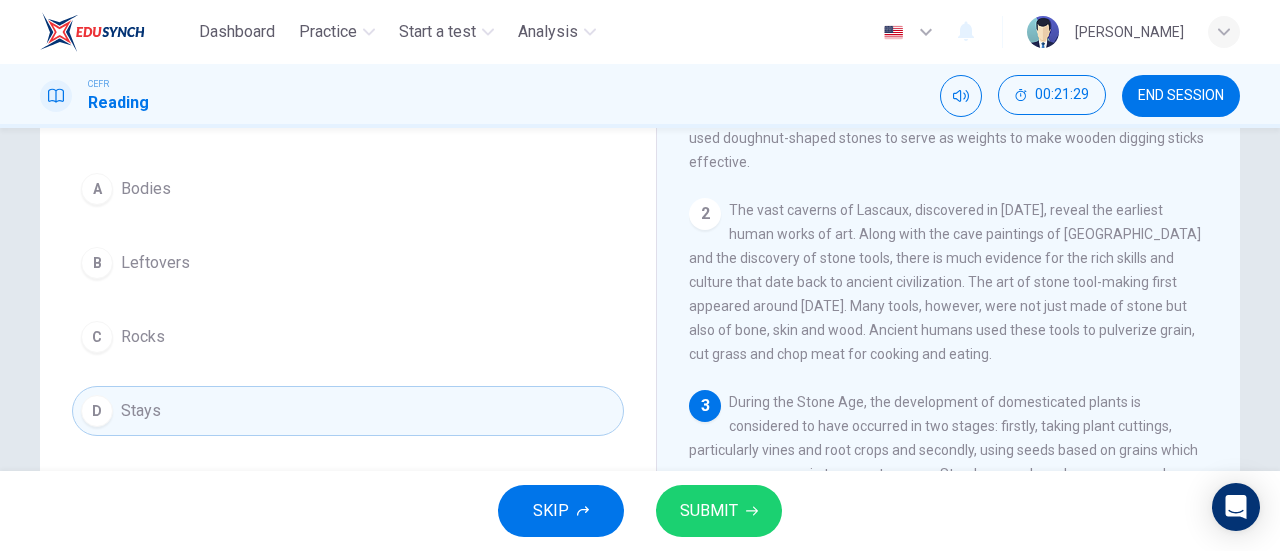 click on "B Leftovers" at bounding box center [348, 263] 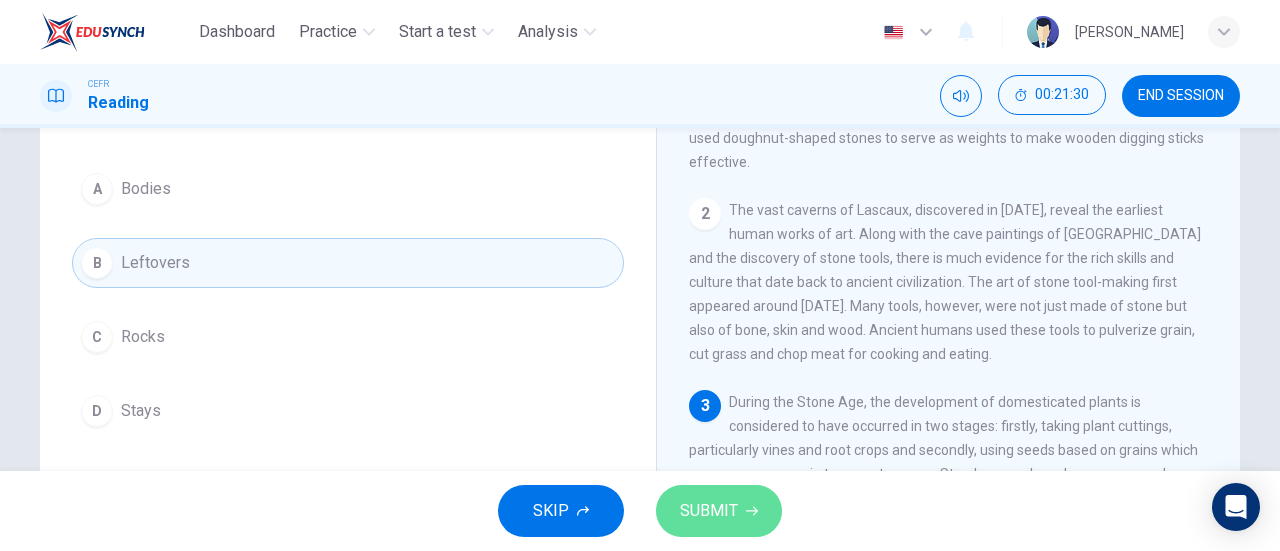 click on "SUBMIT" at bounding box center (709, 511) 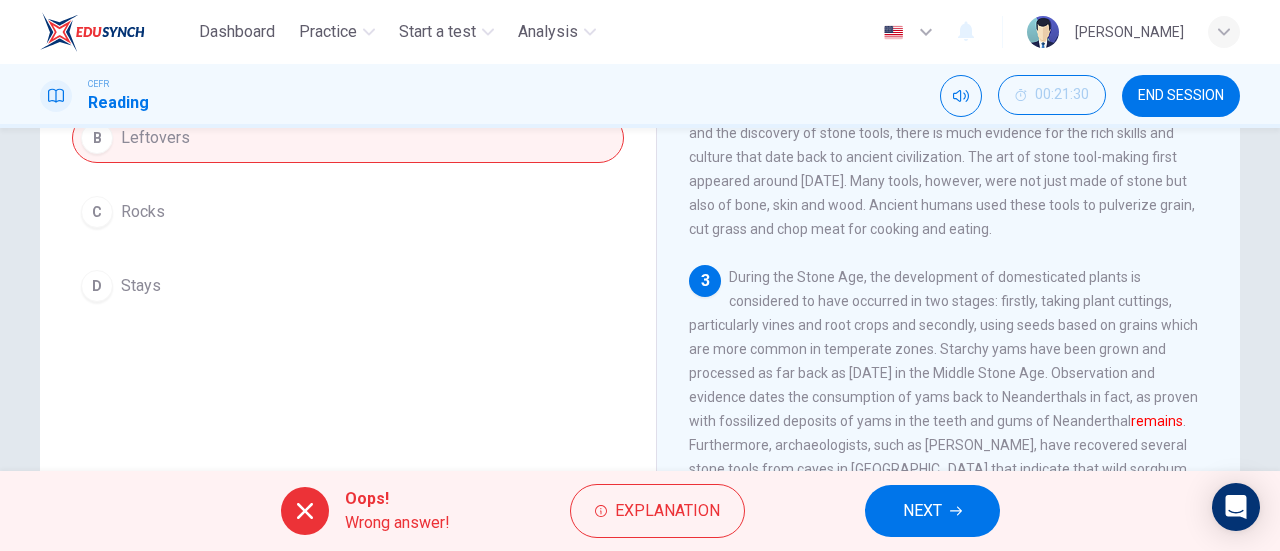 scroll, scrollTop: 157, scrollLeft: 0, axis: vertical 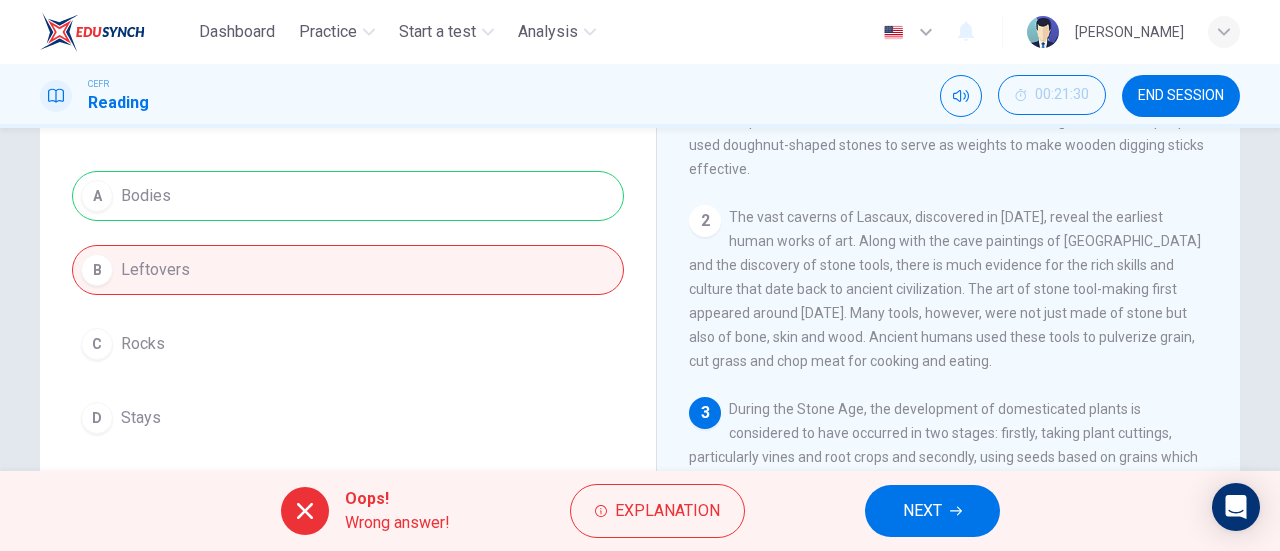 click on "A Bodies B Leftovers C Rocks D Stays" at bounding box center (348, 307) 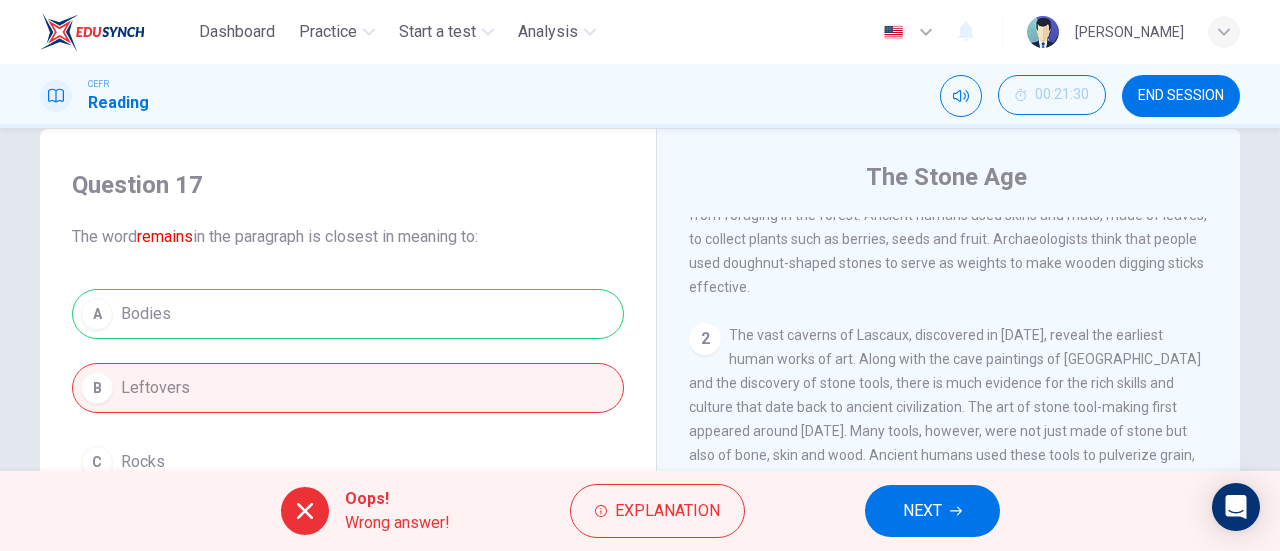 scroll, scrollTop: 35, scrollLeft: 0, axis: vertical 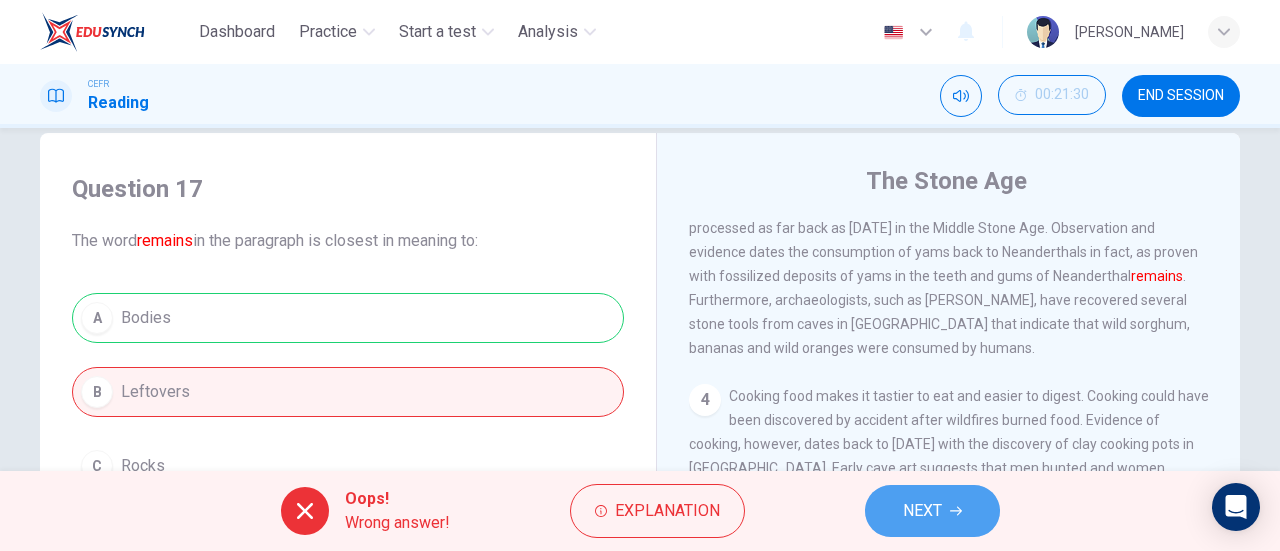 click on "NEXT" at bounding box center [922, 511] 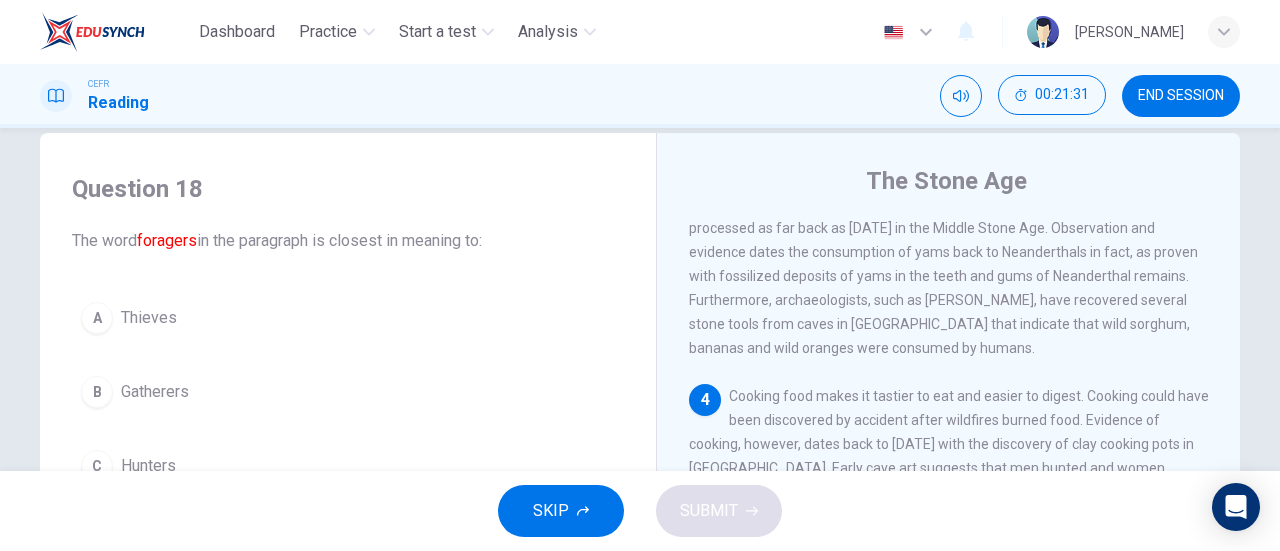scroll, scrollTop: 696, scrollLeft: 0, axis: vertical 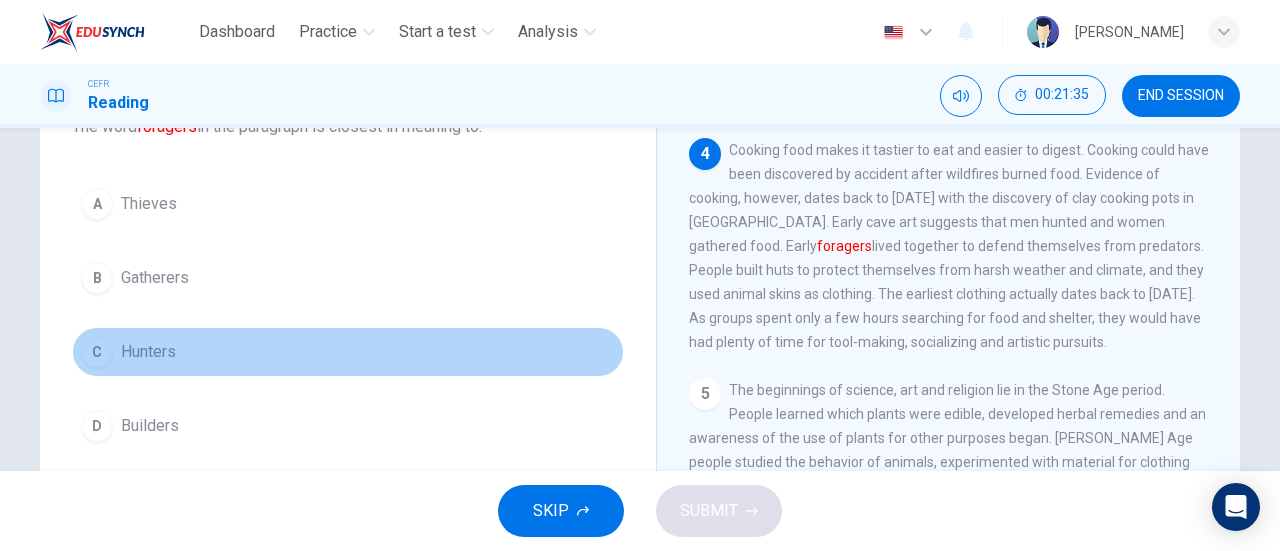 click on "Hunters" at bounding box center [148, 352] 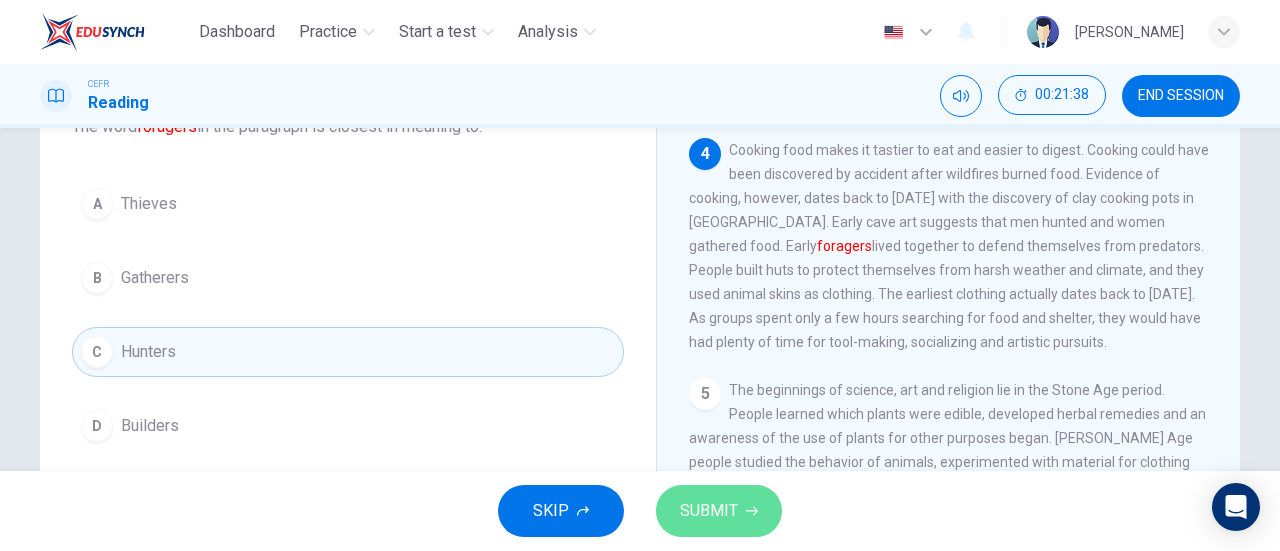 click on "SUBMIT" at bounding box center (719, 511) 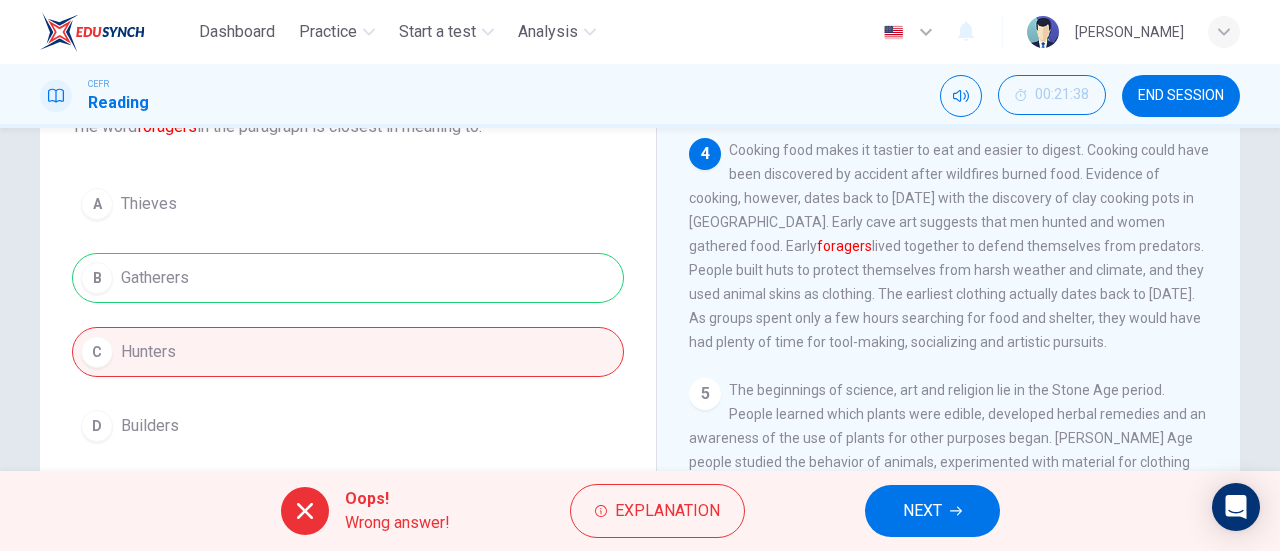 click on "A Thieves B Gatherers C Hunters D Builders" at bounding box center [348, 315] 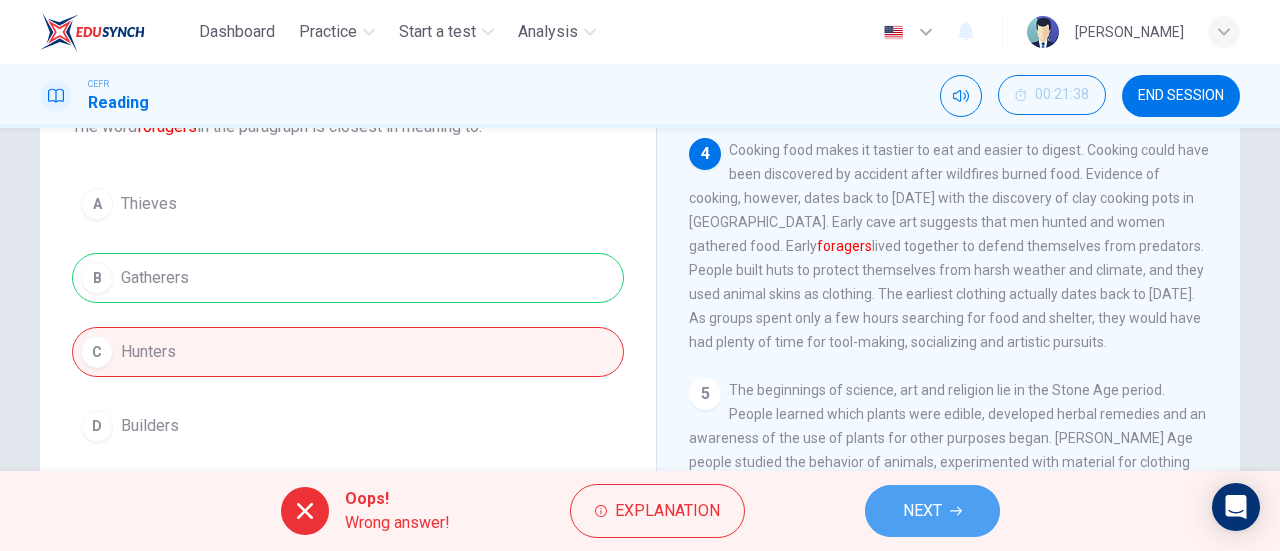 click on "NEXT" at bounding box center [922, 511] 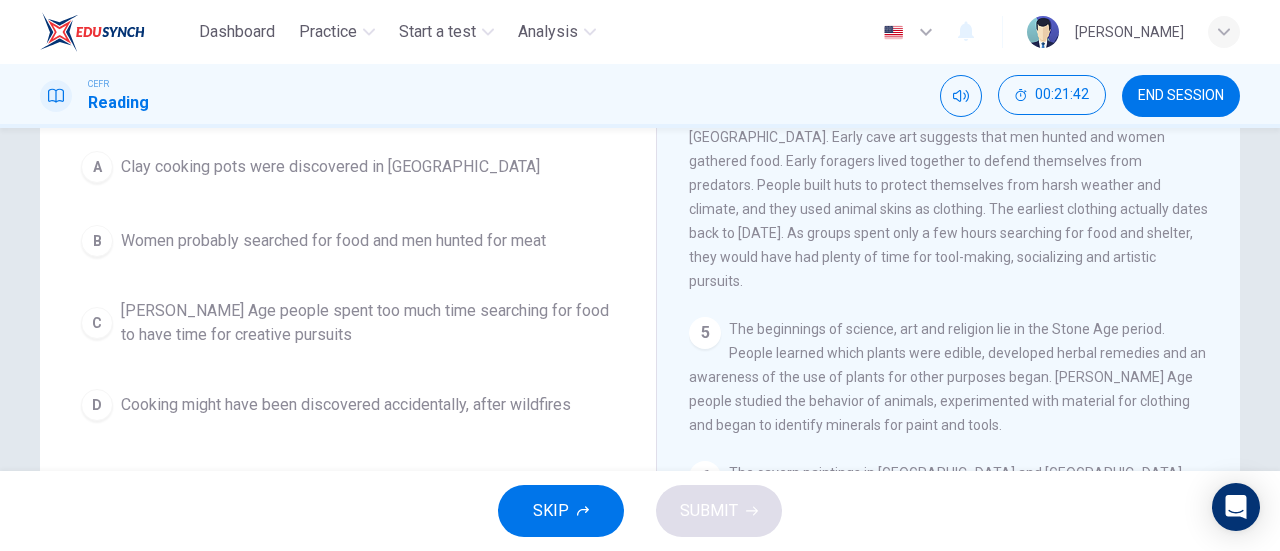 scroll, scrollTop: 212, scrollLeft: 0, axis: vertical 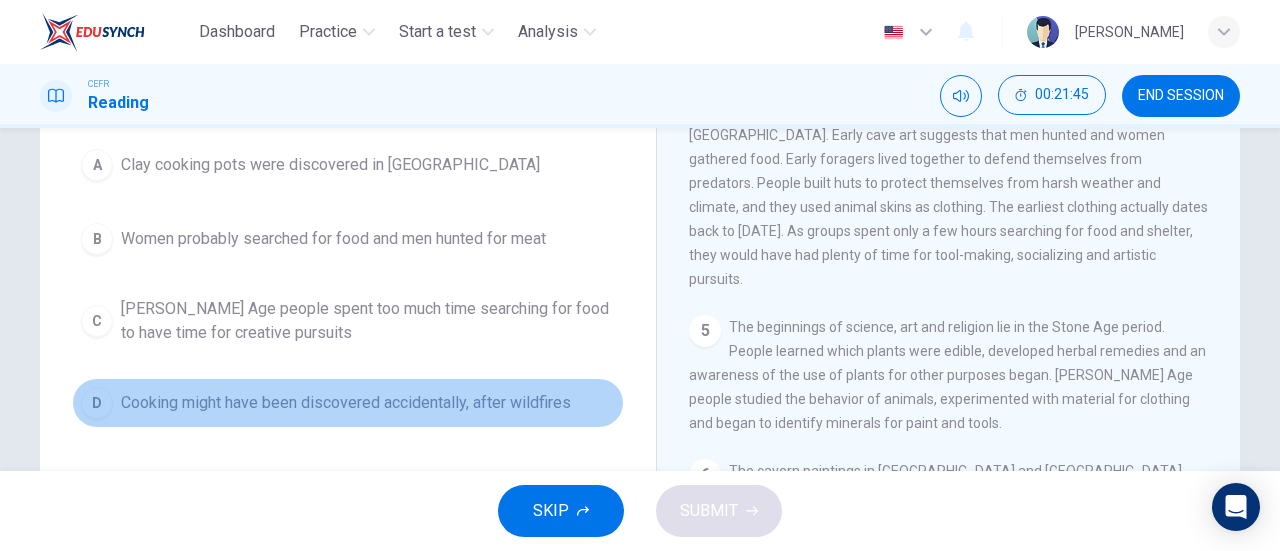 click on "Cooking might have been discovered accidentally, after wildfires" at bounding box center (346, 403) 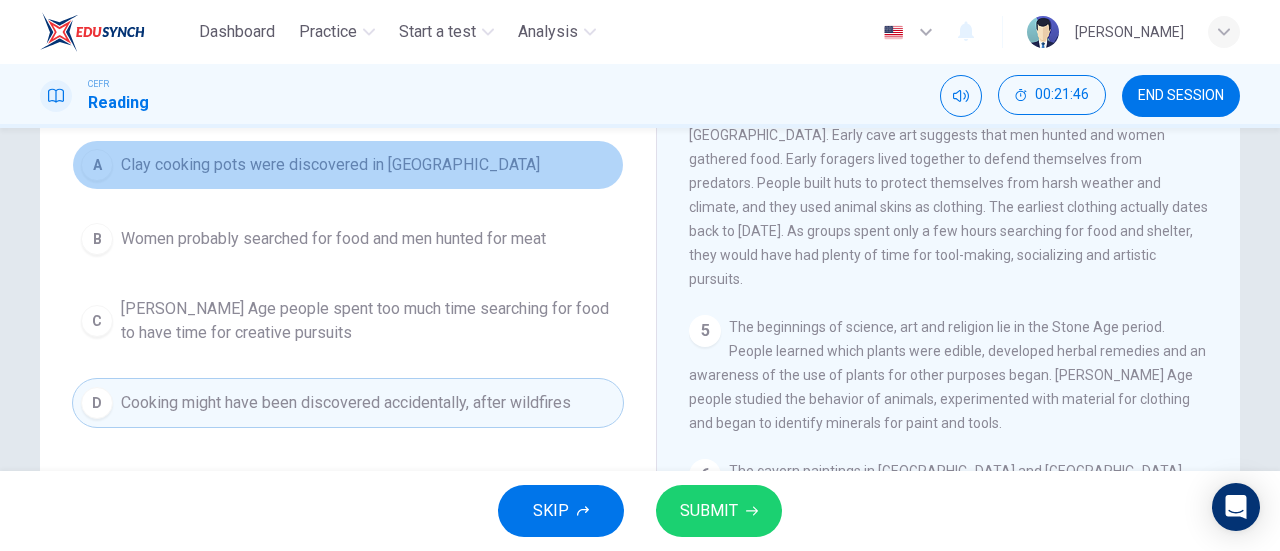 click on "Clay cooking pots were discovered in East Asia" at bounding box center (330, 165) 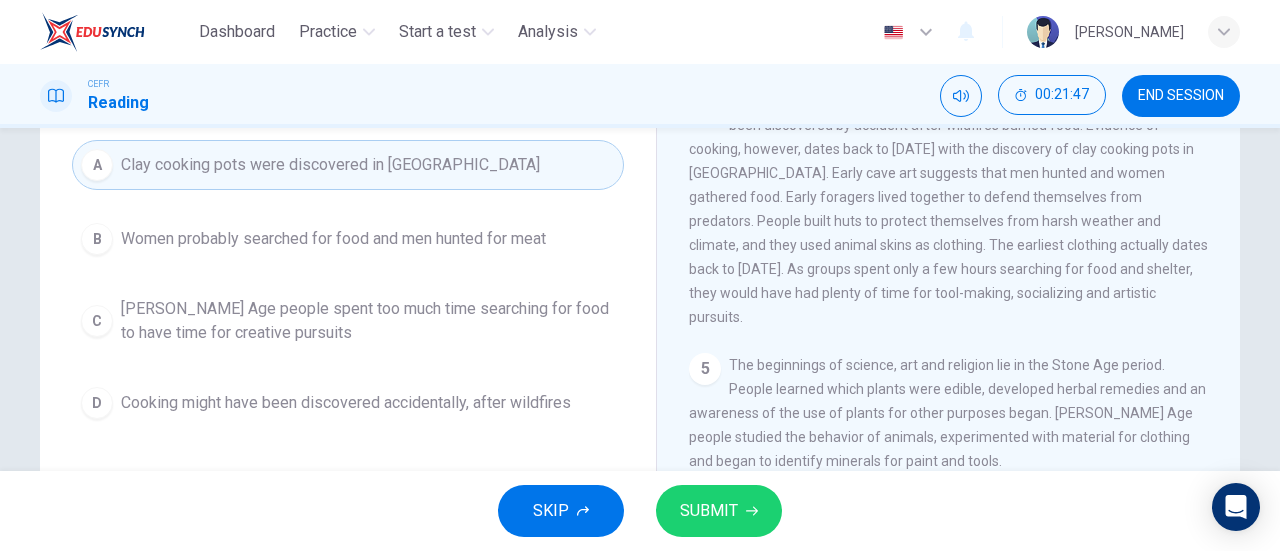 scroll, scrollTop: 650, scrollLeft: 0, axis: vertical 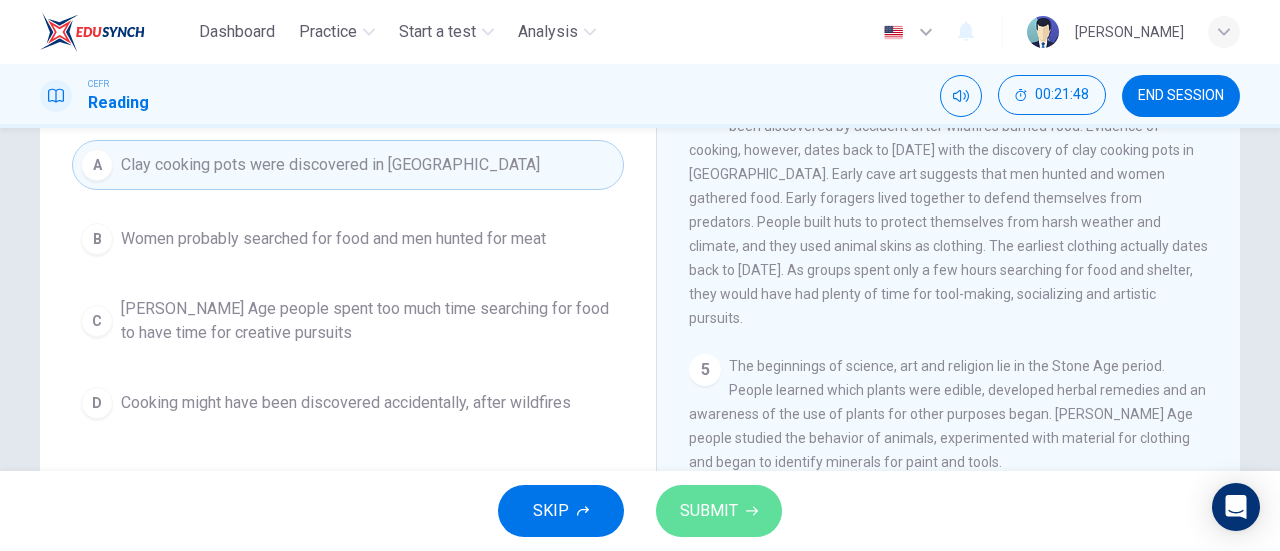 click on "SUBMIT" at bounding box center (709, 511) 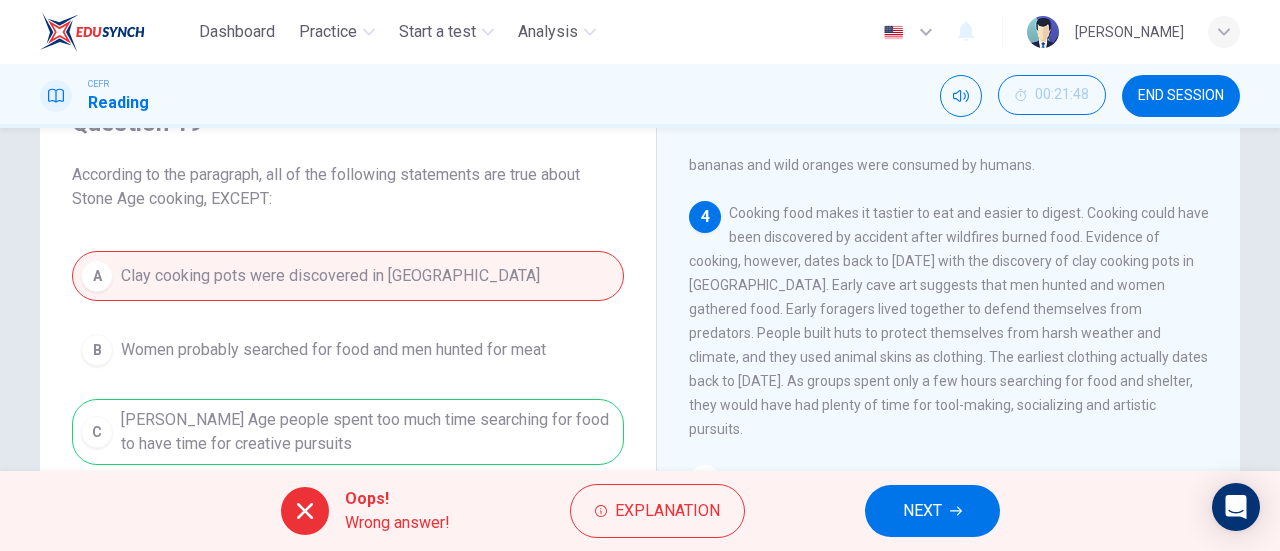 scroll, scrollTop: 98, scrollLeft: 0, axis: vertical 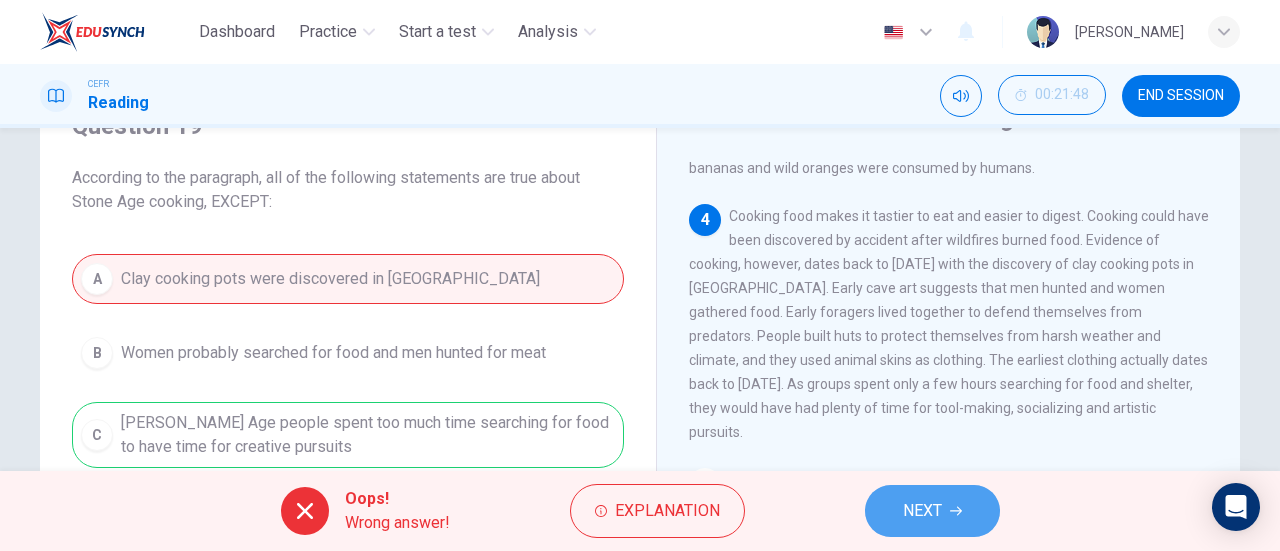 click on "NEXT" at bounding box center (932, 511) 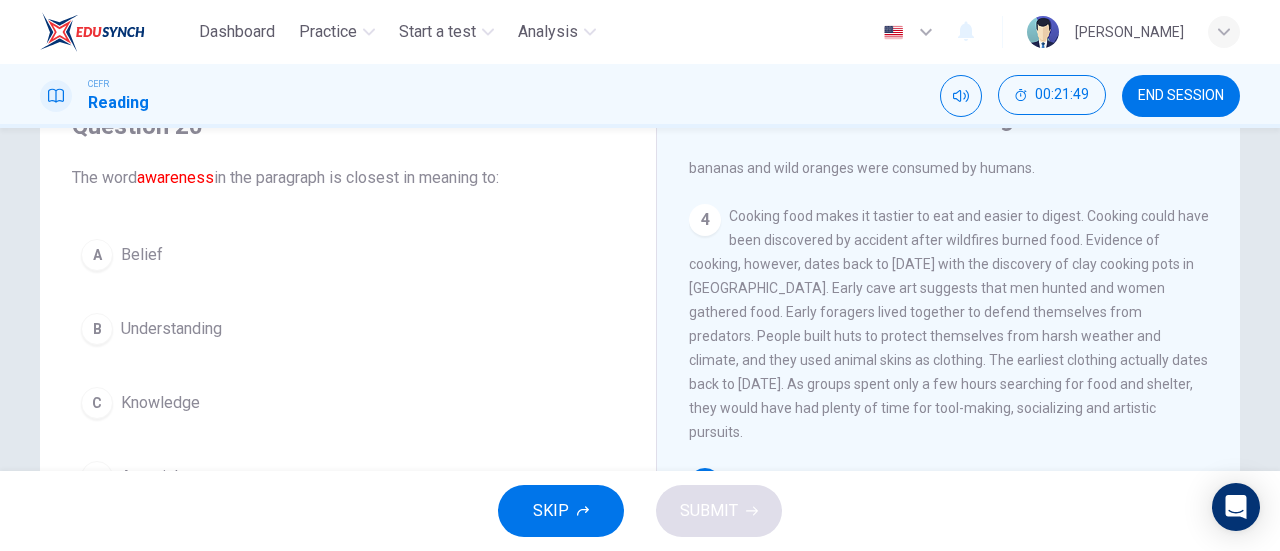 scroll, scrollTop: 181, scrollLeft: 0, axis: vertical 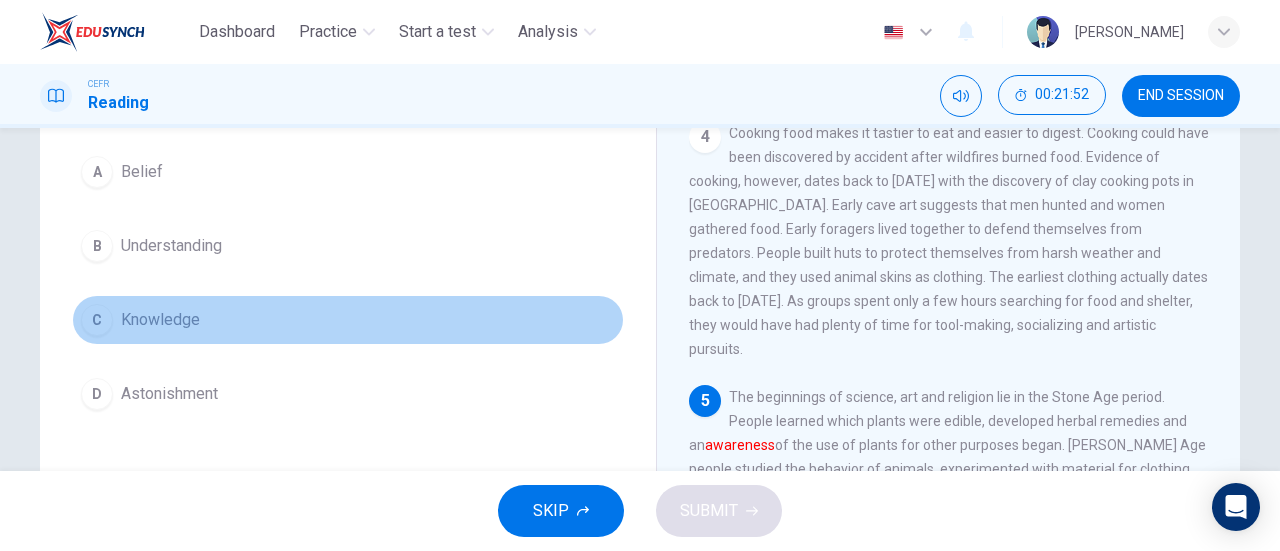 click on "Knowledge" at bounding box center (160, 320) 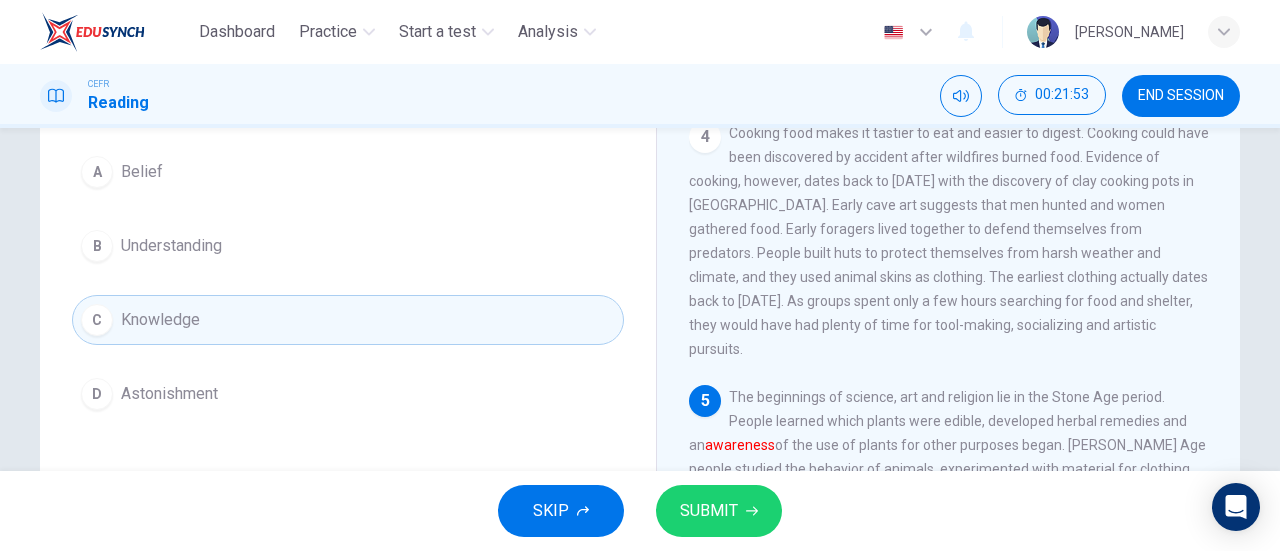click on "SKIP SUBMIT" at bounding box center [640, 511] 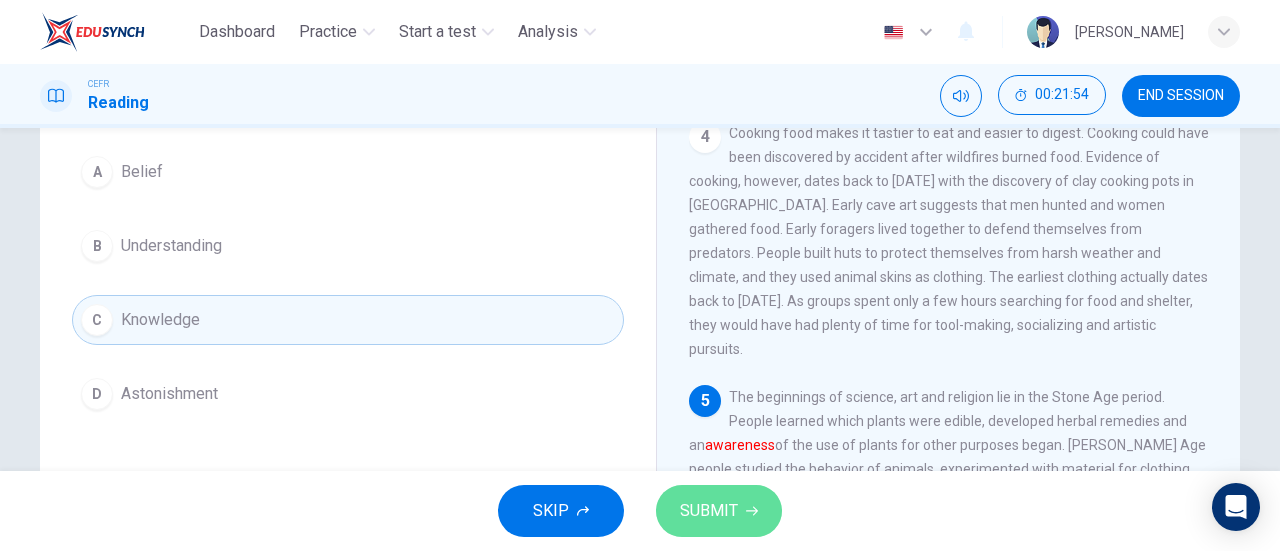 click on "SUBMIT" at bounding box center [709, 511] 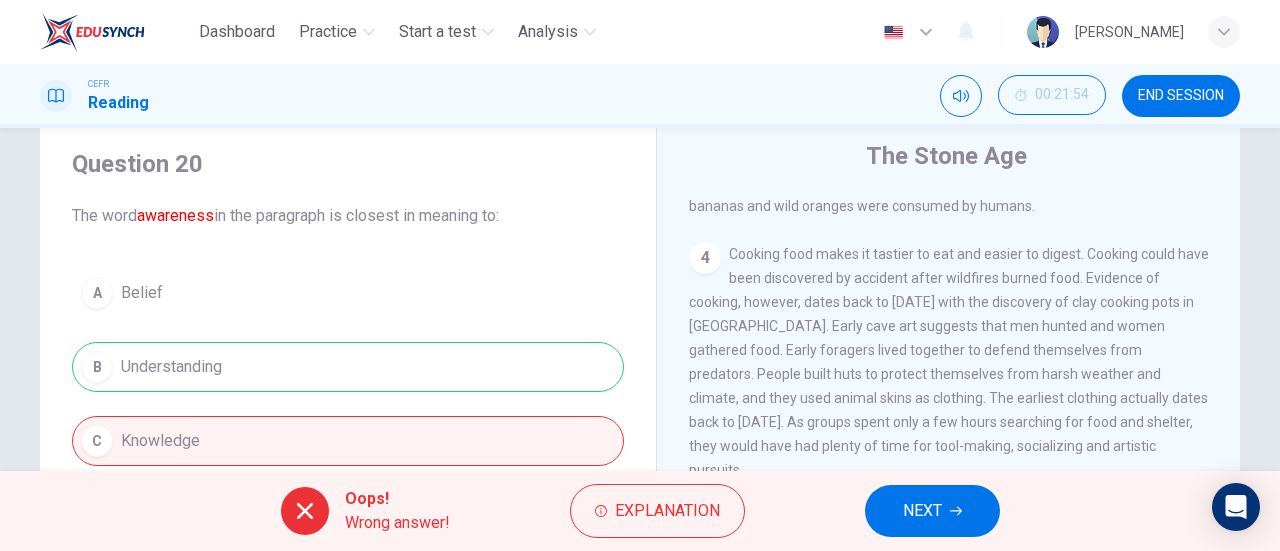 scroll, scrollTop: 63, scrollLeft: 0, axis: vertical 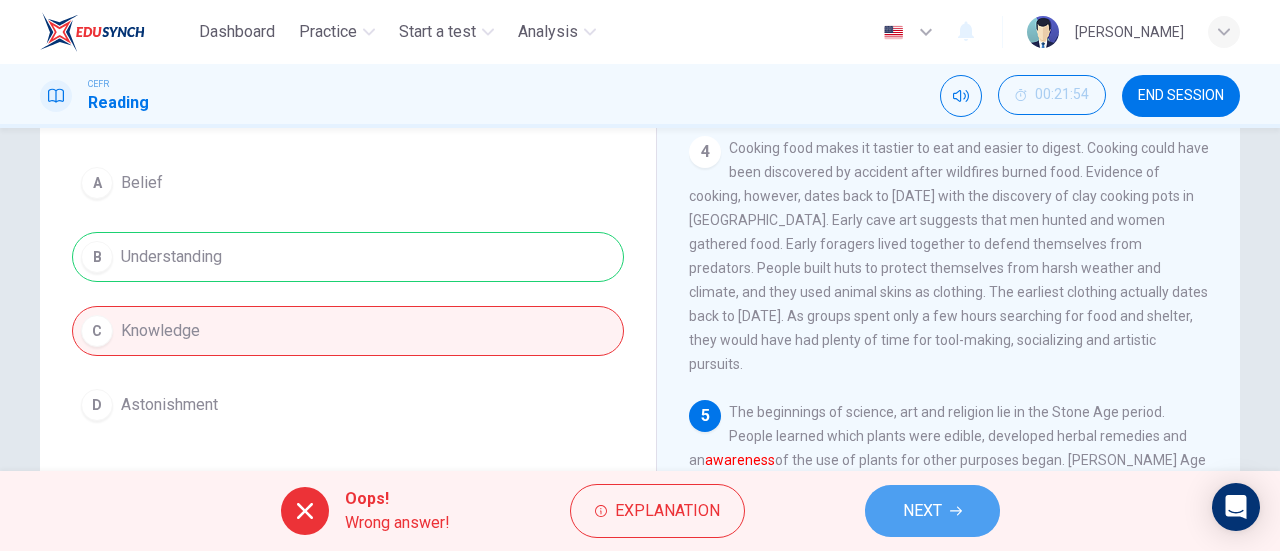 click on "NEXT" at bounding box center (932, 511) 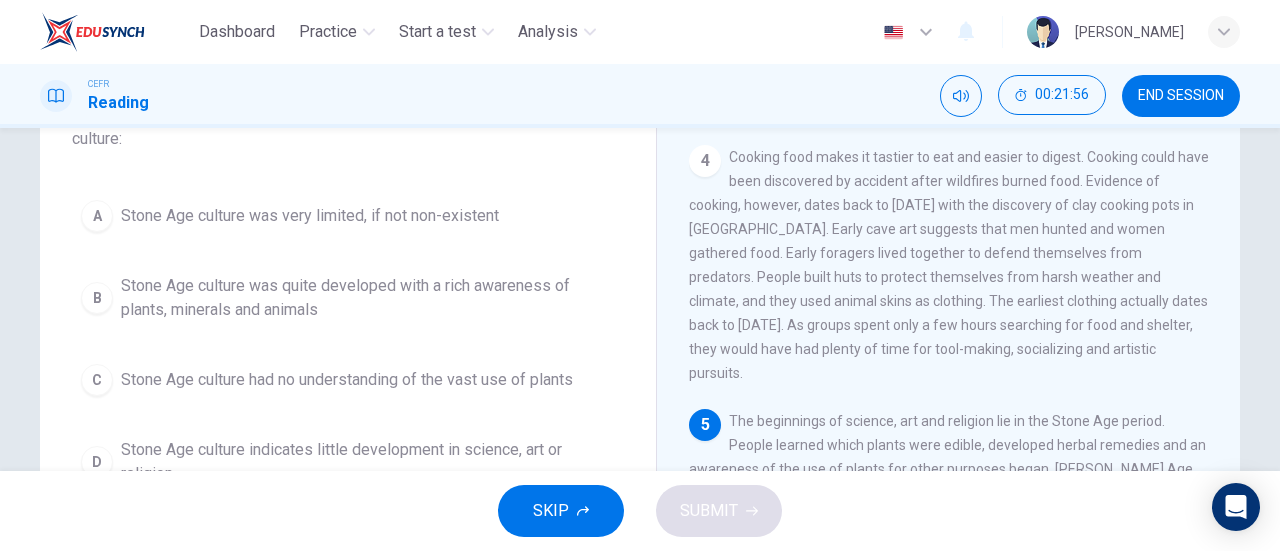 scroll, scrollTop: 206, scrollLeft: 0, axis: vertical 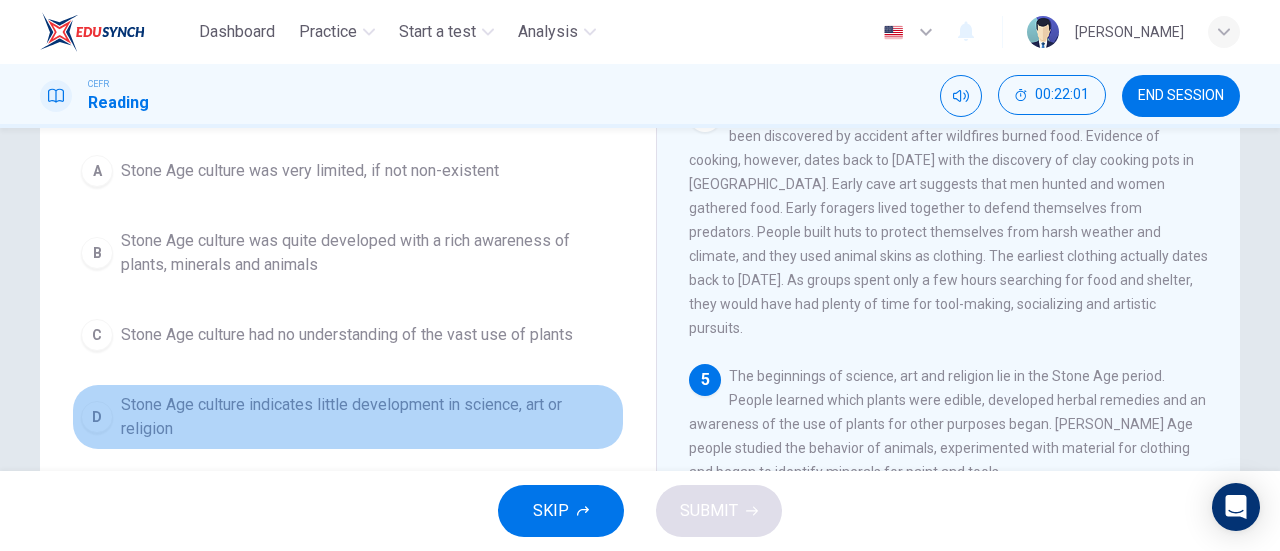 click on "Stone Age culture indicates little development in science, art or religion" at bounding box center [368, 417] 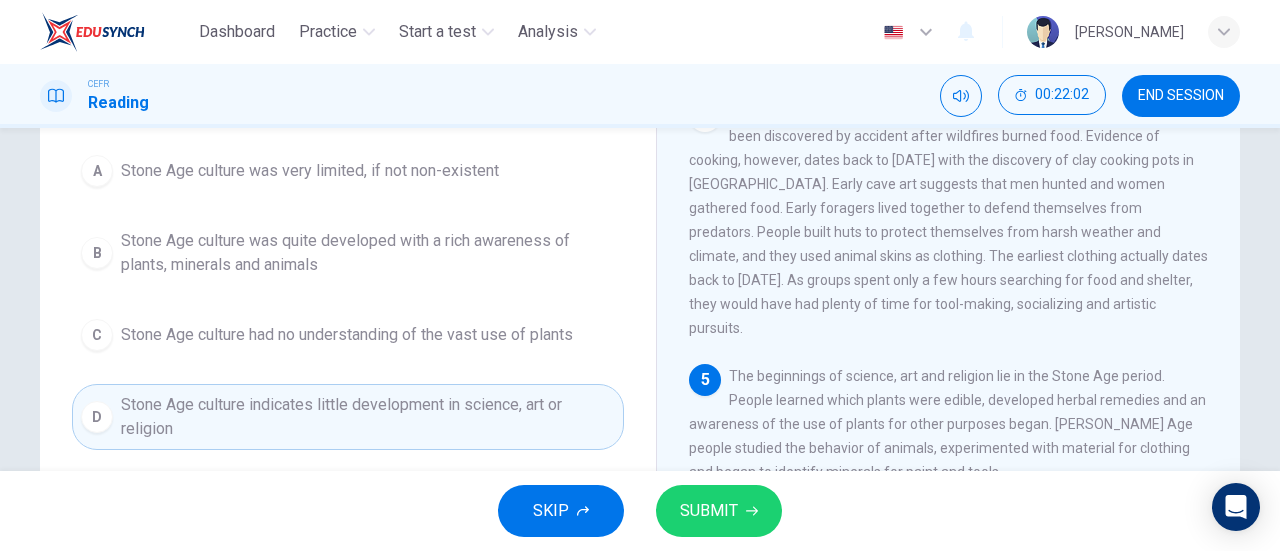 click on "SUBMIT" at bounding box center [709, 511] 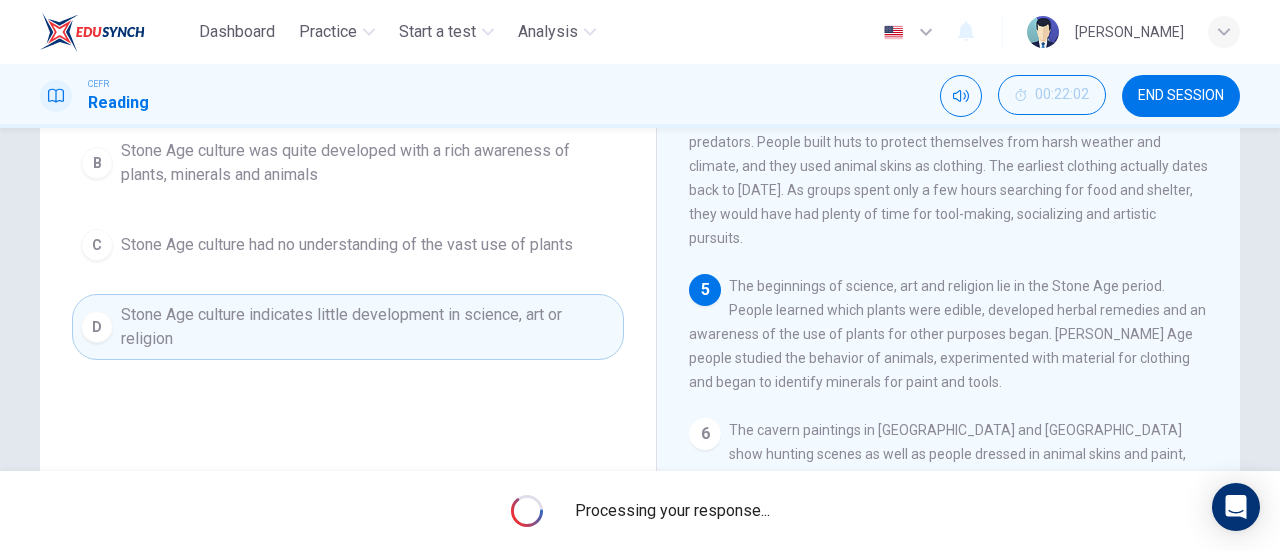 scroll, scrollTop: 303, scrollLeft: 0, axis: vertical 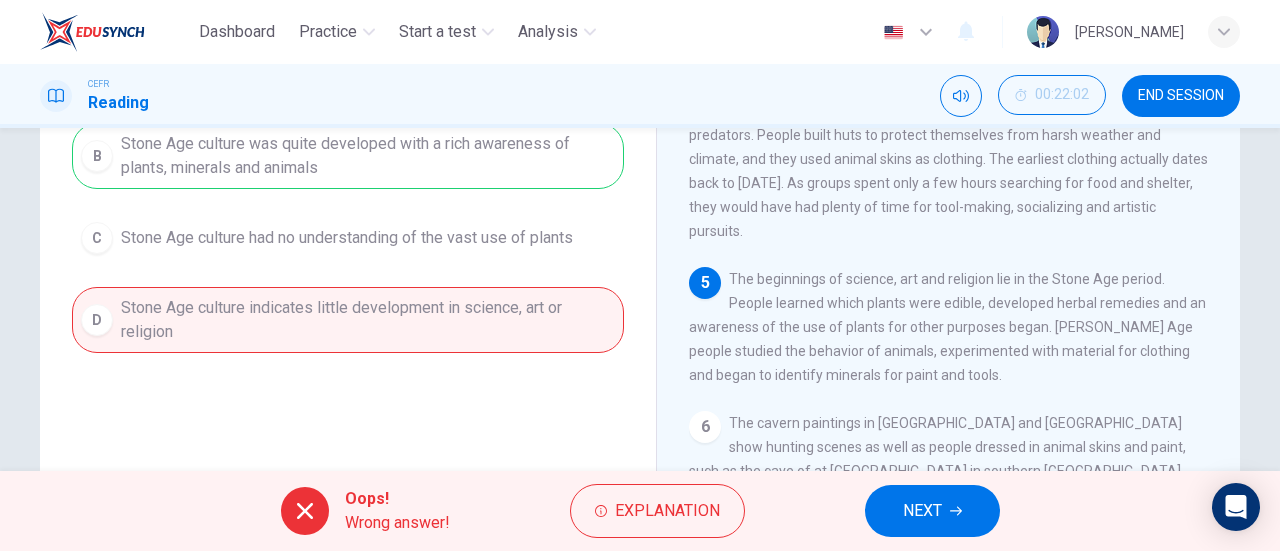 click on "A Stone Age culture was very limited, if not non-existent B Stone Age culture was quite developed with a rich awareness of plants, minerals and animals C Stone Age culture had no understanding of the vast use of plants D Stone Age culture indicates little development in science, art or religion" at bounding box center (348, 201) 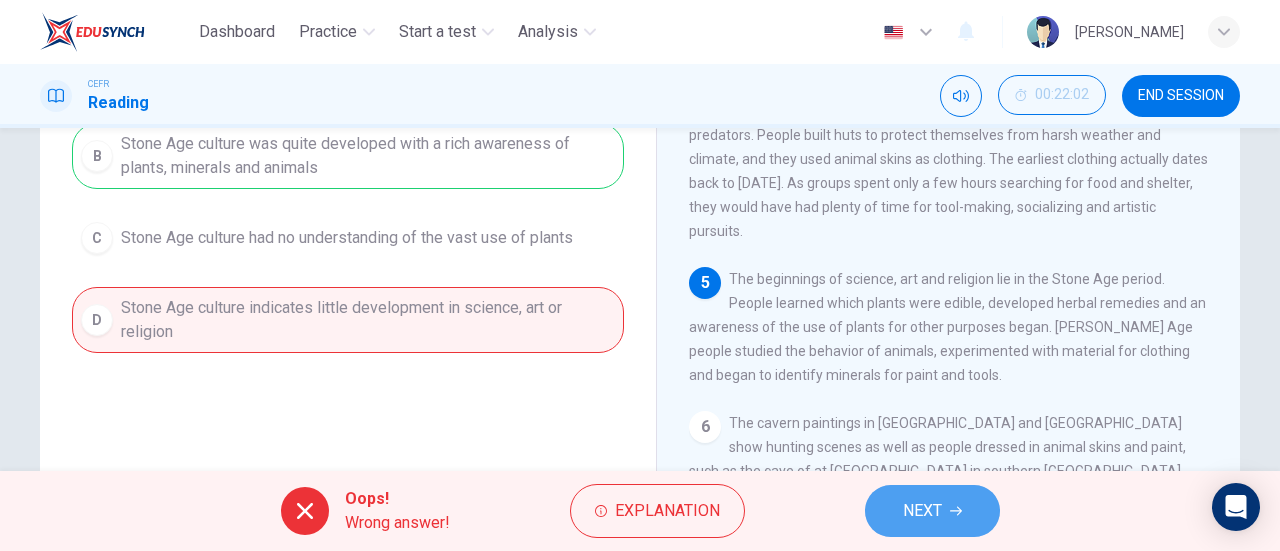 click on "NEXT" at bounding box center (922, 511) 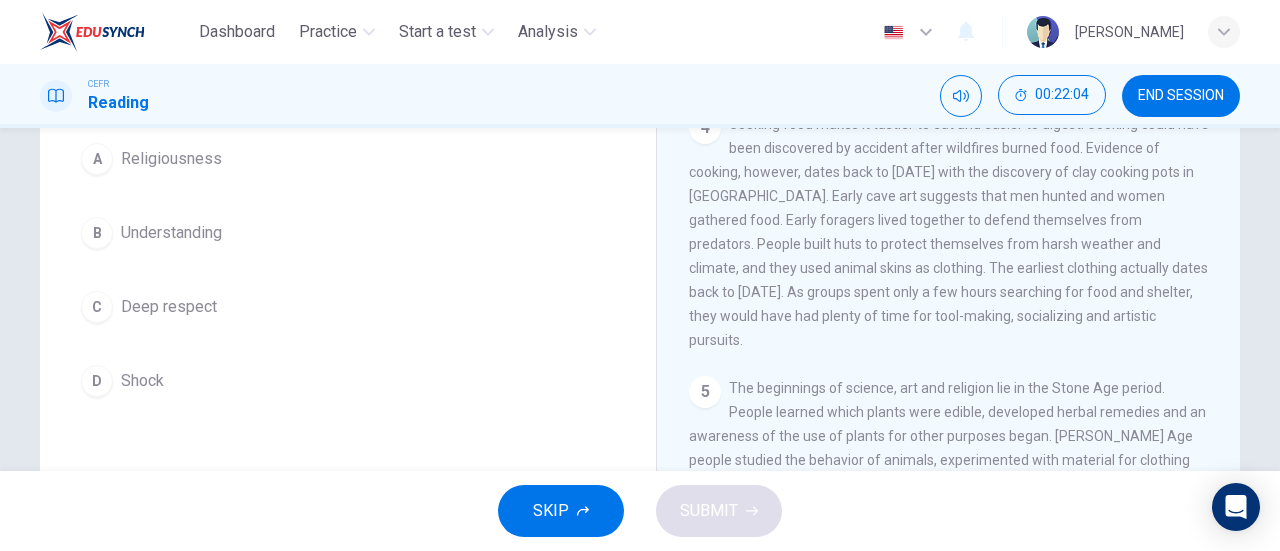 scroll, scrollTop: 195, scrollLeft: 0, axis: vertical 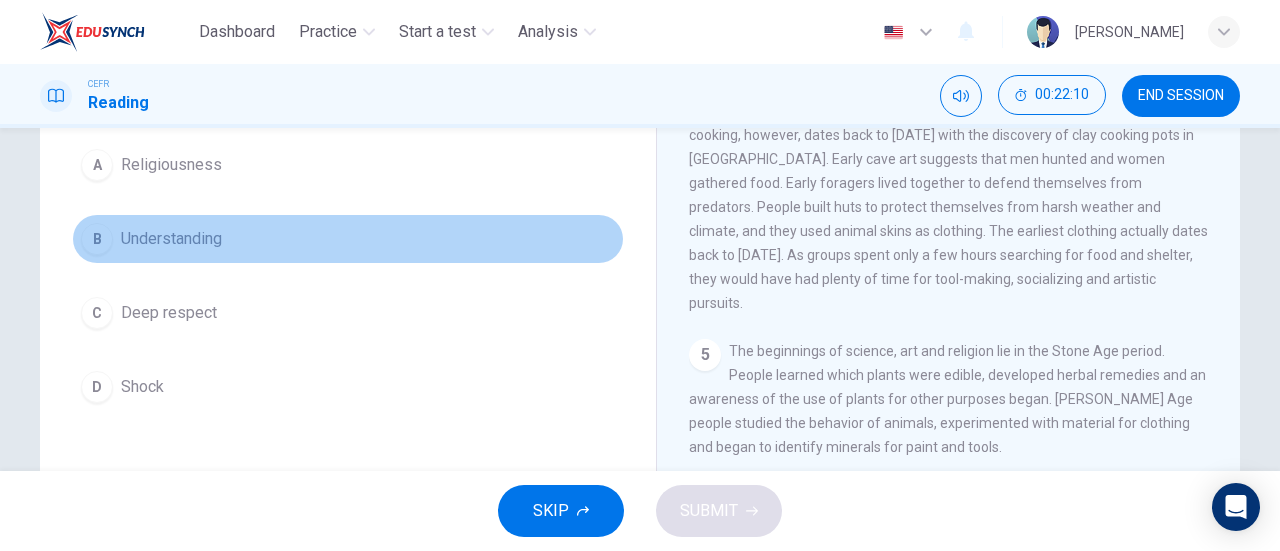 click on "Understanding" at bounding box center [171, 239] 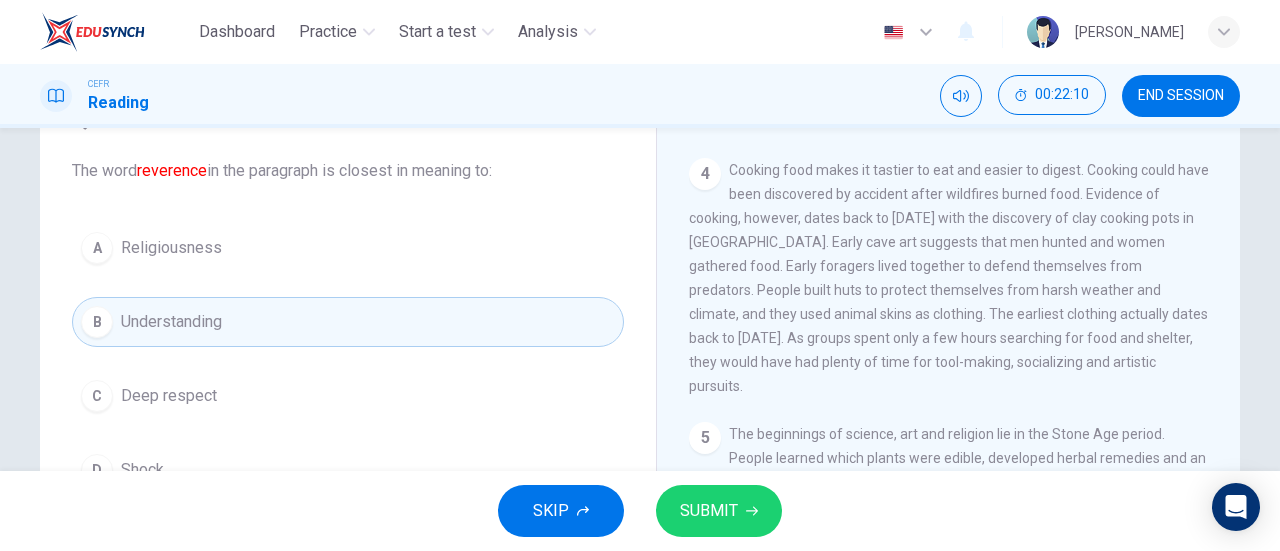 scroll, scrollTop: 104, scrollLeft: 0, axis: vertical 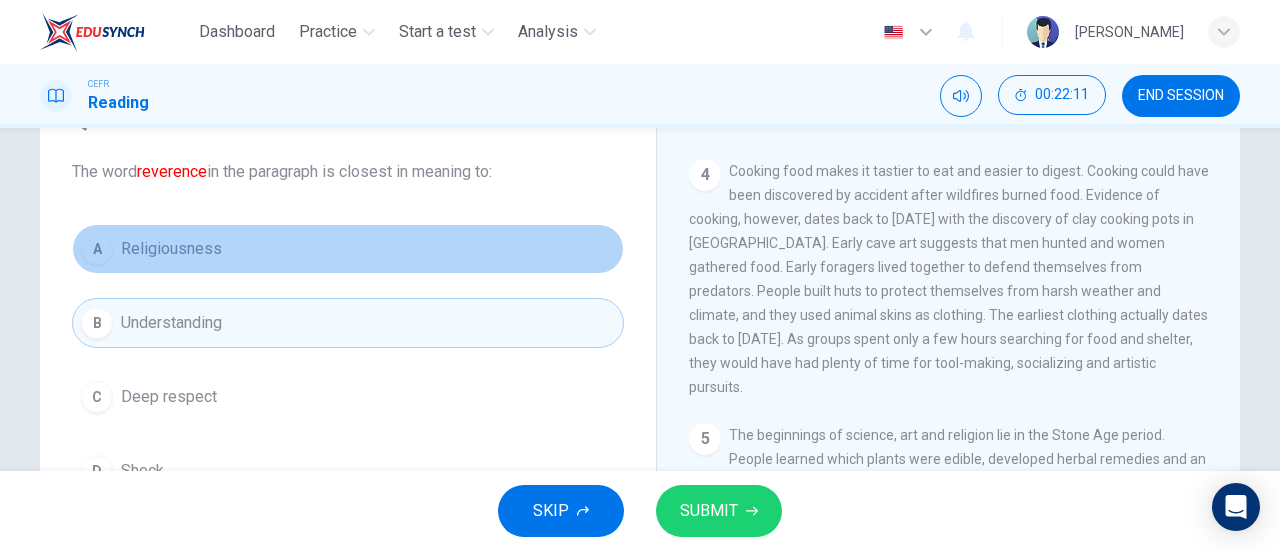 click on "A Religiousness" at bounding box center [348, 249] 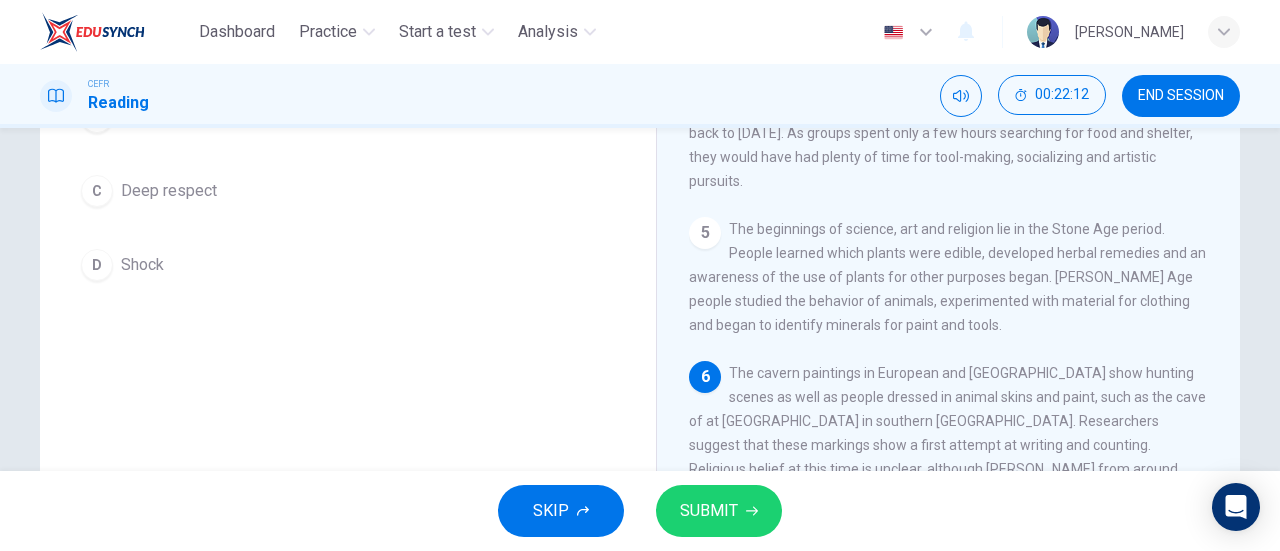 scroll, scrollTop: 432, scrollLeft: 0, axis: vertical 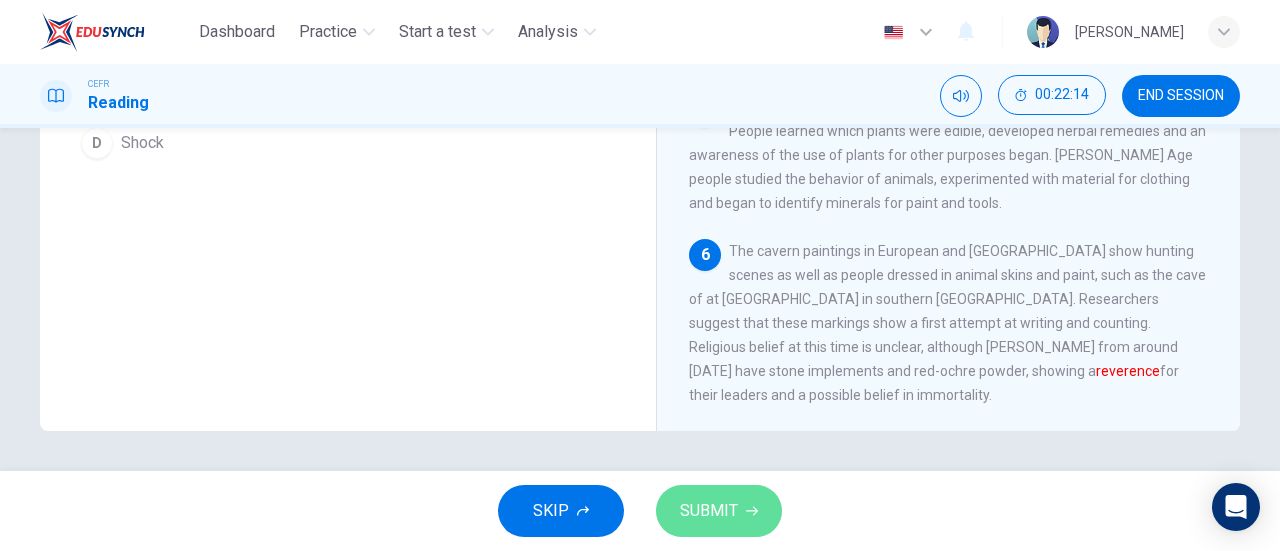 click on "SUBMIT" at bounding box center (709, 511) 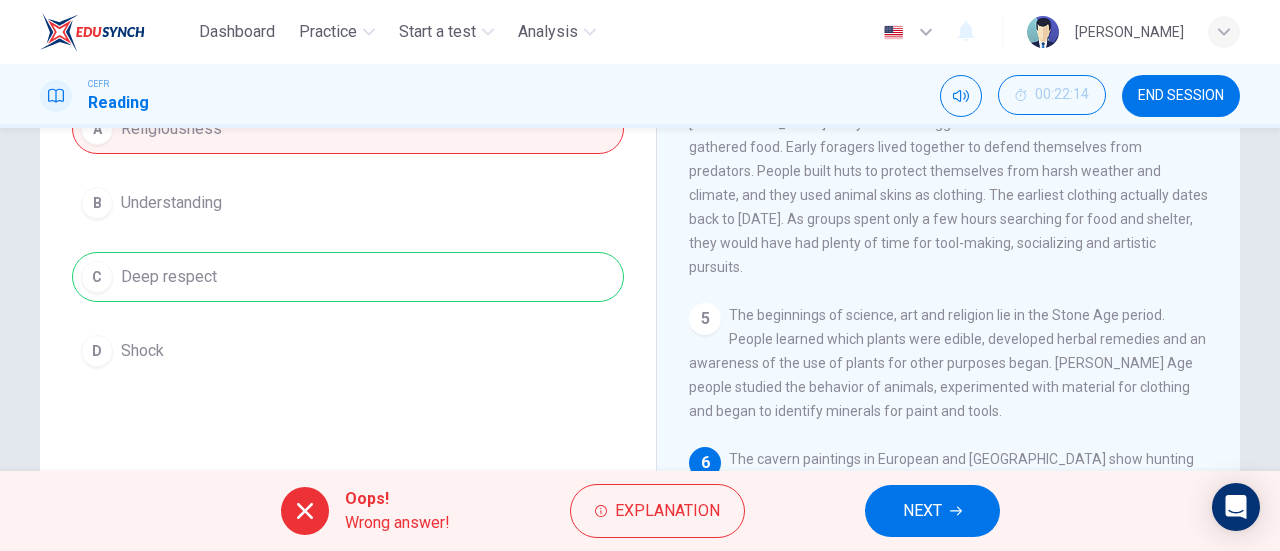 scroll, scrollTop: 186, scrollLeft: 0, axis: vertical 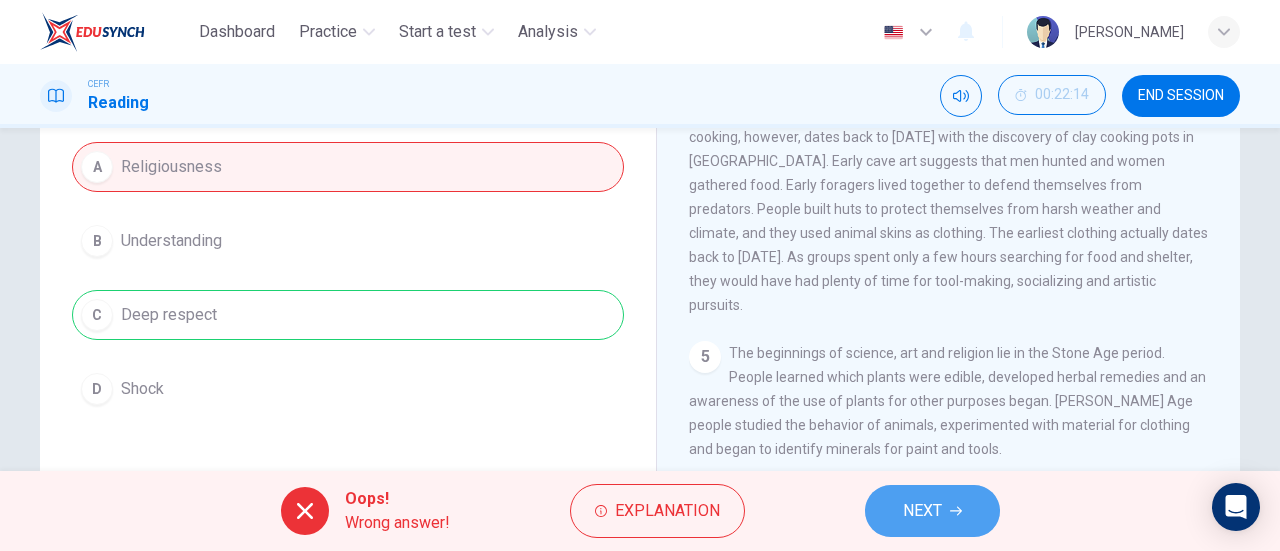 click on "NEXT" at bounding box center [922, 511] 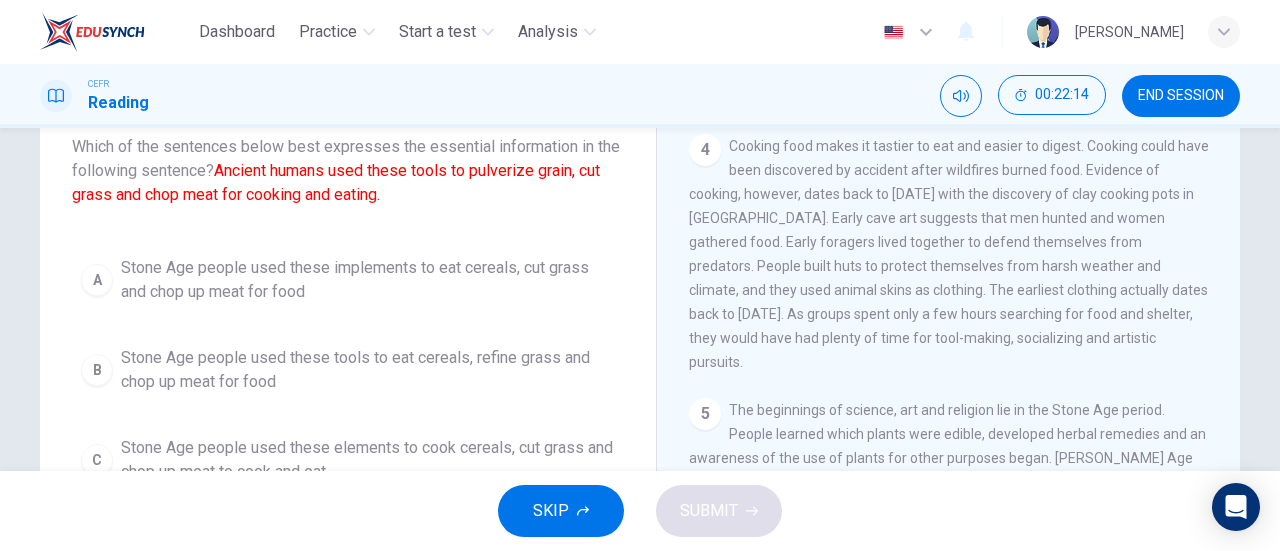 scroll, scrollTop: 122, scrollLeft: 0, axis: vertical 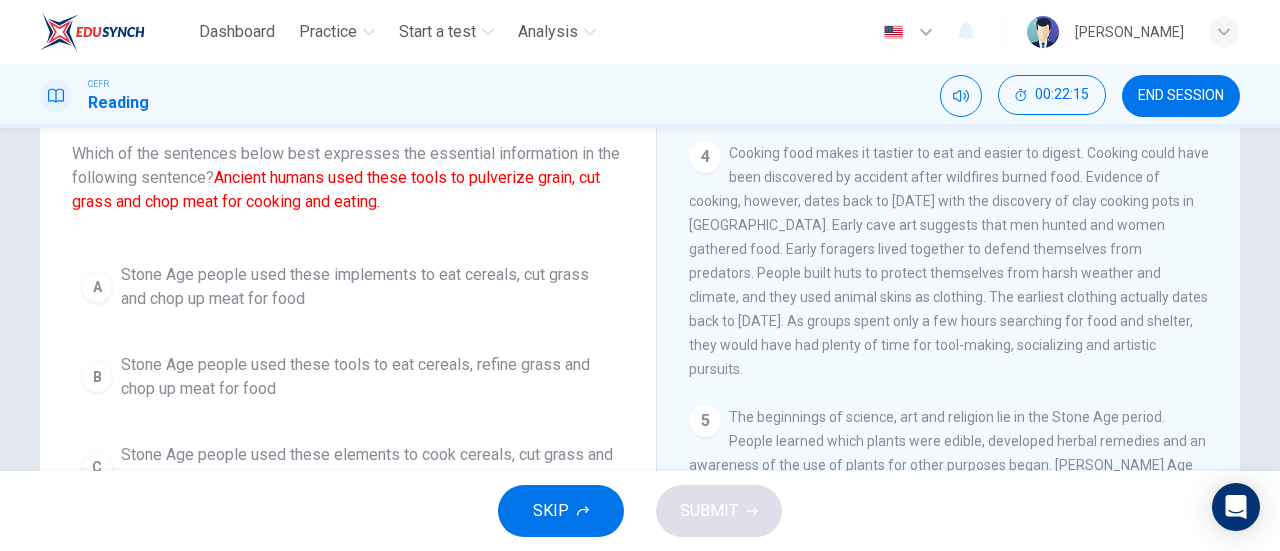 click on "Ancient humans used these tools to pulverize grain, cut grass and chop meat for cooking and eating." at bounding box center [336, 189] 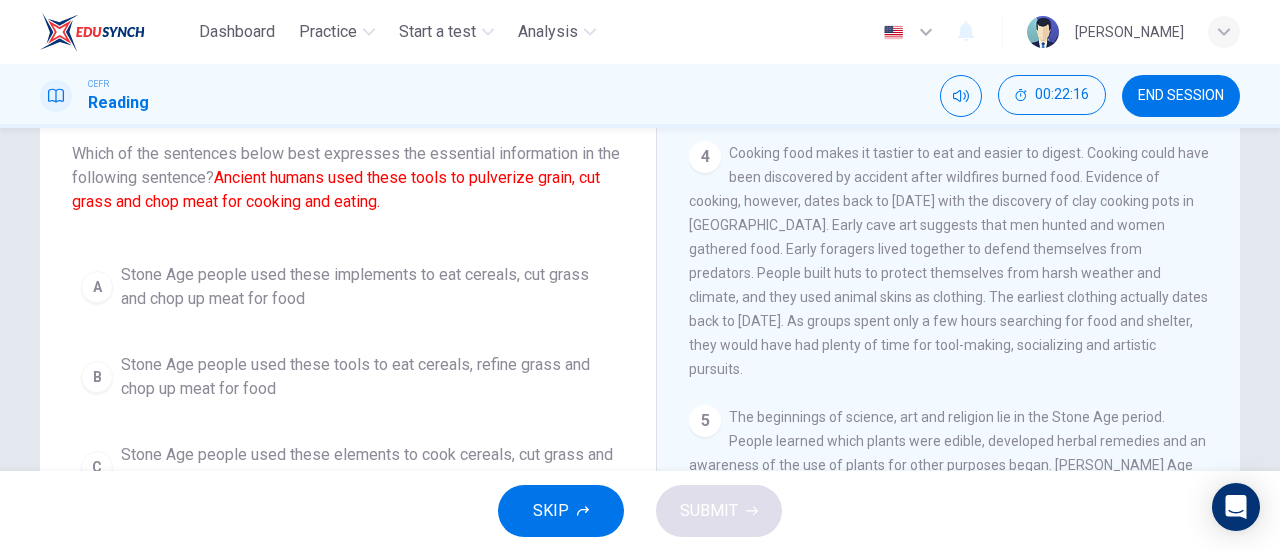drag, startPoint x: 337, startPoint y: 191, endPoint x: 399, endPoint y: 226, distance: 71.19691 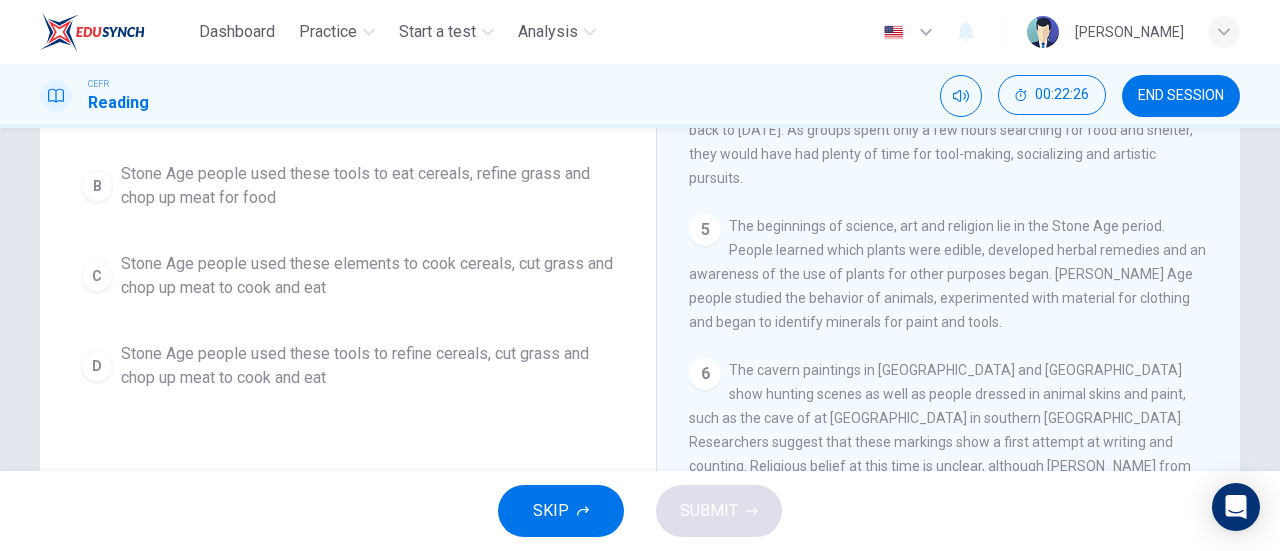 scroll, scrollTop: 321, scrollLeft: 0, axis: vertical 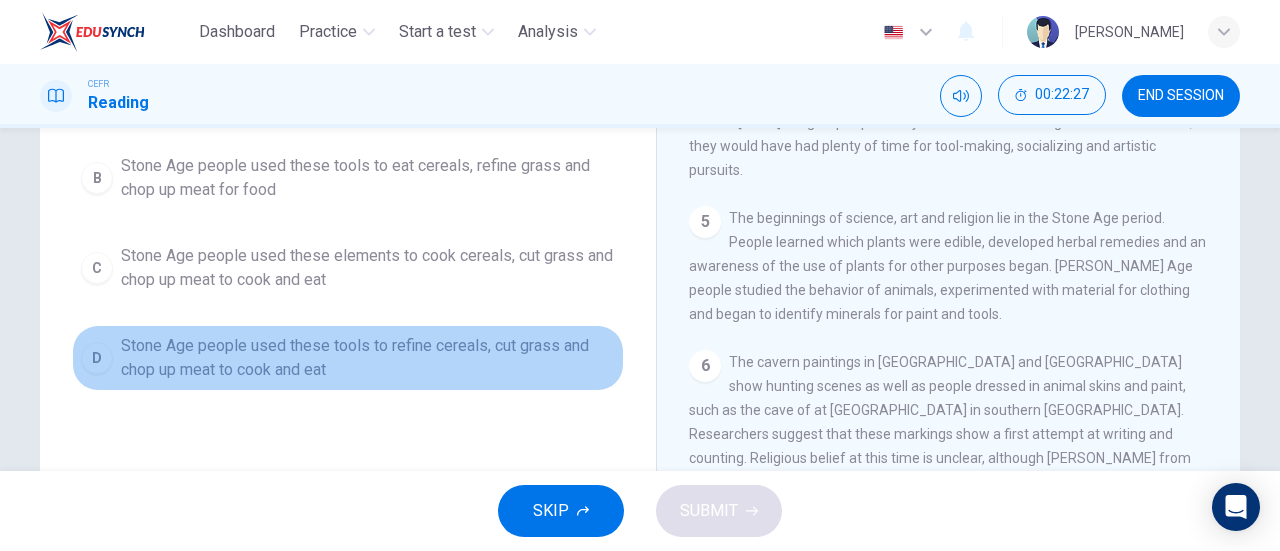 click on "Stone Age people used these tools to refine cereals, cut grass and chop up meat to cook and eat" at bounding box center (368, 358) 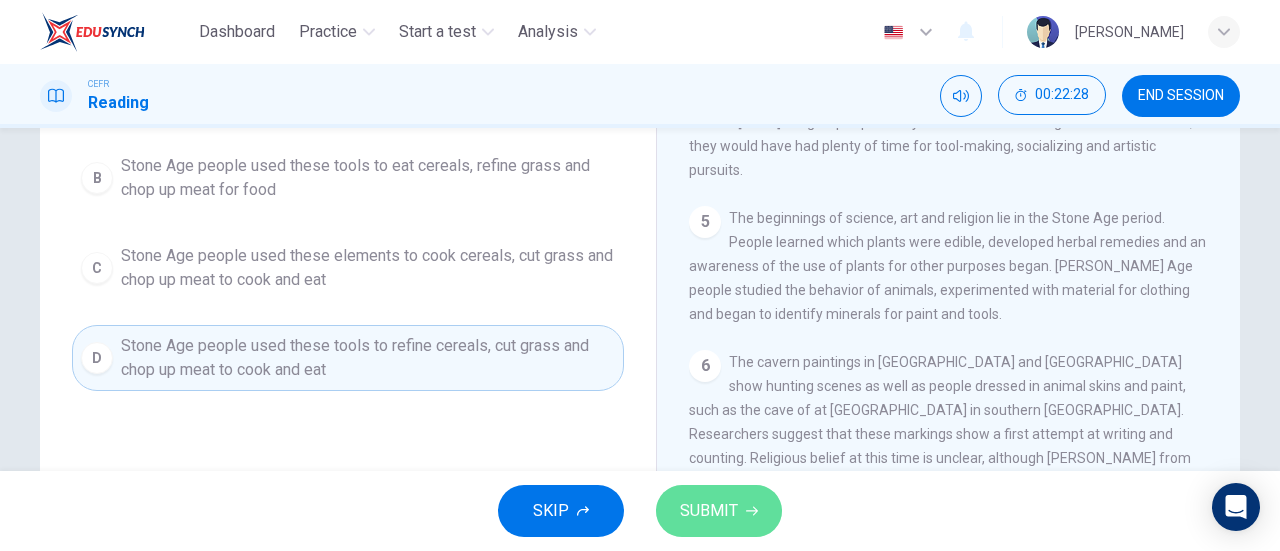 click on "SUBMIT" at bounding box center (709, 511) 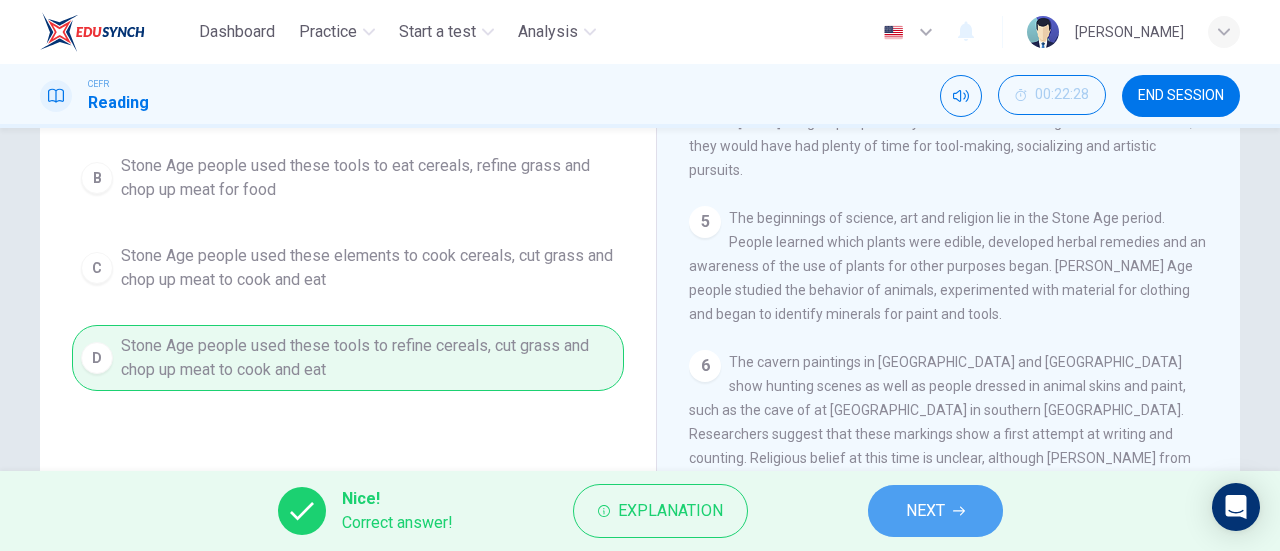 click 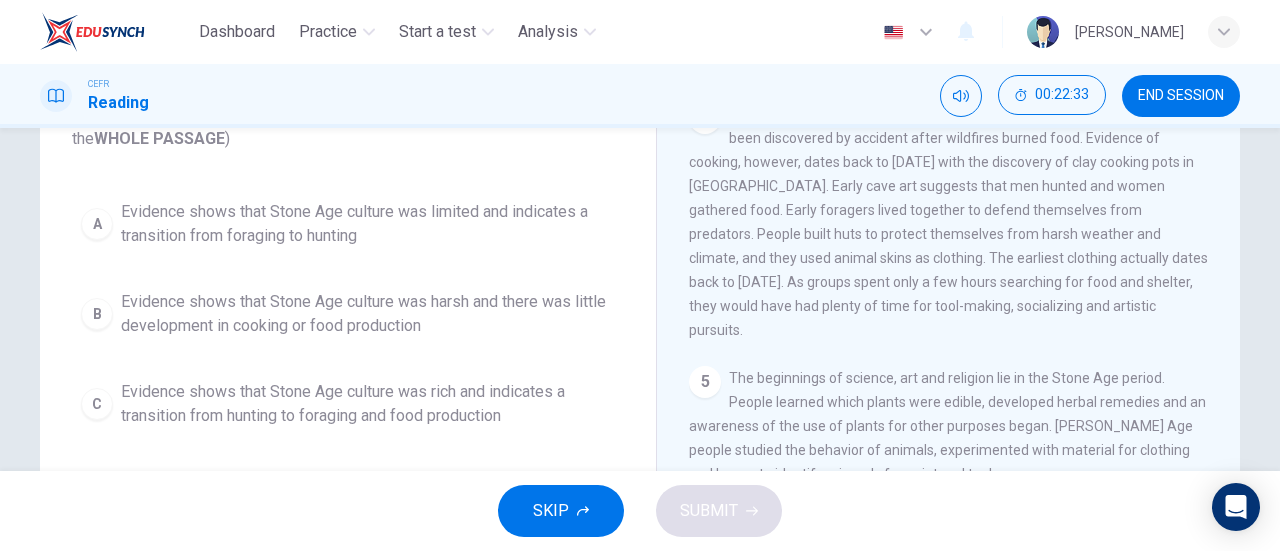scroll, scrollTop: 259, scrollLeft: 0, axis: vertical 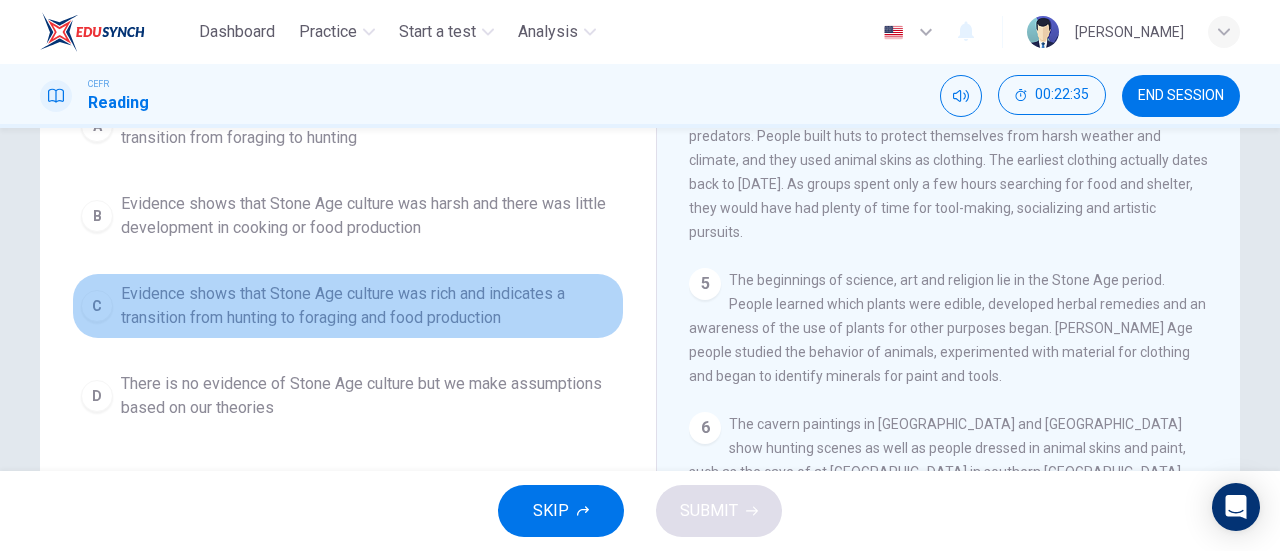 click on "Evidence shows that Stone Age culture was rich and indicates a transition from hunting to foraging and food production" at bounding box center [368, 306] 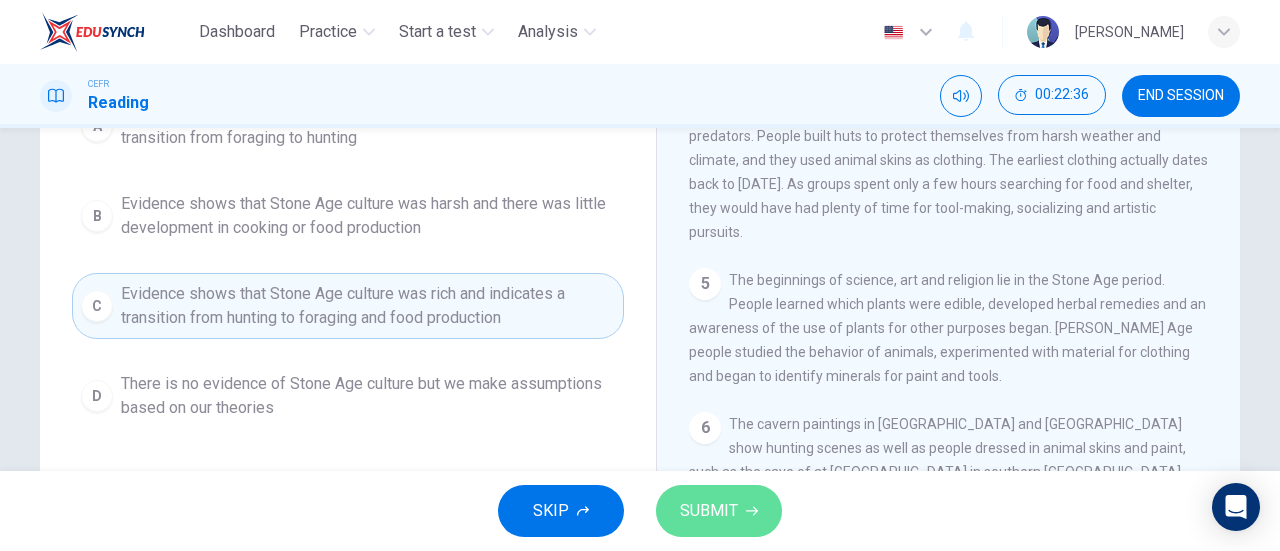 click on "SUBMIT" at bounding box center (709, 511) 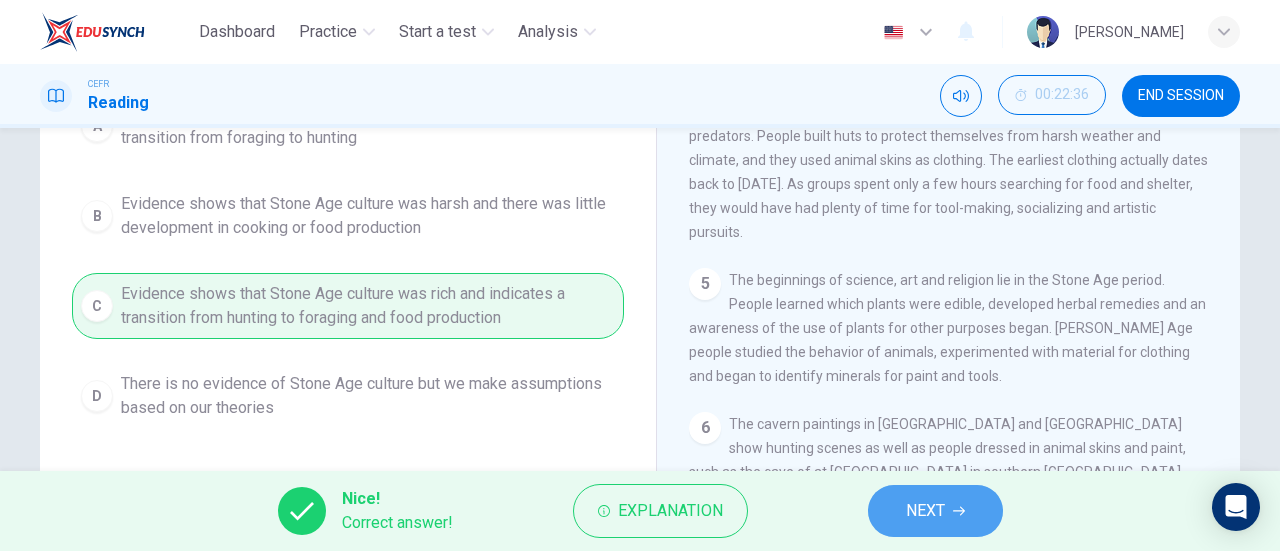 click on "NEXT" at bounding box center [925, 511] 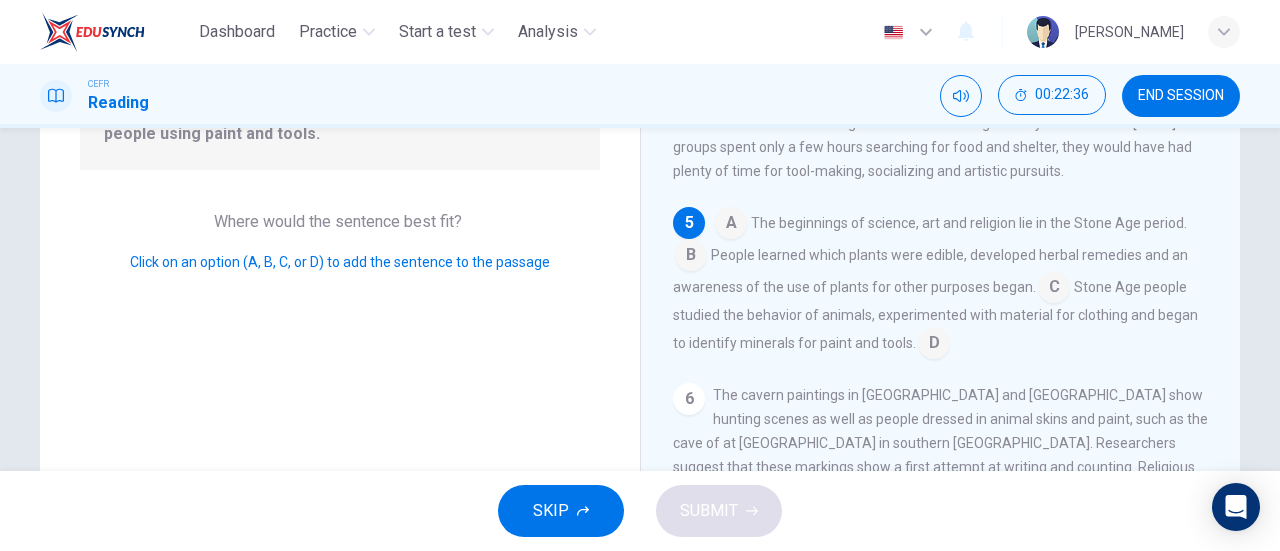 scroll, scrollTop: 732, scrollLeft: 0, axis: vertical 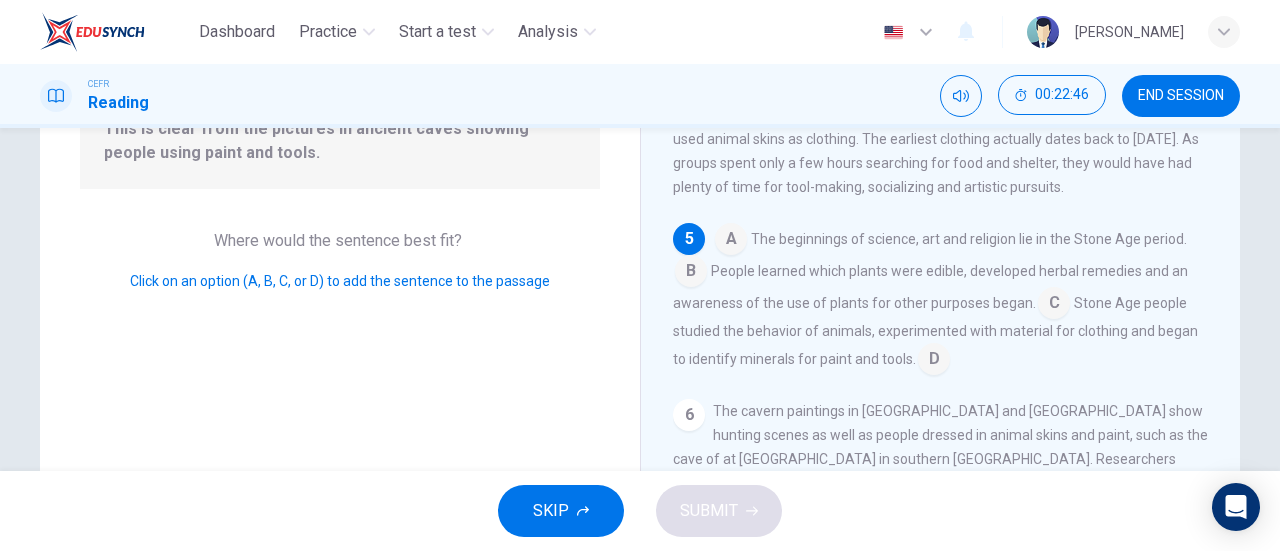 click at bounding box center (934, 361) 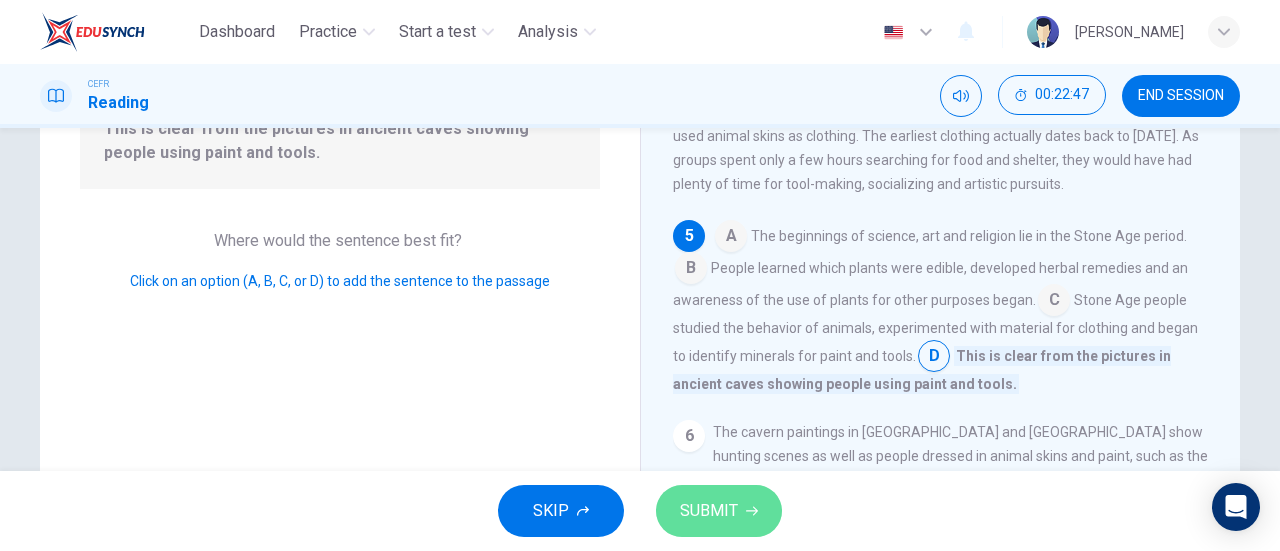 click on "SUBMIT" at bounding box center [709, 511] 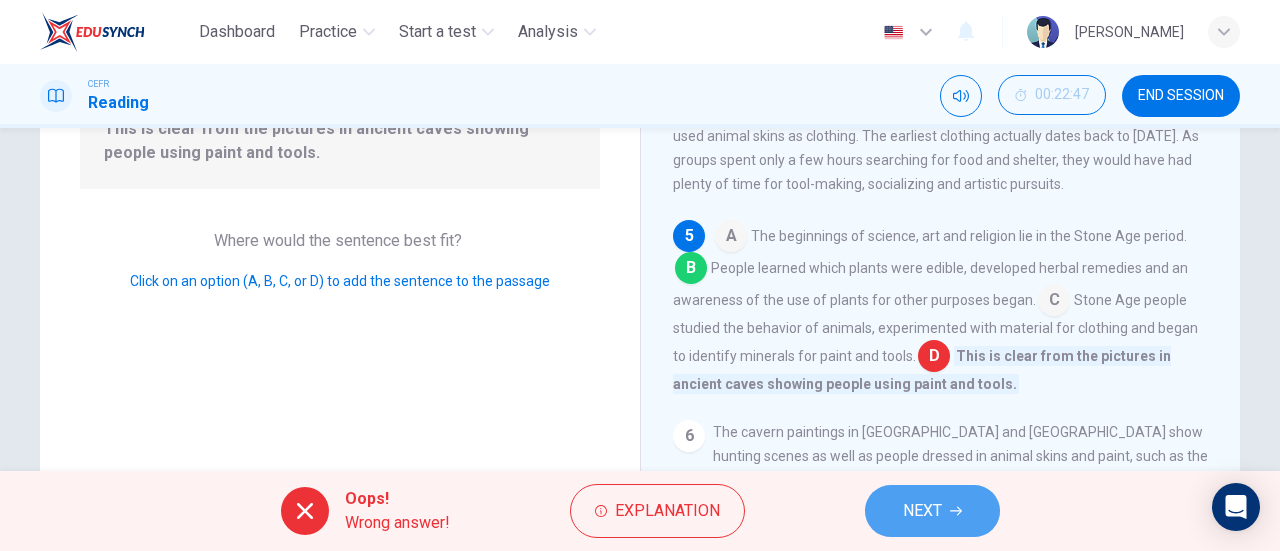 click on "NEXT" at bounding box center [922, 511] 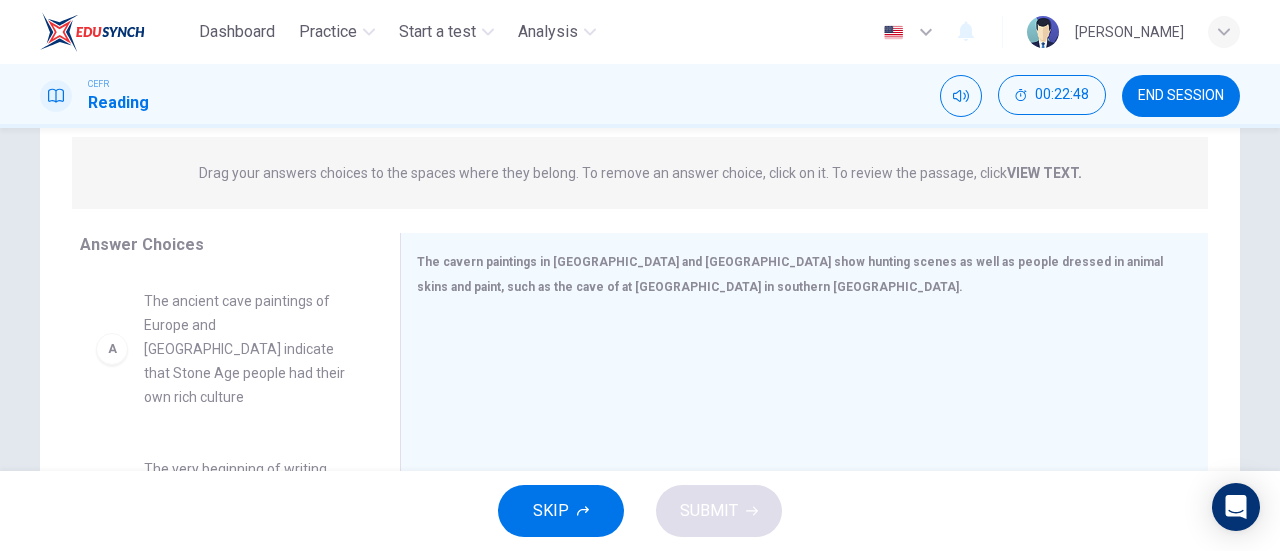 scroll, scrollTop: 372, scrollLeft: 0, axis: vertical 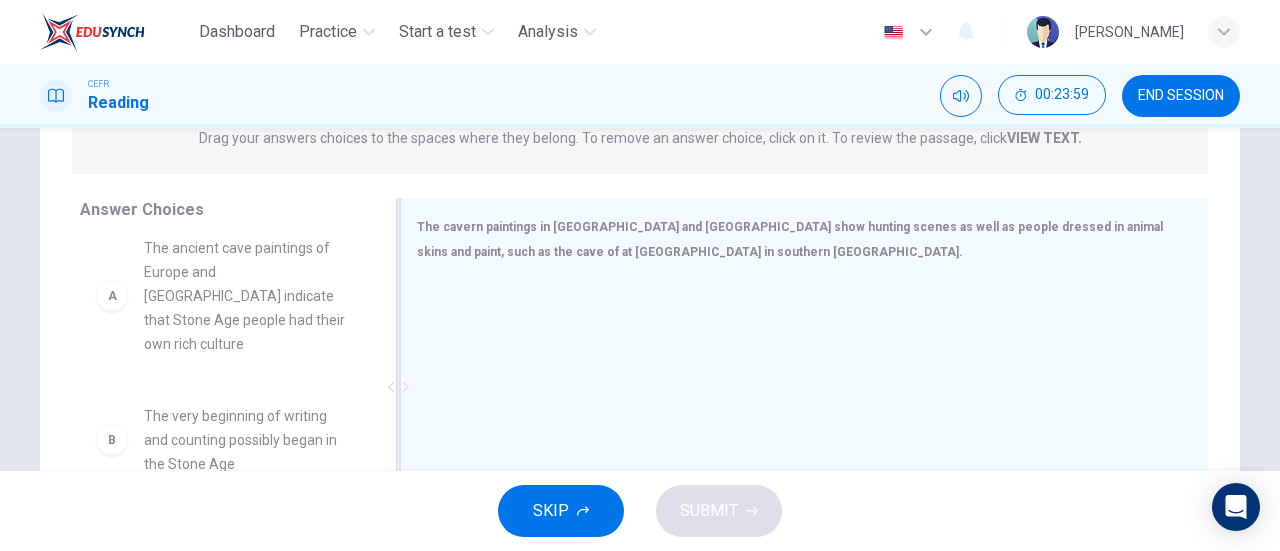click on "The cavern paintings in Europe and North Africa show hunting scenes as well as people dressed in animal skins and paint, such as the cave of at Vallon Pont-d'Arco in southern France." at bounding box center [792, 239] 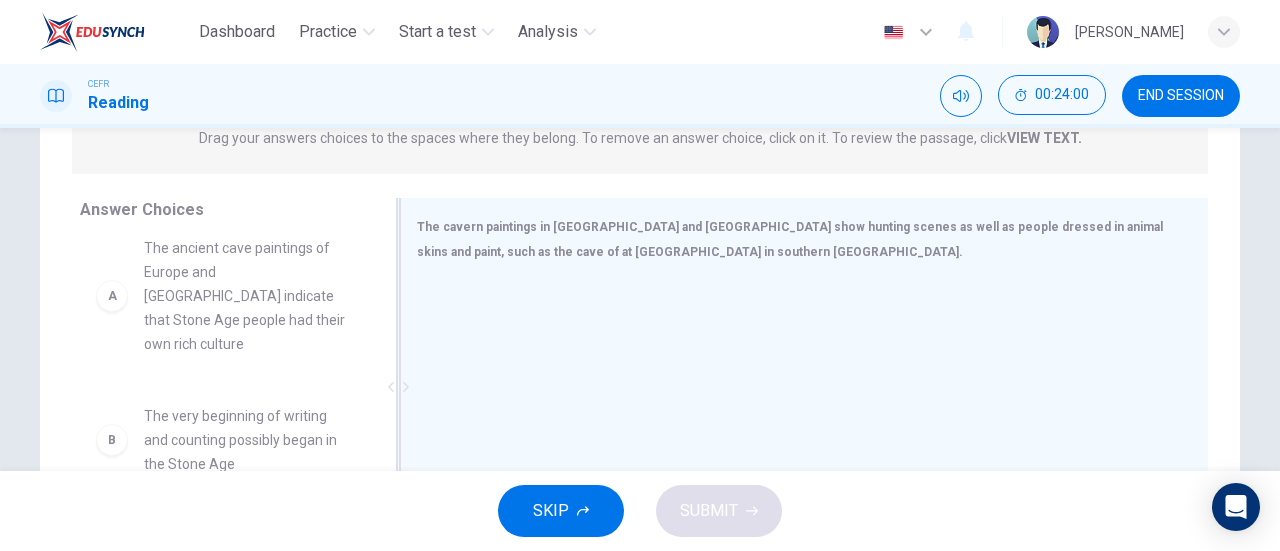 drag, startPoint x: 500, startPoint y: 234, endPoint x: 557, endPoint y: 273, distance: 69.065186 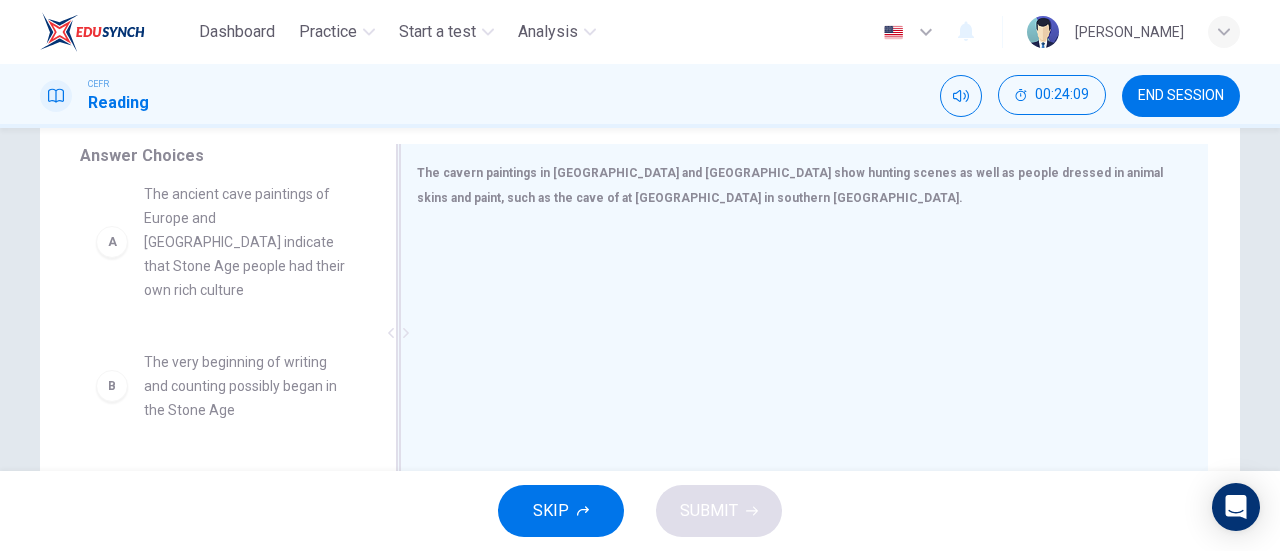 scroll, scrollTop: 341, scrollLeft: 0, axis: vertical 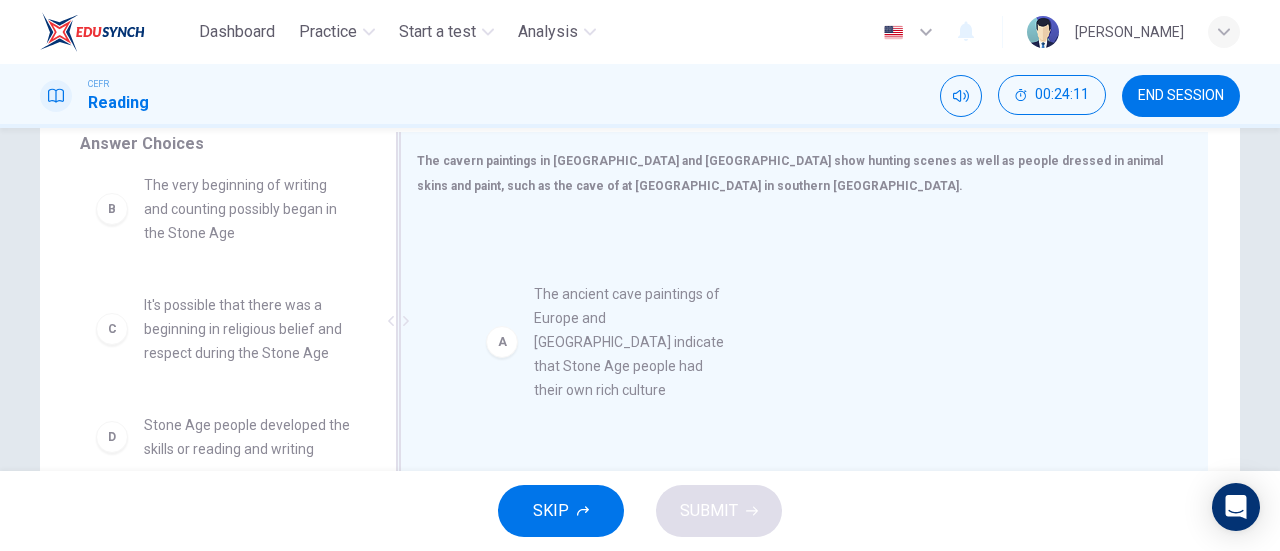 drag, startPoint x: 249, startPoint y: 210, endPoint x: 680, endPoint y: 334, distance: 448.483 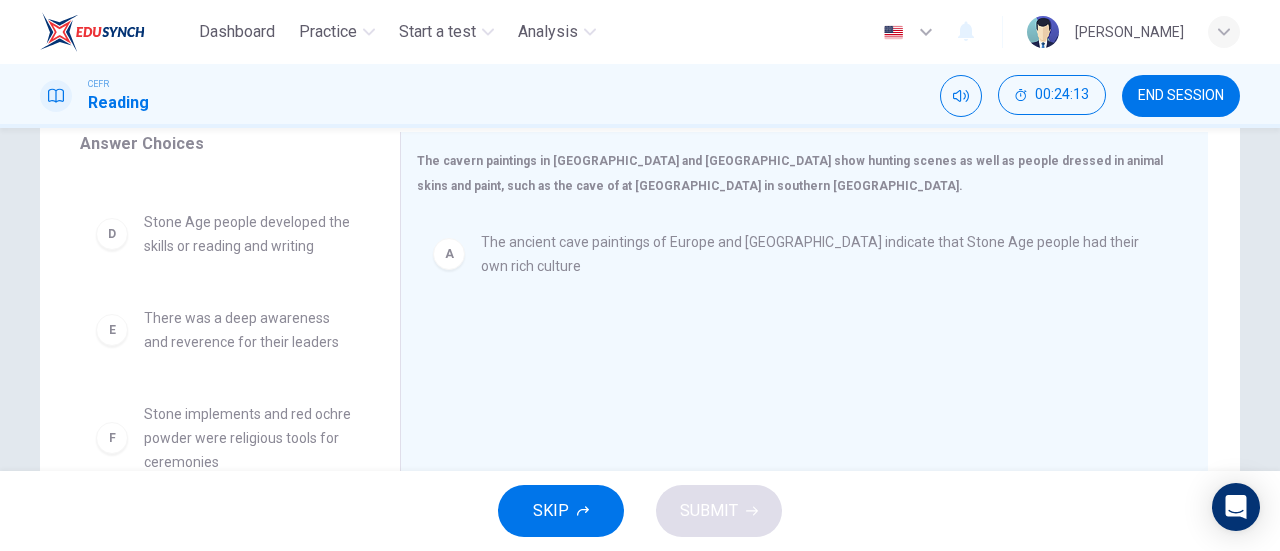 scroll, scrollTop: 228, scrollLeft: 0, axis: vertical 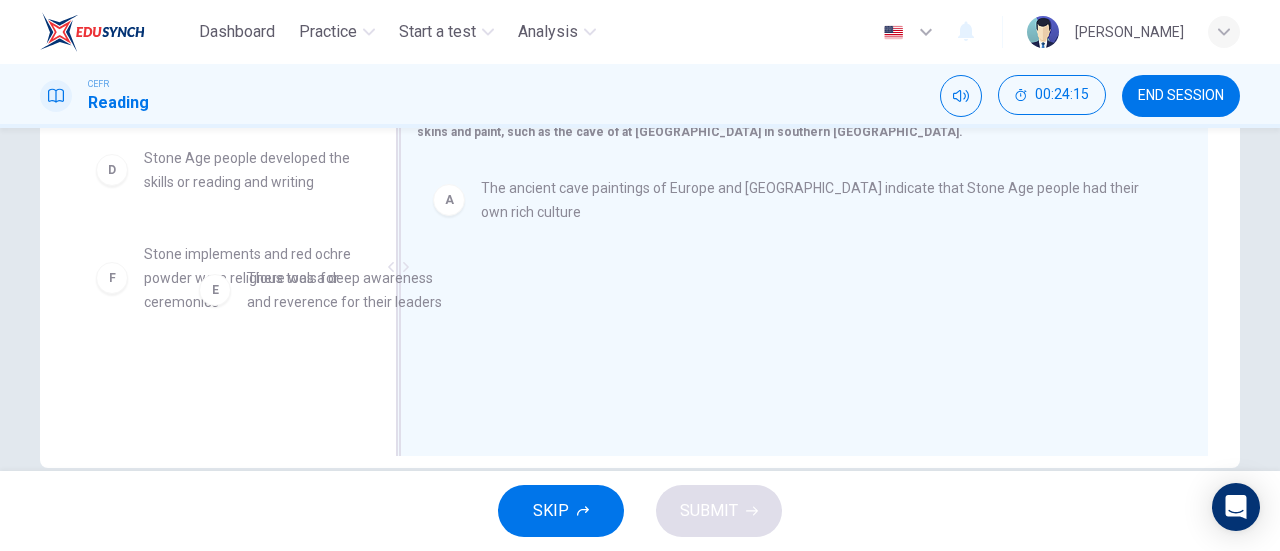 drag, startPoint x: 303, startPoint y: 298, endPoint x: 712, endPoint y: 353, distance: 412.6815 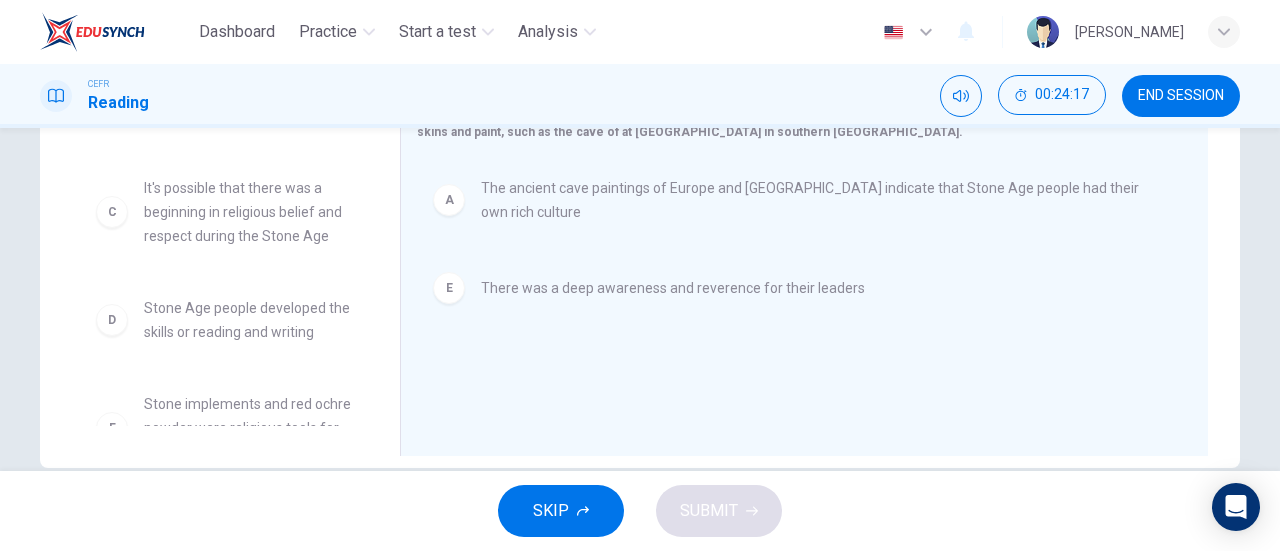 scroll, scrollTop: 60, scrollLeft: 0, axis: vertical 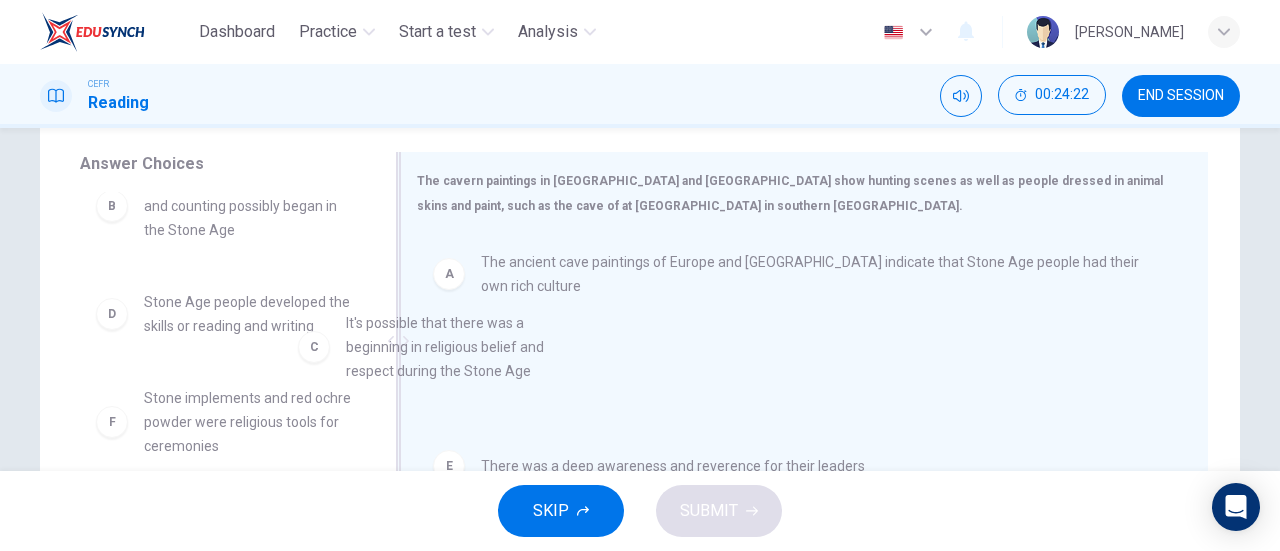 drag, startPoint x: 273, startPoint y: 317, endPoint x: 635, endPoint y: 358, distance: 364.31442 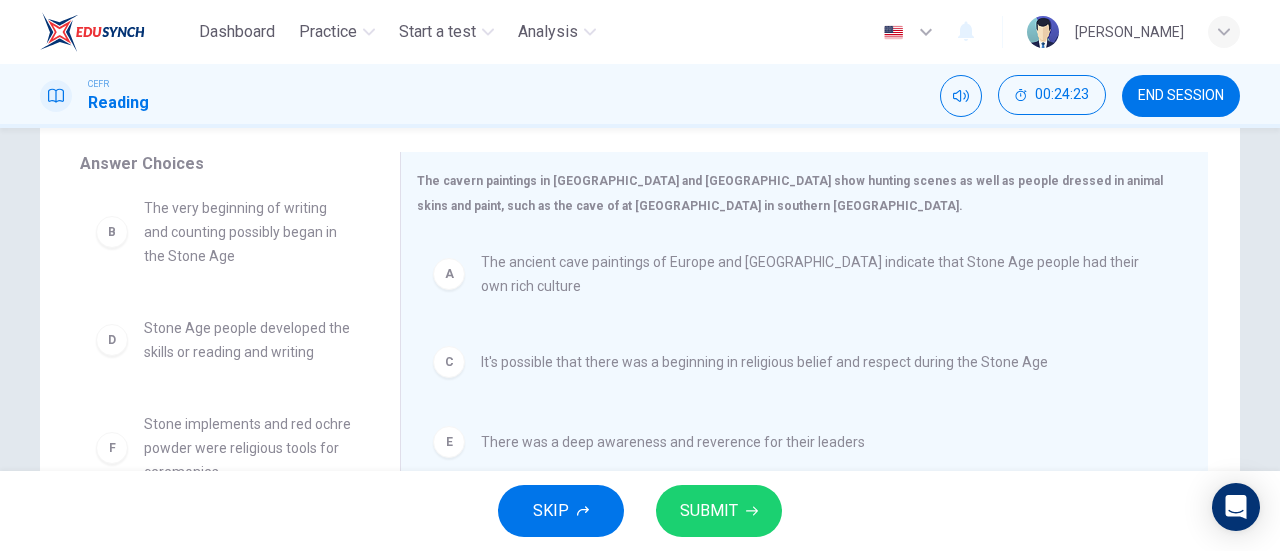 scroll, scrollTop: 0, scrollLeft: 0, axis: both 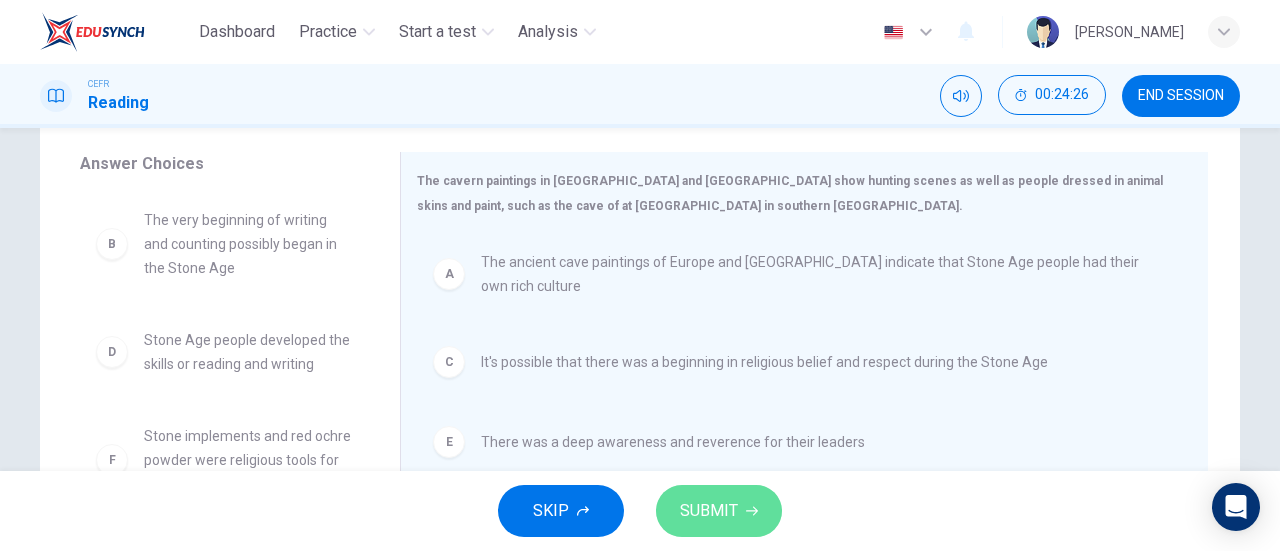click on "SUBMIT" at bounding box center [709, 511] 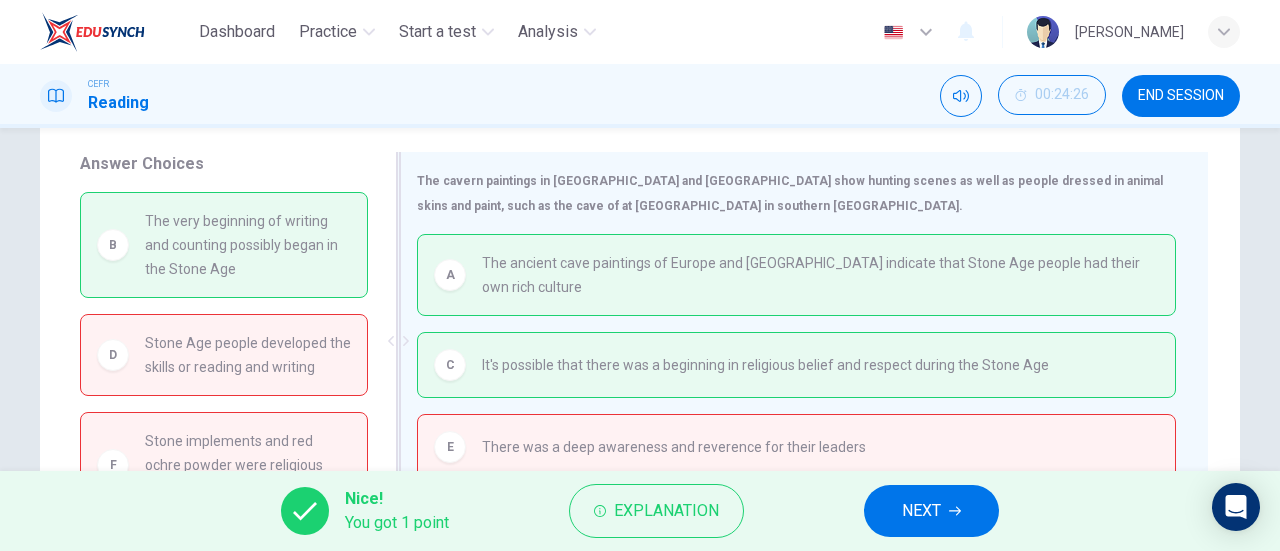 scroll, scrollTop: 353, scrollLeft: 0, axis: vertical 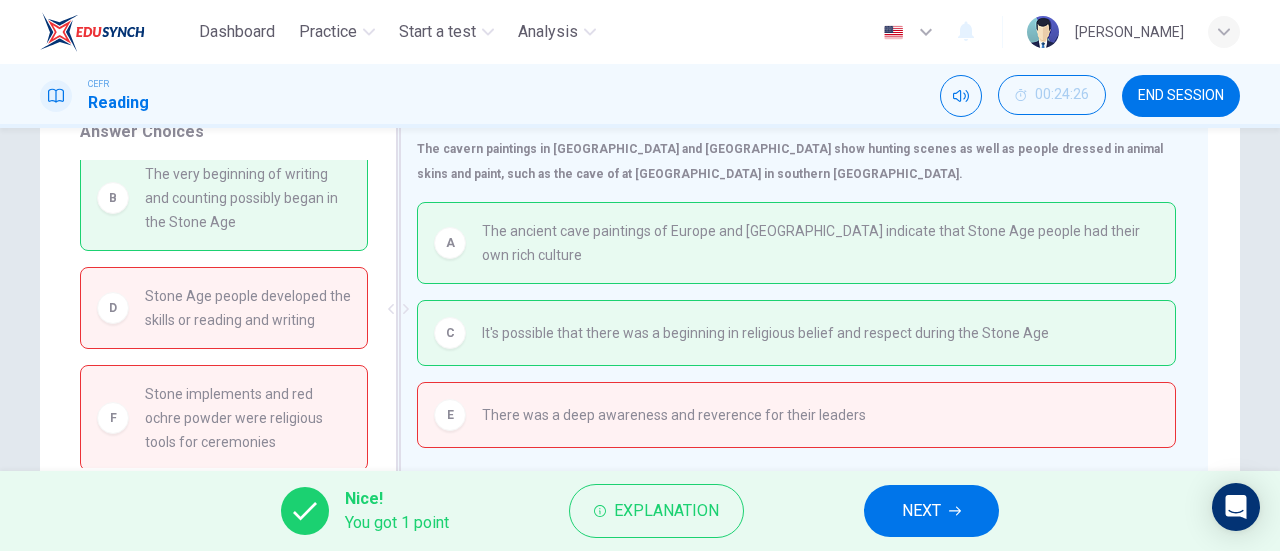 drag, startPoint x: 296, startPoint y: 231, endPoint x: 483, endPoint y: 366, distance: 230.63824 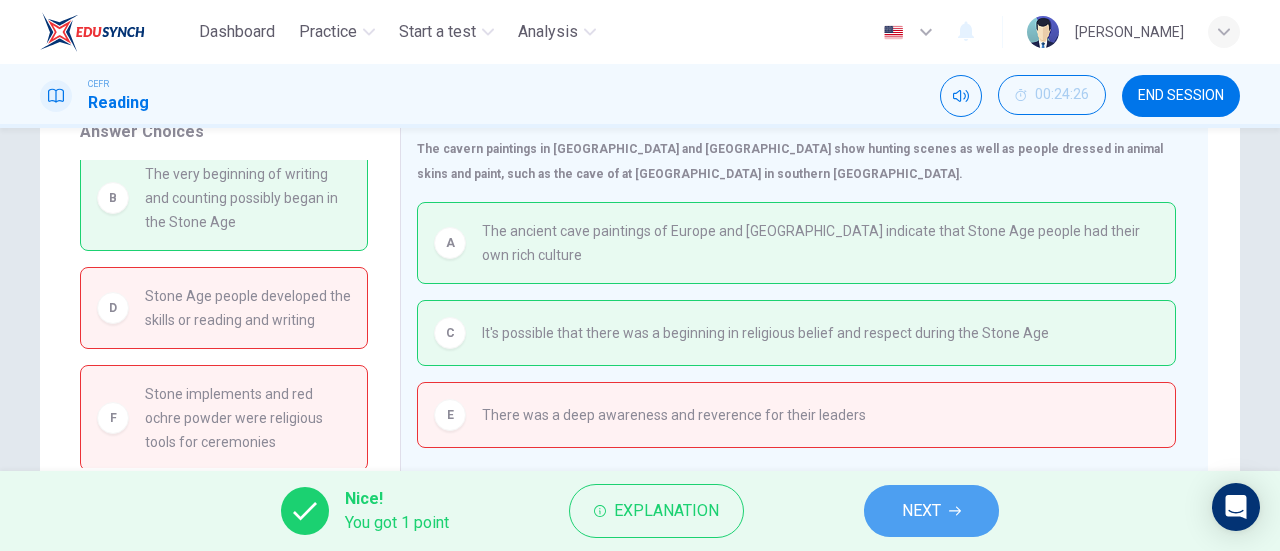 click on "NEXT" at bounding box center [931, 511] 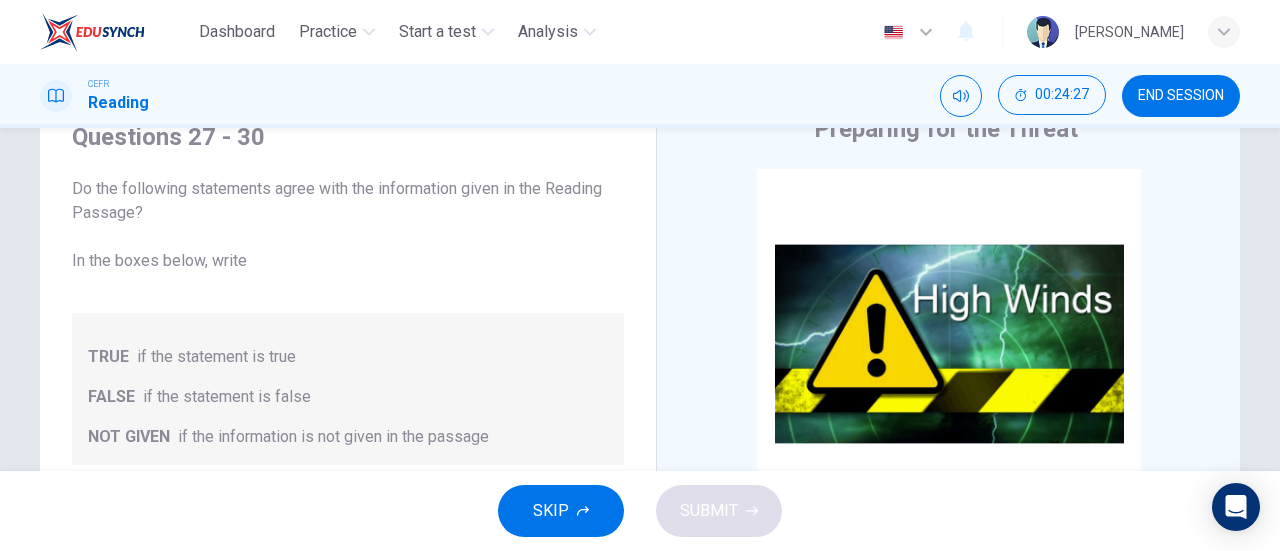 scroll, scrollTop: 0, scrollLeft: 0, axis: both 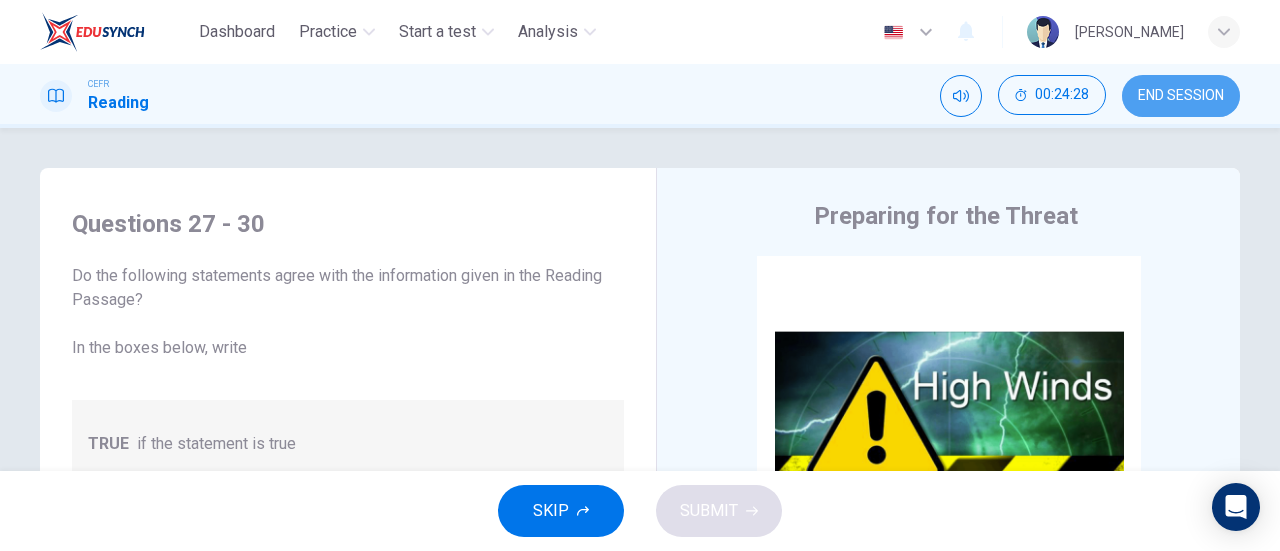 click on "END SESSION" at bounding box center (1181, 96) 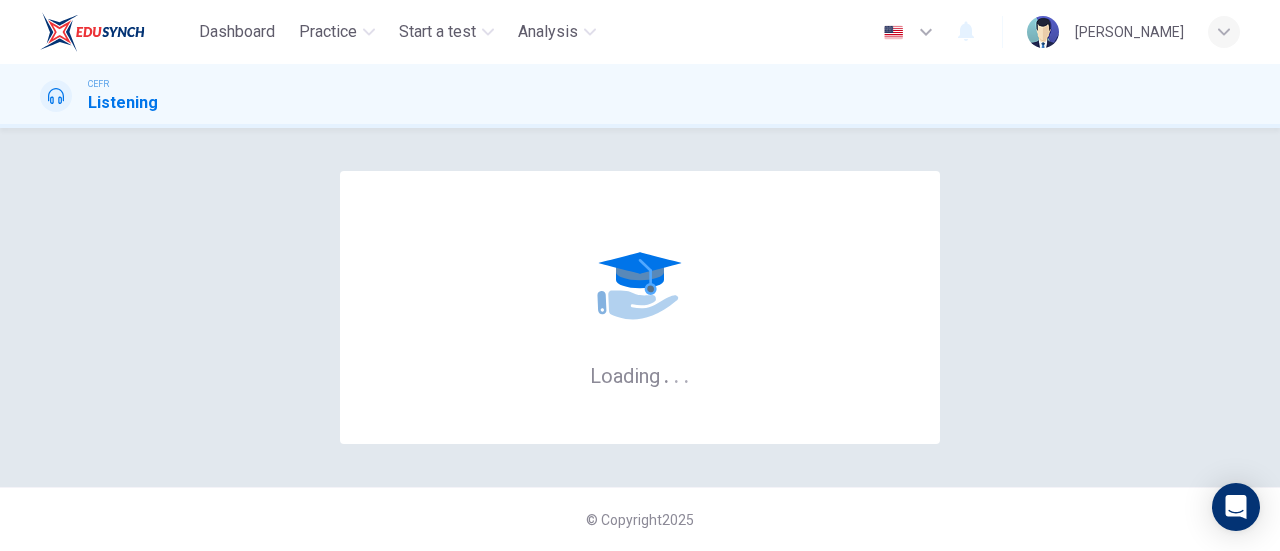 scroll, scrollTop: 0, scrollLeft: 0, axis: both 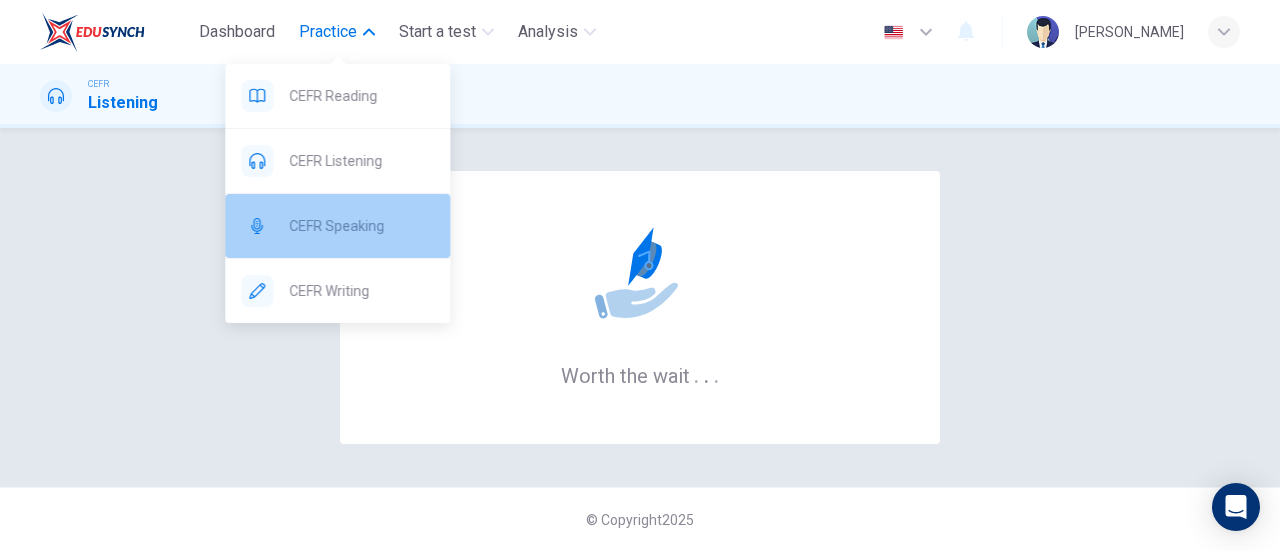 click on "CEFR Speaking" at bounding box center (337, 226) 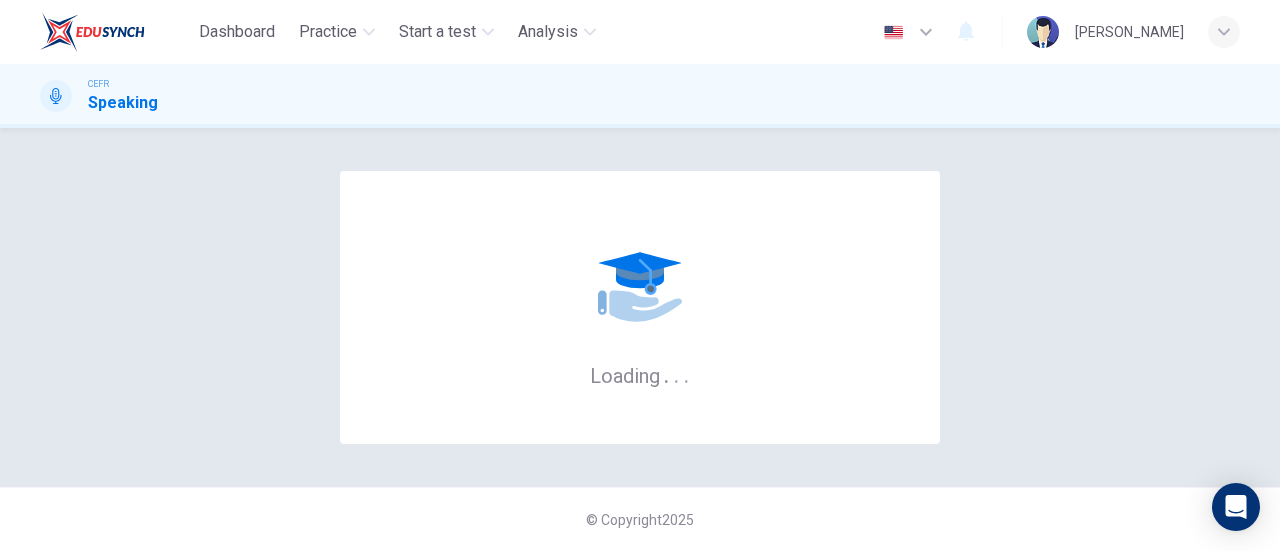 scroll, scrollTop: 0, scrollLeft: 0, axis: both 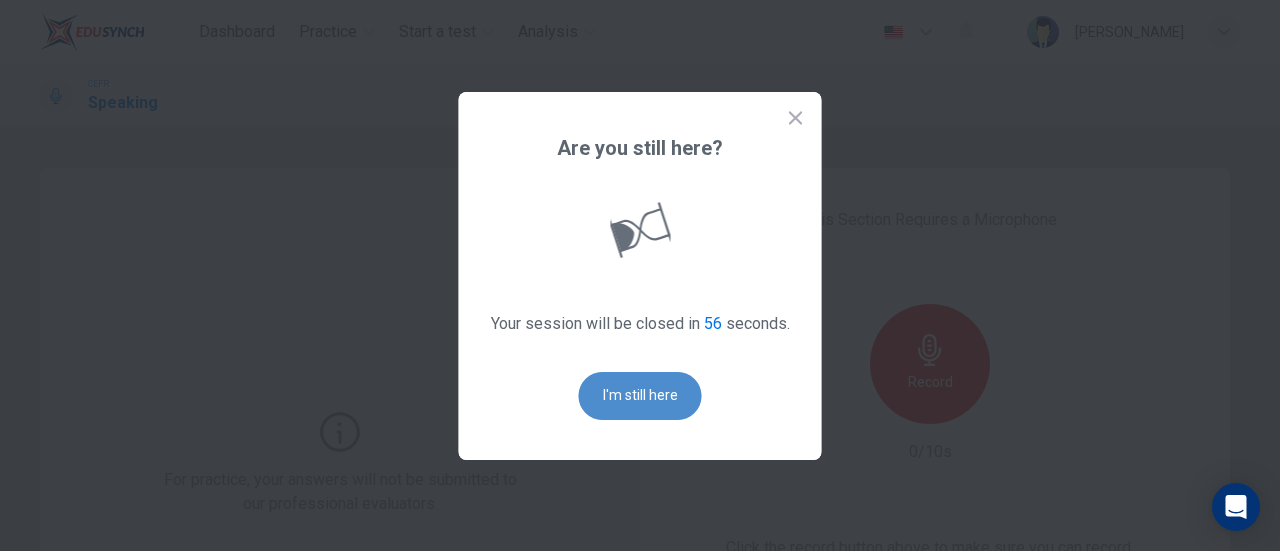 click on "I'm still here" at bounding box center [640, 396] 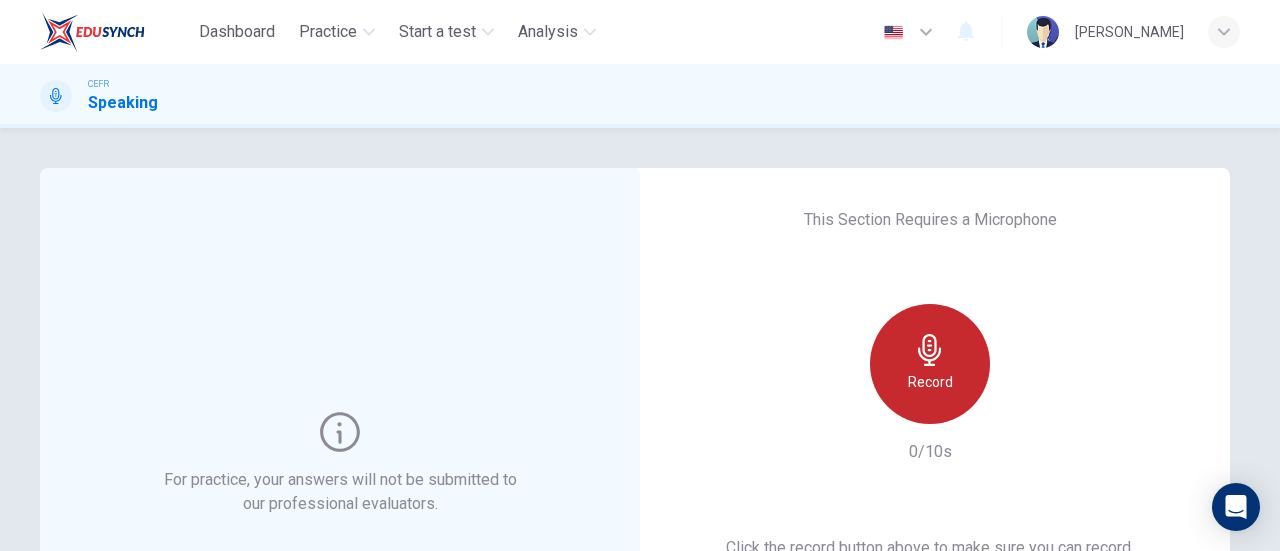 click on "Record" at bounding box center [930, 382] 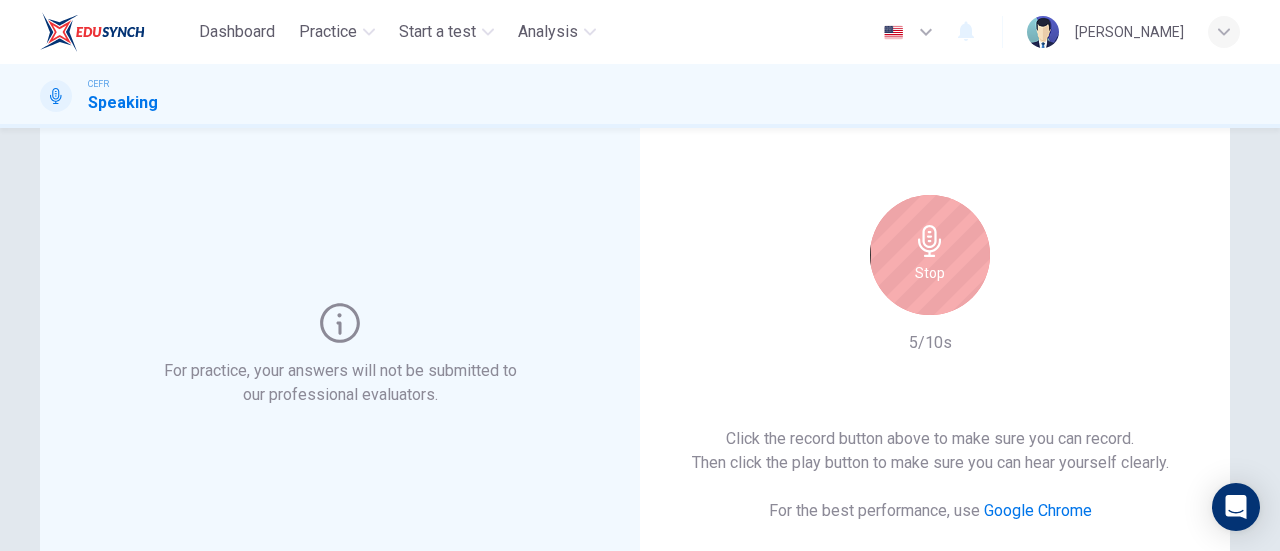 scroll, scrollTop: 112, scrollLeft: 0, axis: vertical 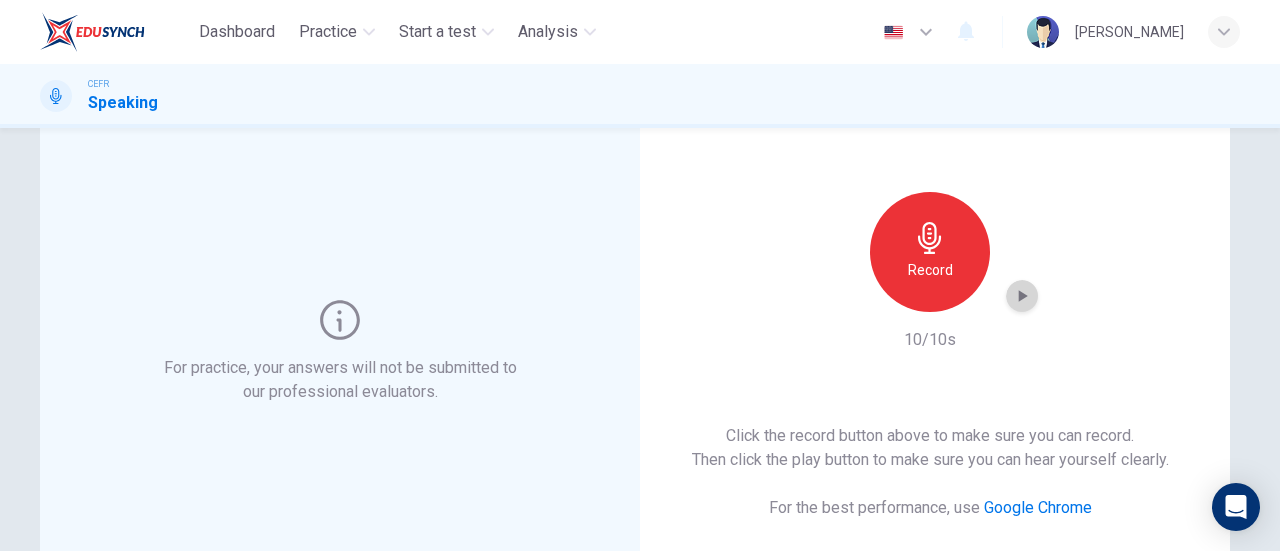 click 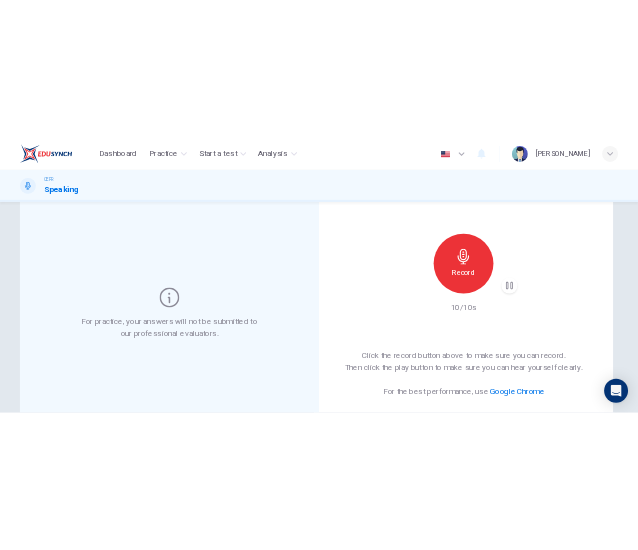 scroll, scrollTop: 112, scrollLeft: 0, axis: vertical 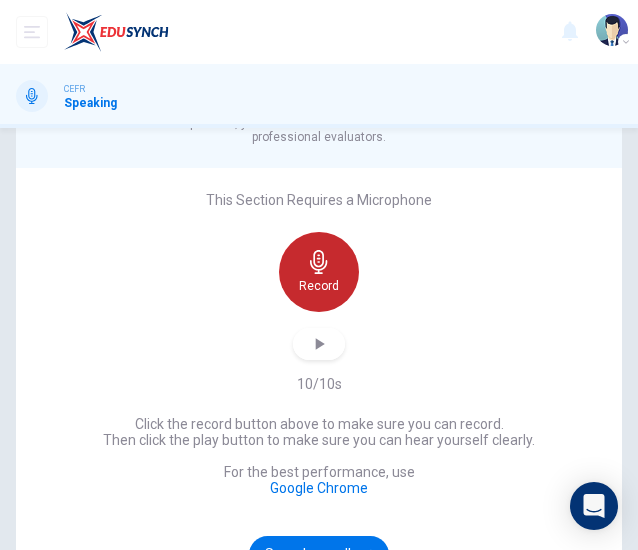 click 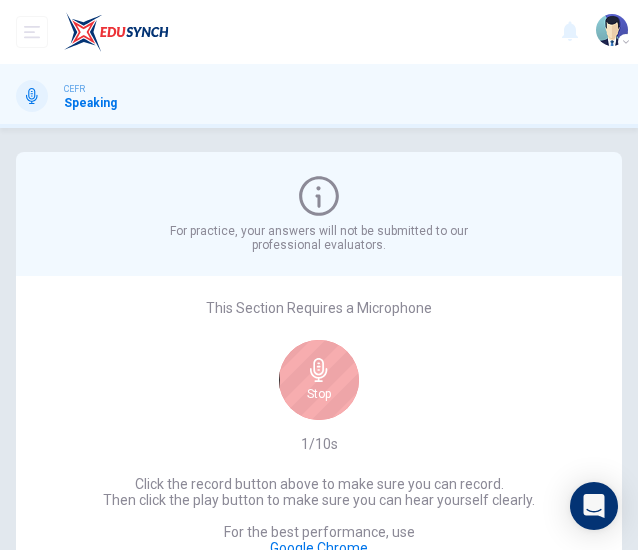 scroll, scrollTop: 177, scrollLeft: 0, axis: vertical 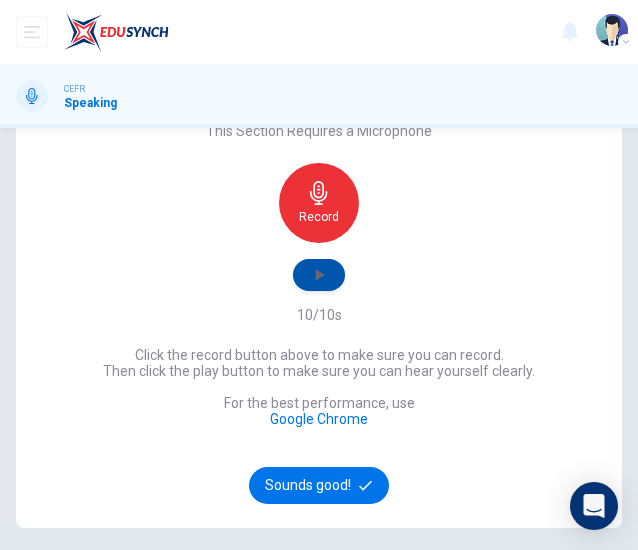 click 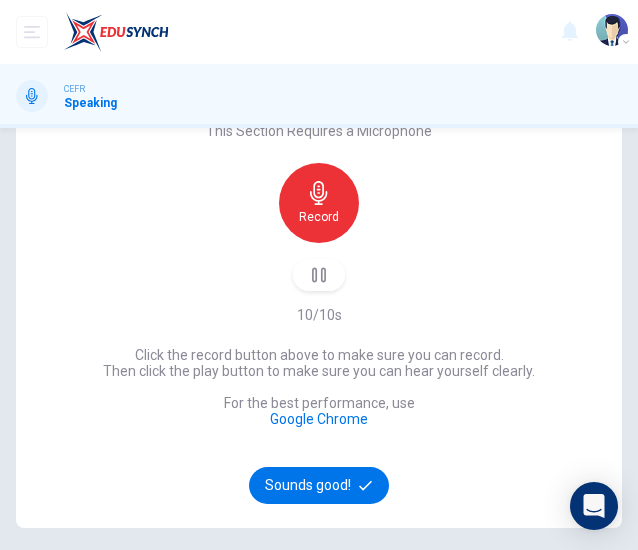 drag, startPoint x: 328, startPoint y: 274, endPoint x: 352, endPoint y: 410, distance: 138.10141 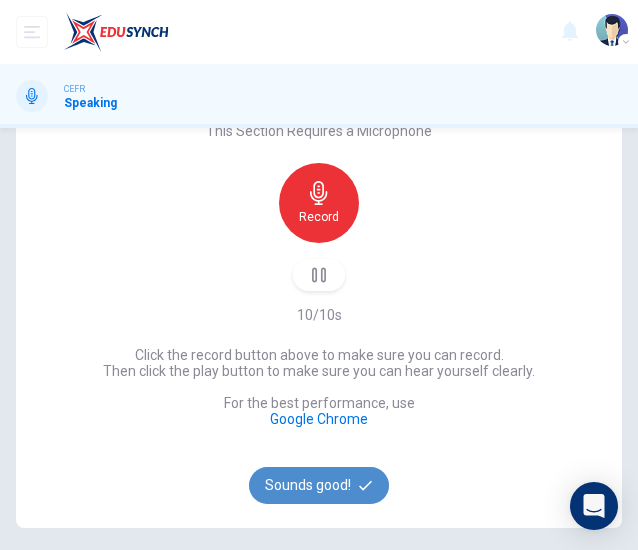click on "Sounds good!" at bounding box center (319, 485) 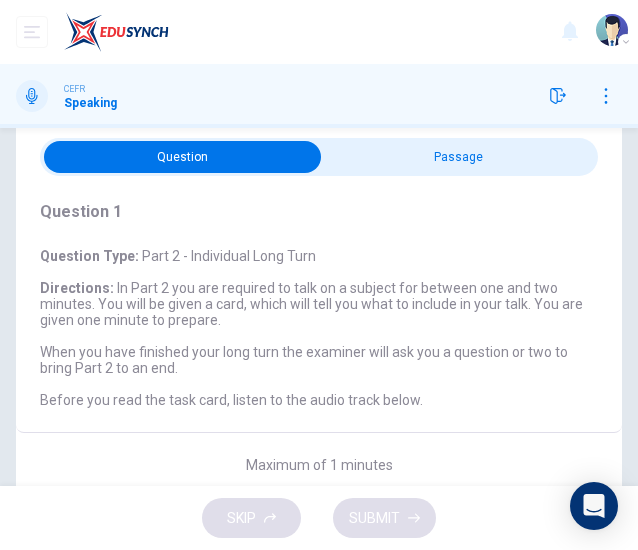 scroll, scrollTop: 30, scrollLeft: 0, axis: vertical 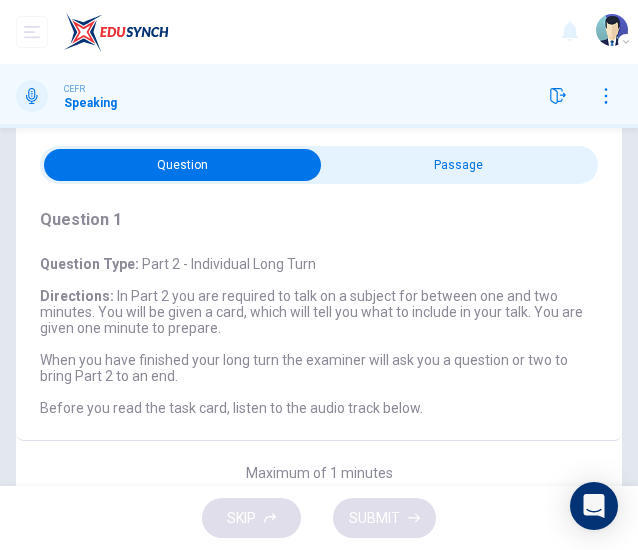 click at bounding box center [182, 165] 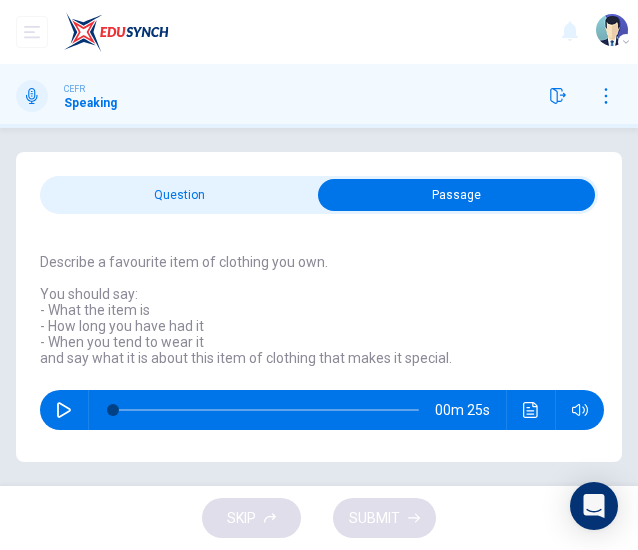 scroll, scrollTop: 0, scrollLeft: 0, axis: both 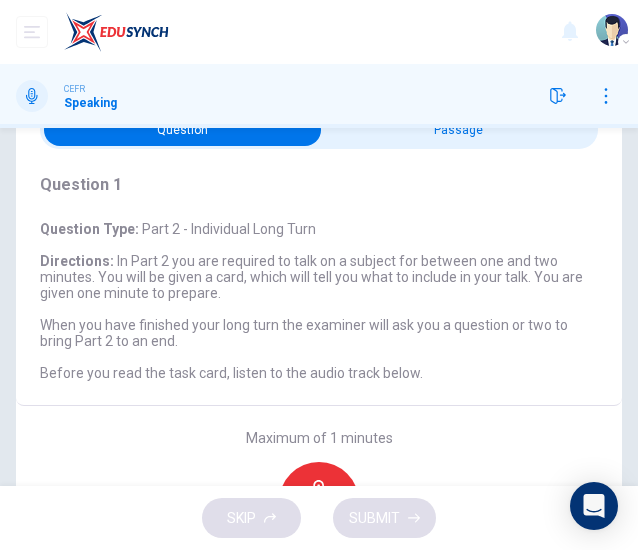 click at bounding box center (182, 130) 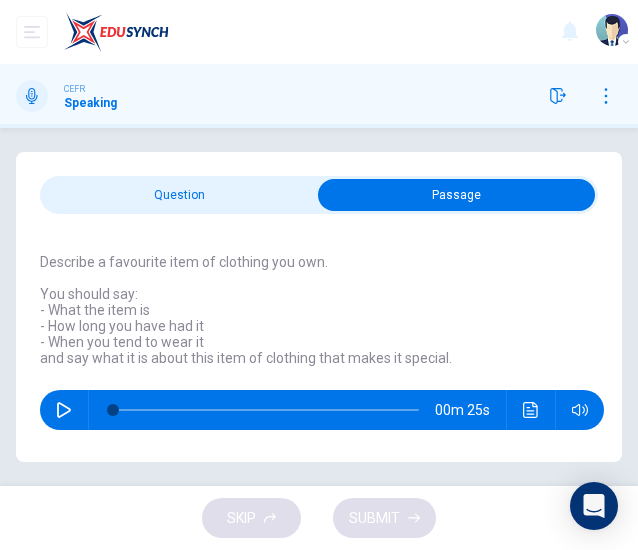 scroll, scrollTop: 0, scrollLeft: 0, axis: both 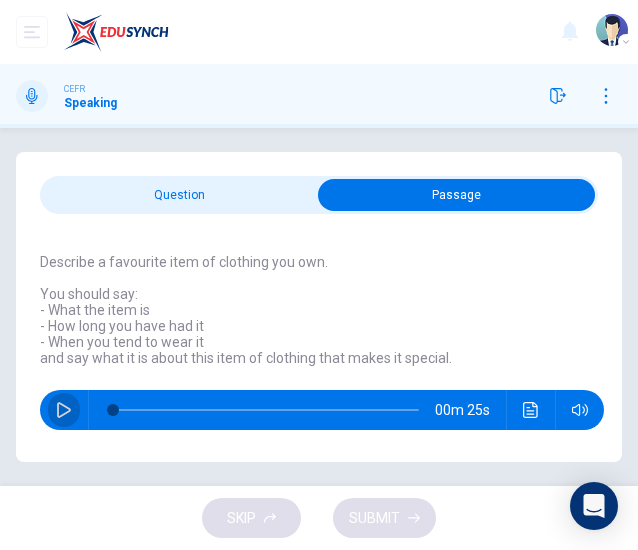 click 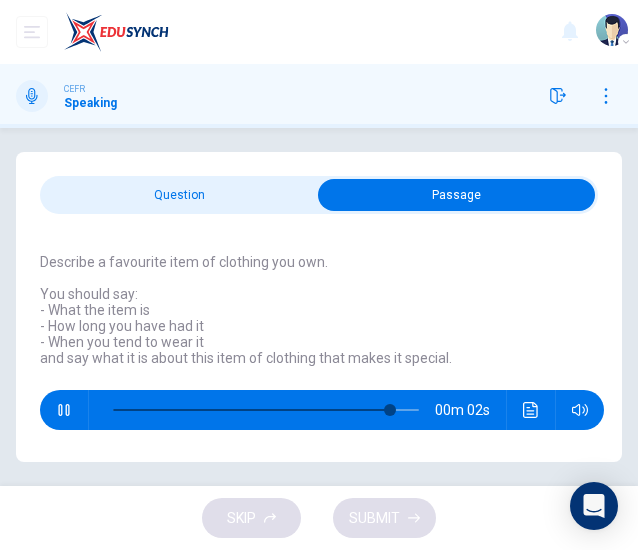 type on "94" 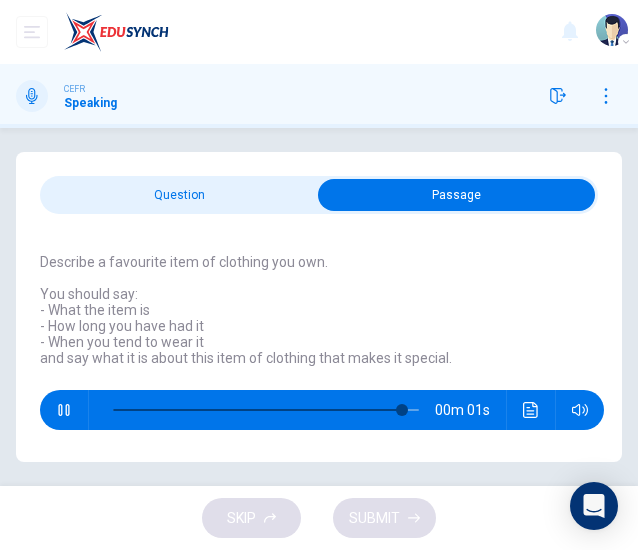 click at bounding box center (456, 195) 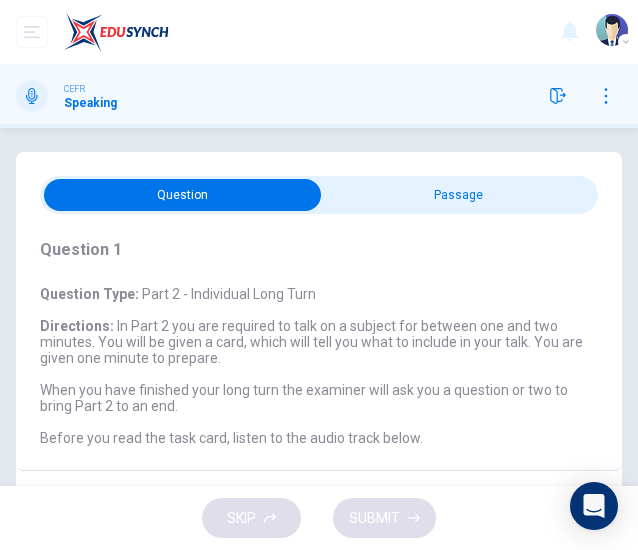 scroll, scrollTop: 200, scrollLeft: 0, axis: vertical 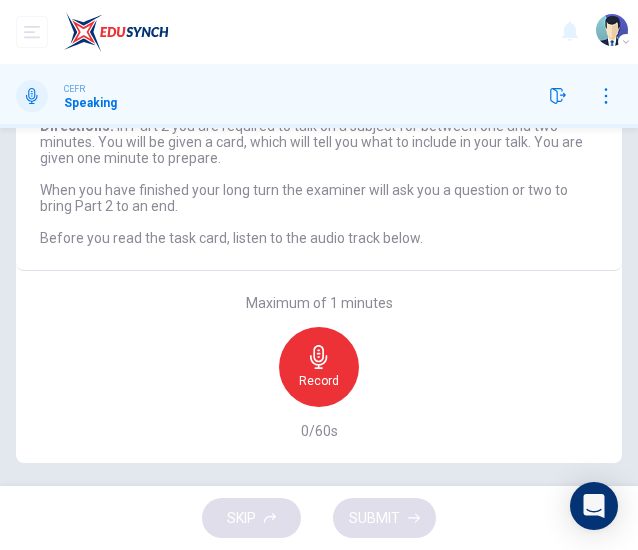 type on "0" 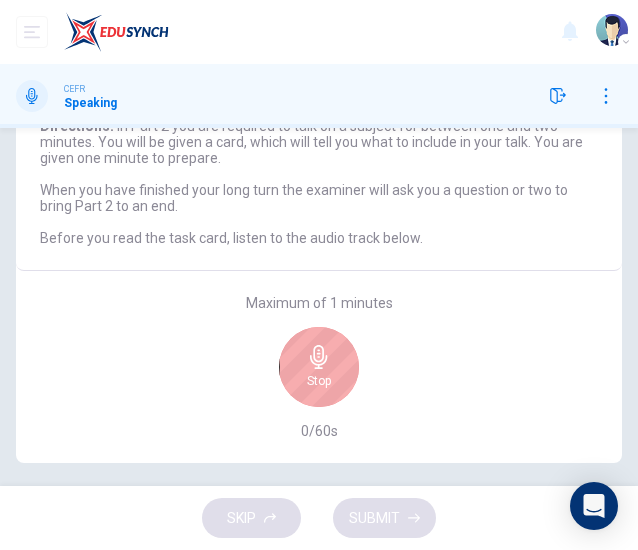 scroll, scrollTop: 0, scrollLeft: 0, axis: both 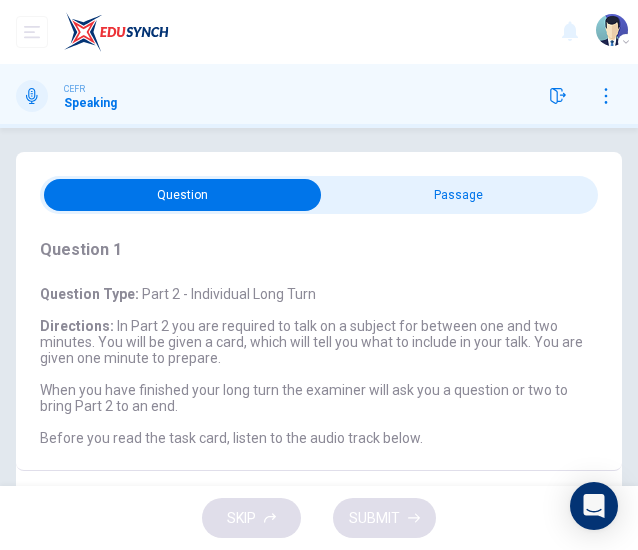 click at bounding box center (182, 195) 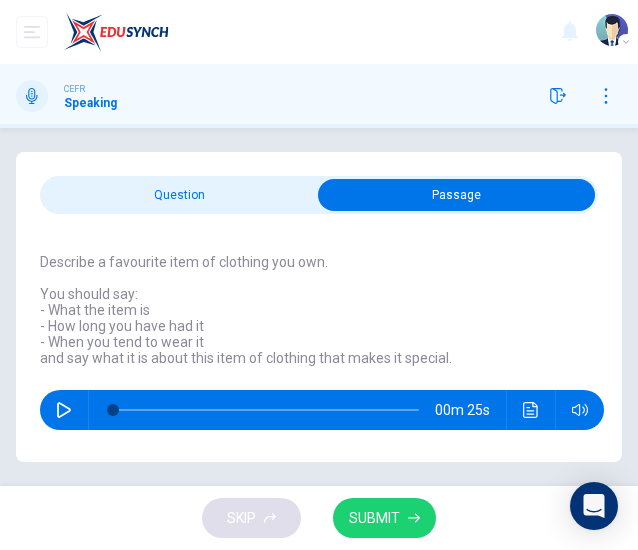 click at bounding box center [456, 195] 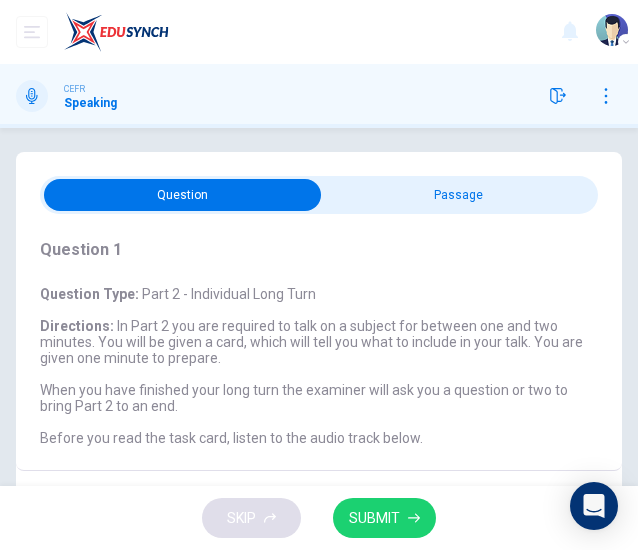 scroll, scrollTop: 248, scrollLeft: 0, axis: vertical 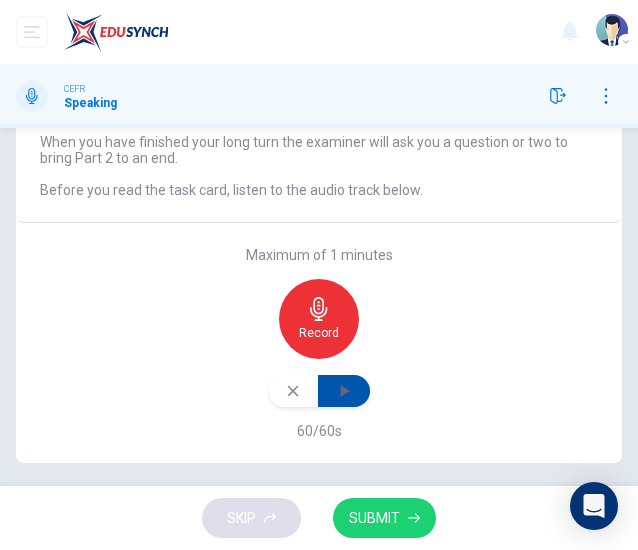 click at bounding box center (344, 391) 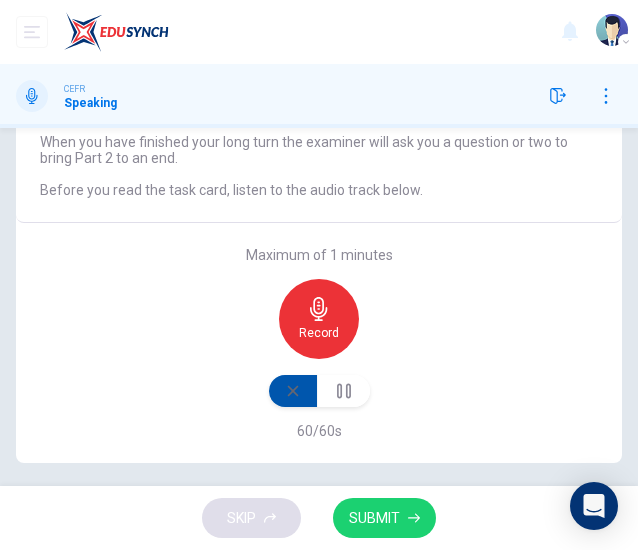 click 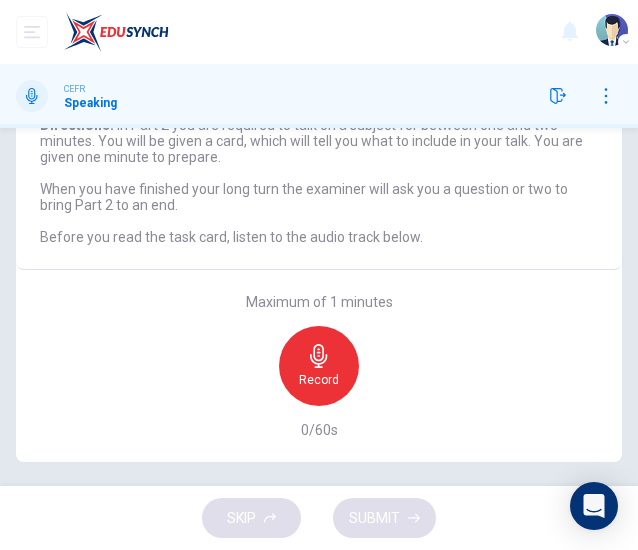 scroll, scrollTop: 200, scrollLeft: 0, axis: vertical 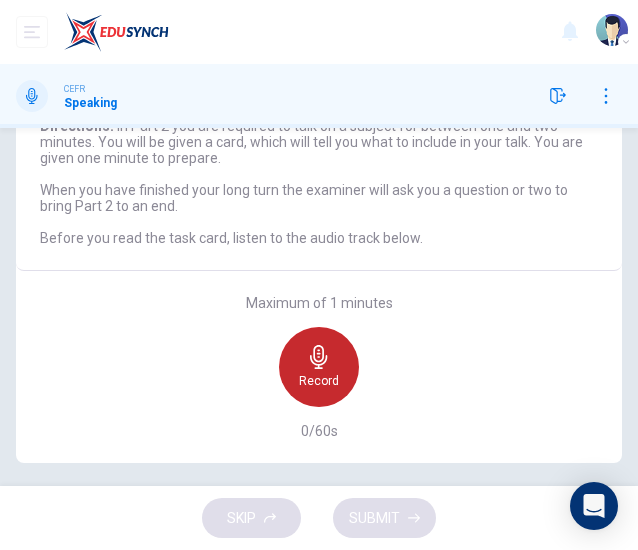 click on "Record" at bounding box center (319, 381) 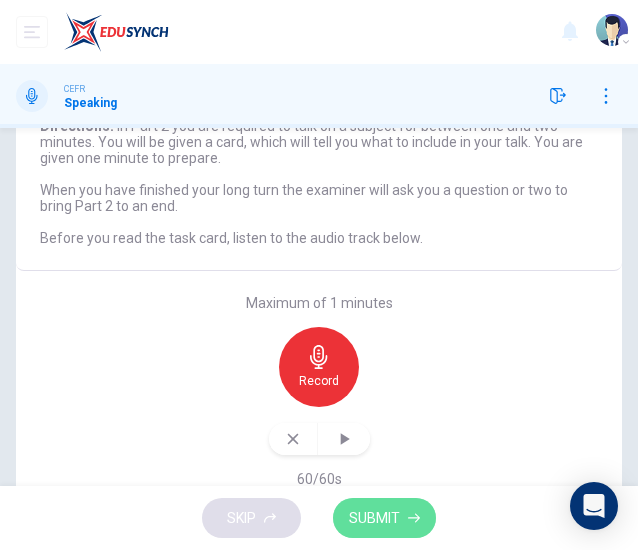 click on "SUBMIT" at bounding box center [384, 518] 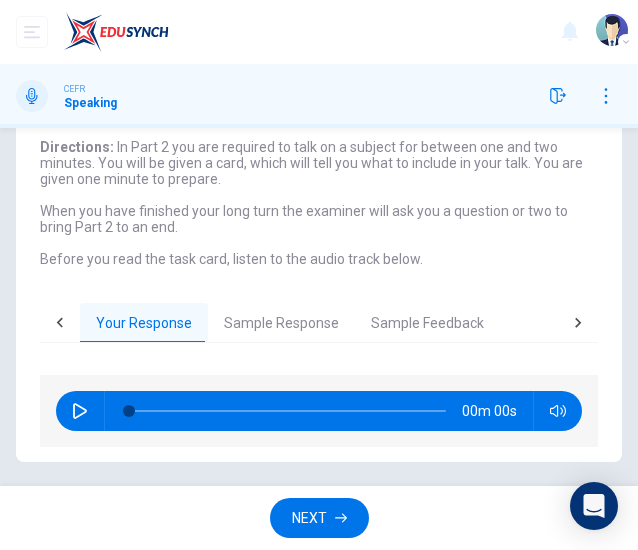 scroll, scrollTop: 178, scrollLeft: 0, axis: vertical 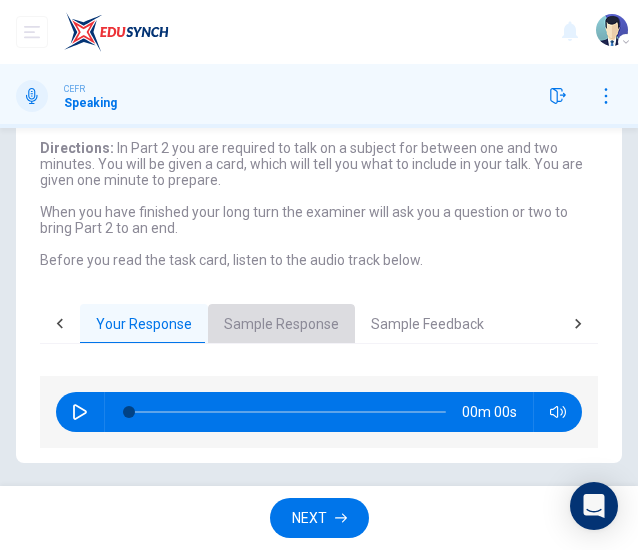 click on "Sample Response" at bounding box center (281, 325) 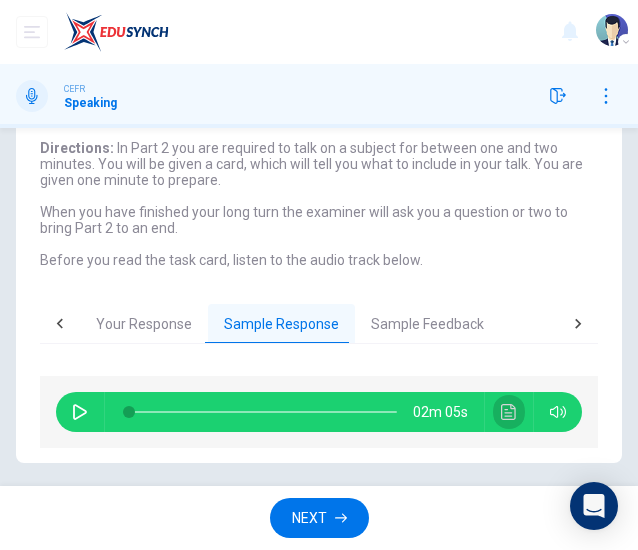 click 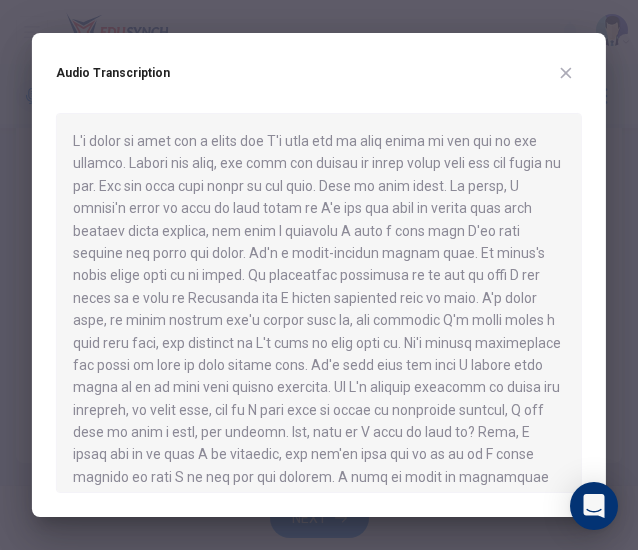 click at bounding box center [319, 303] 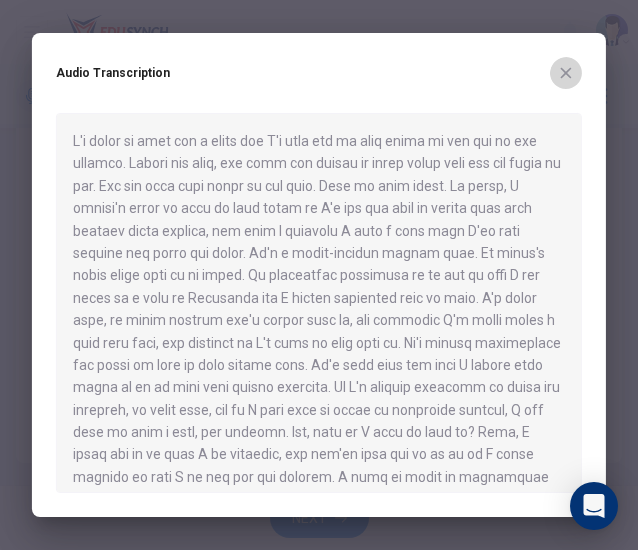 click 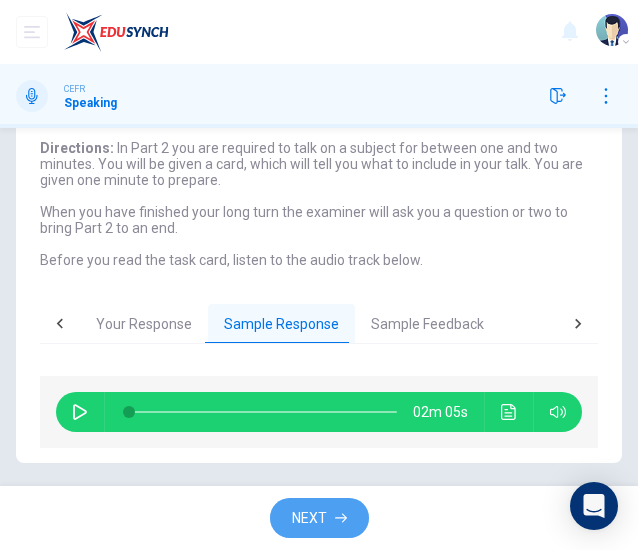 click on "NEXT" at bounding box center (309, 518) 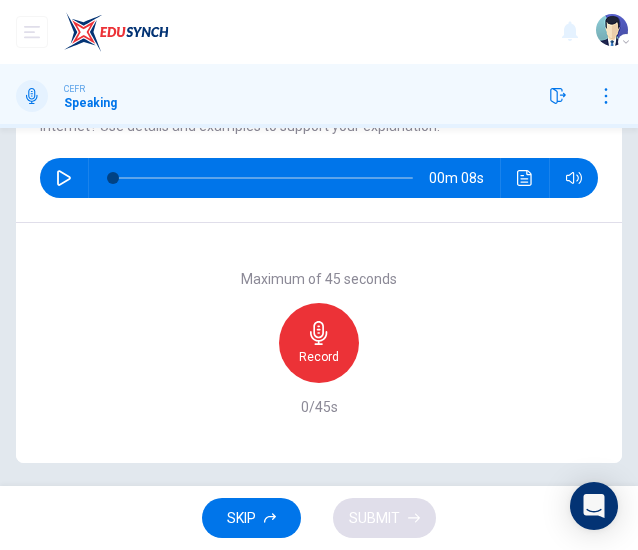 scroll, scrollTop: 152, scrollLeft: 0, axis: vertical 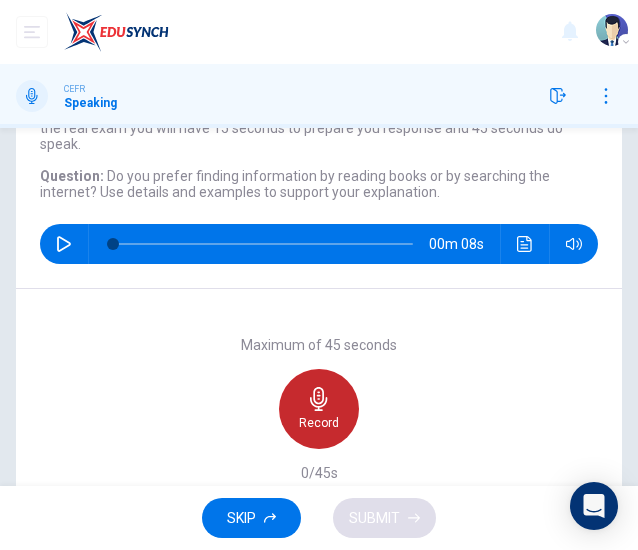 click on "Record" at bounding box center (319, 409) 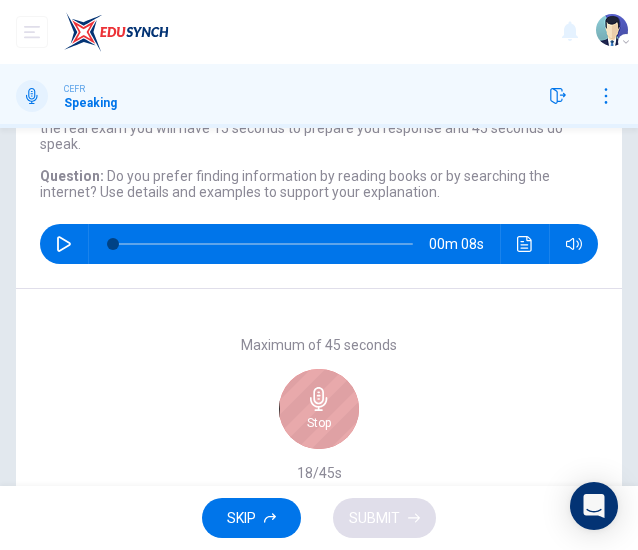 click on "Stop" at bounding box center [319, 423] 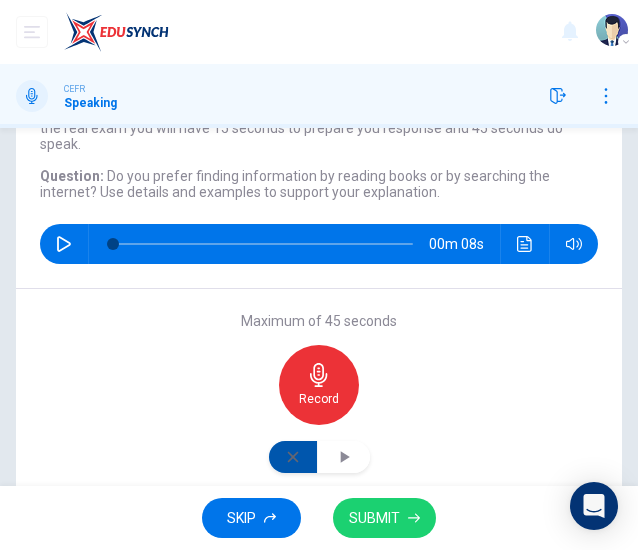 click at bounding box center (293, 457) 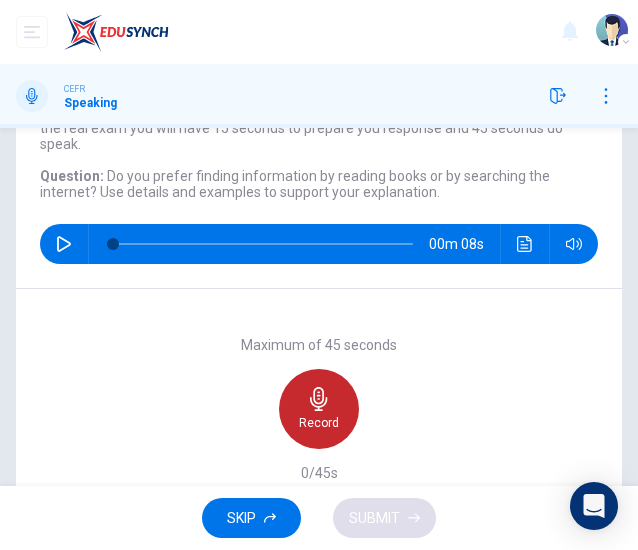 click on "Record" at bounding box center (319, 423) 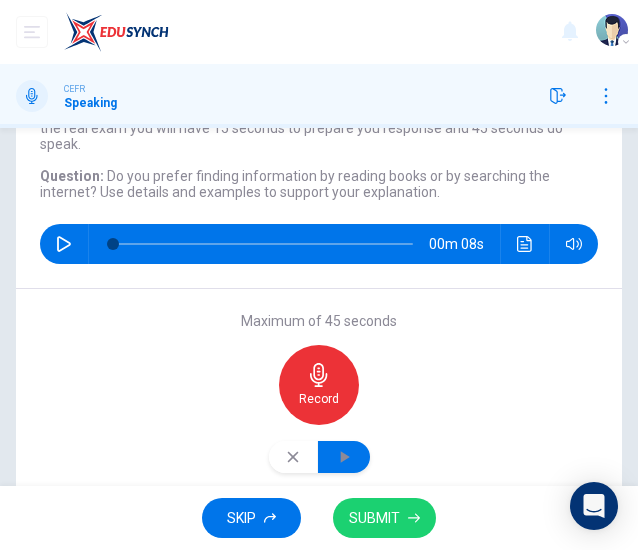 click 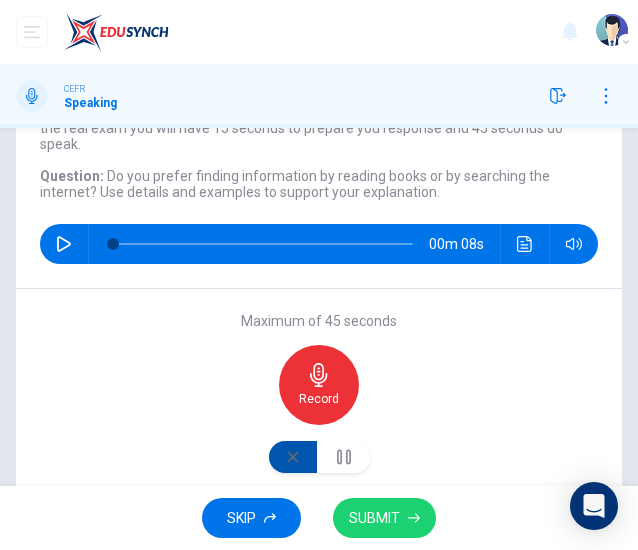 click 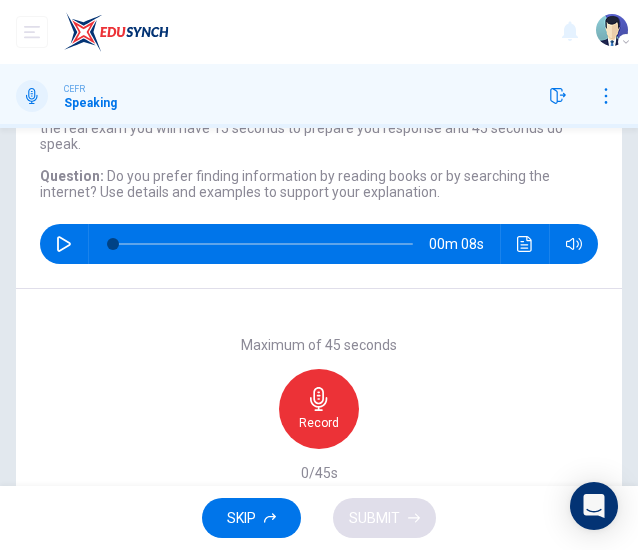 scroll, scrollTop: 218, scrollLeft: 0, axis: vertical 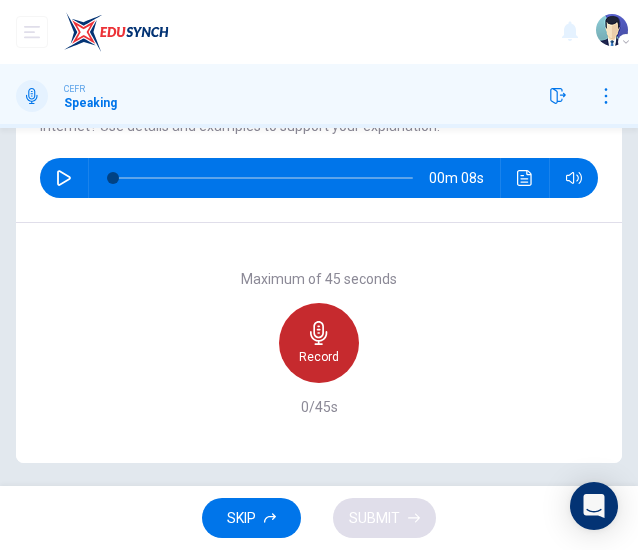 click on "Record" at bounding box center (319, 343) 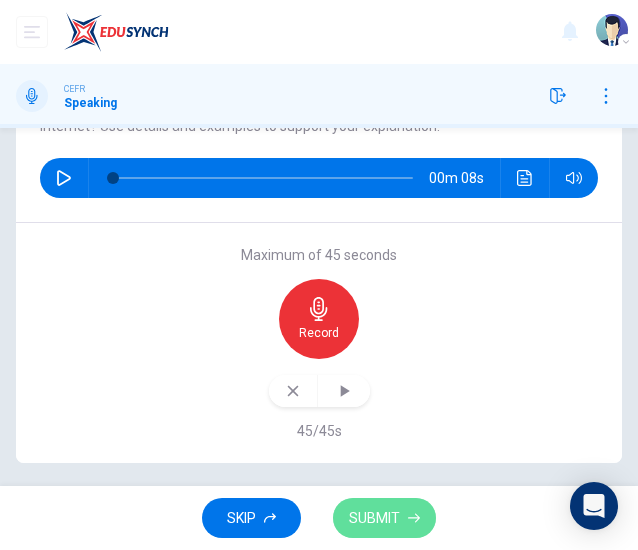 click on "SUBMIT" at bounding box center (374, 518) 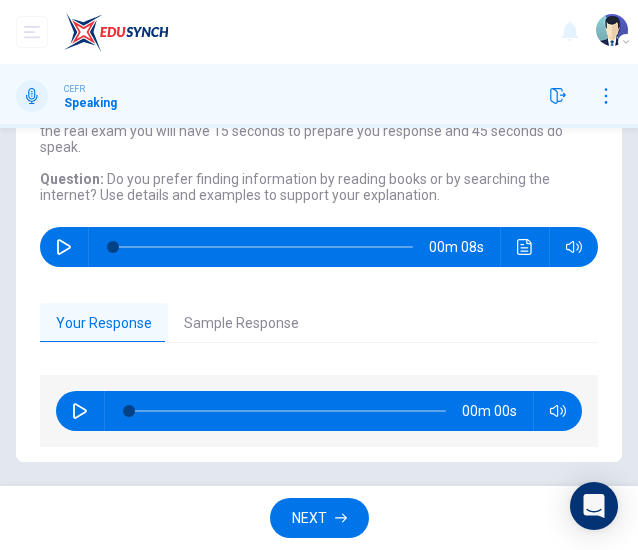 scroll, scrollTop: 148, scrollLeft: 0, axis: vertical 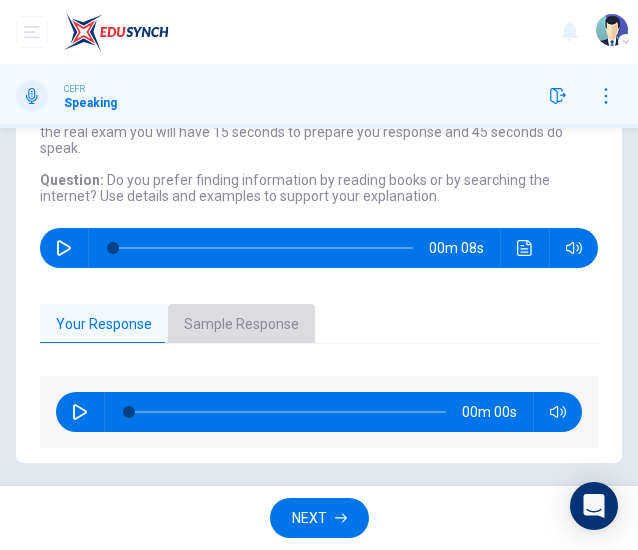 click on "Sample Response" at bounding box center [241, 325] 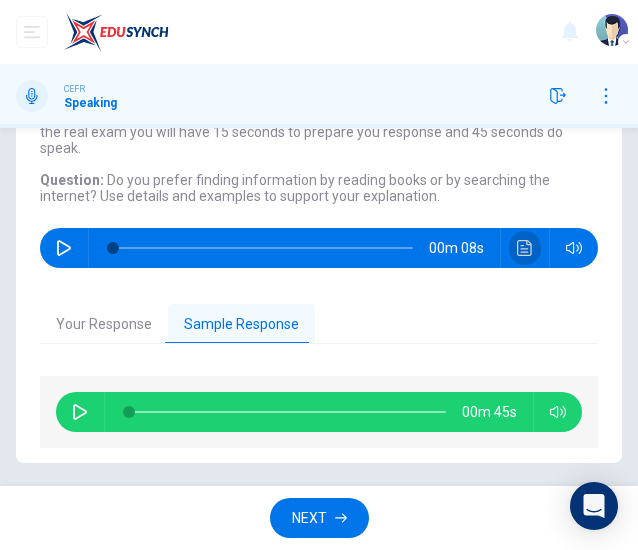 click 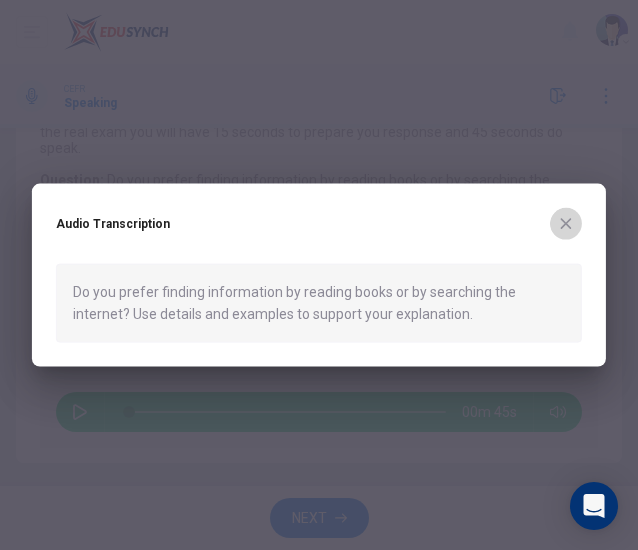 click at bounding box center (566, 224) 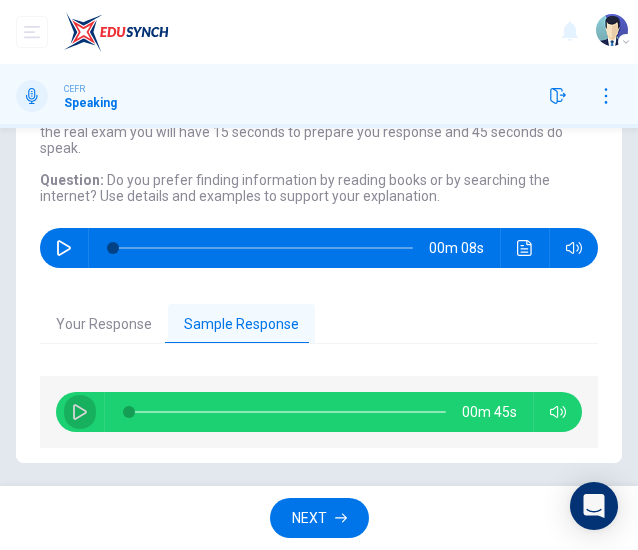 click at bounding box center (80, 412) 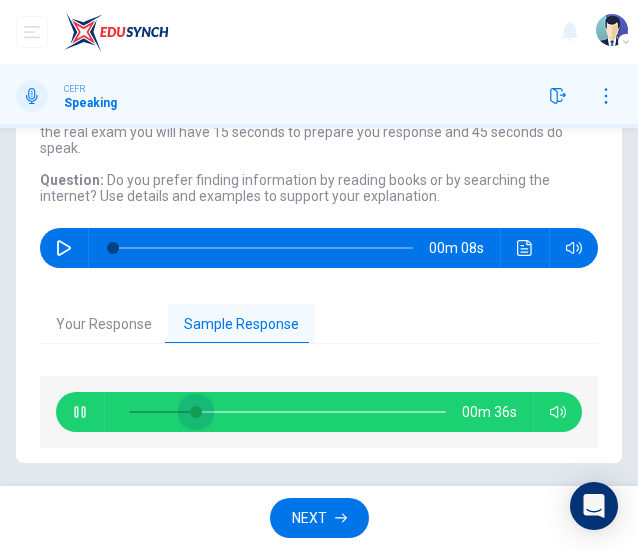 drag, startPoint x: 138, startPoint y: 411, endPoint x: 201, endPoint y: 410, distance: 63.007935 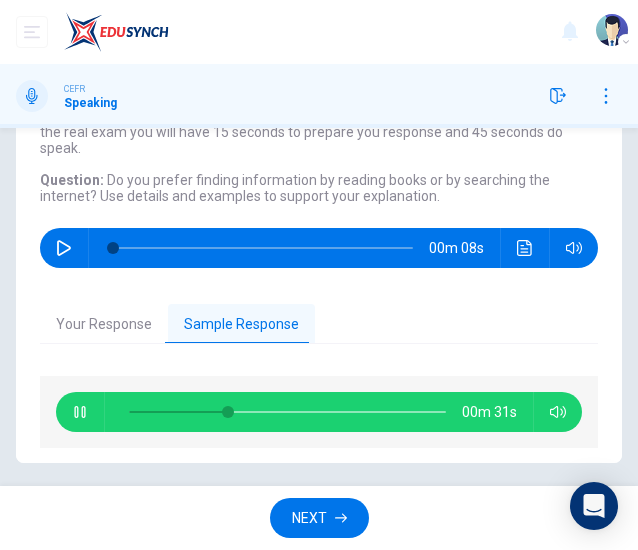 type on "33" 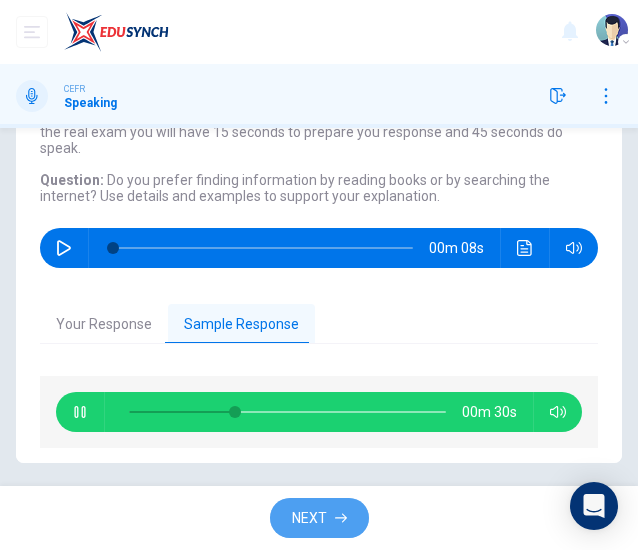 click on "NEXT" at bounding box center [319, 518] 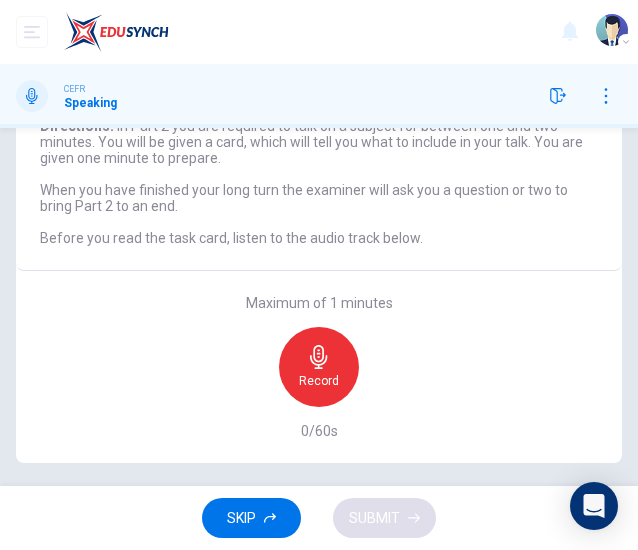 scroll, scrollTop: 0, scrollLeft: 0, axis: both 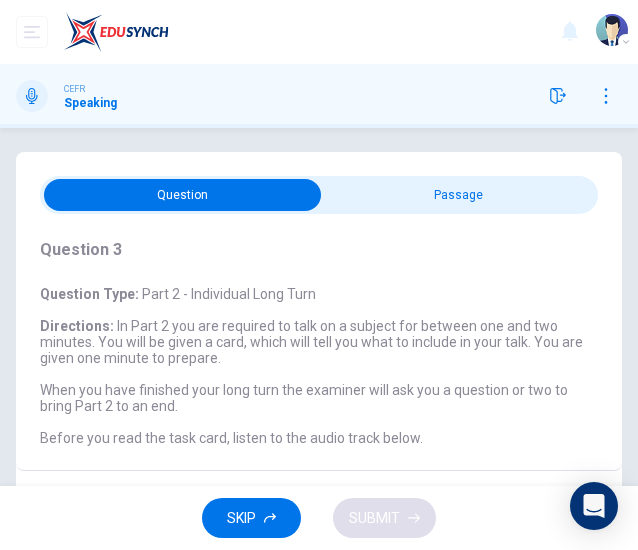 click at bounding box center (182, 195) 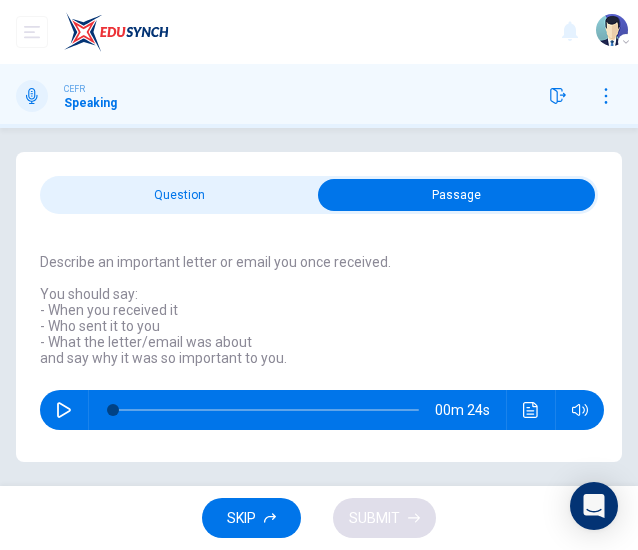 click at bounding box center (456, 195) 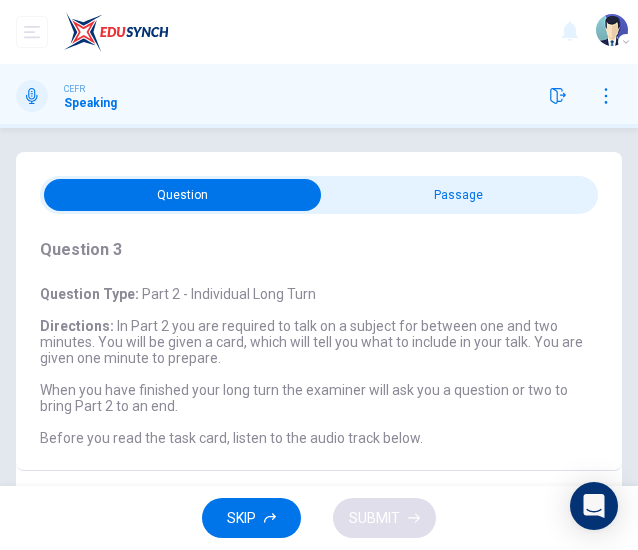 scroll, scrollTop: 200, scrollLeft: 0, axis: vertical 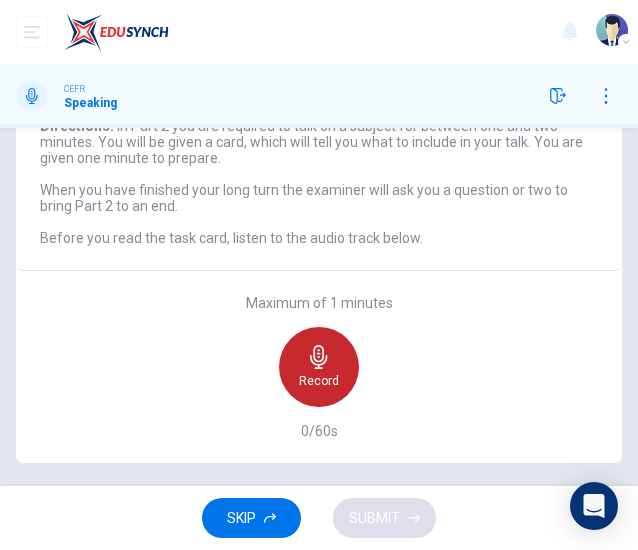 click 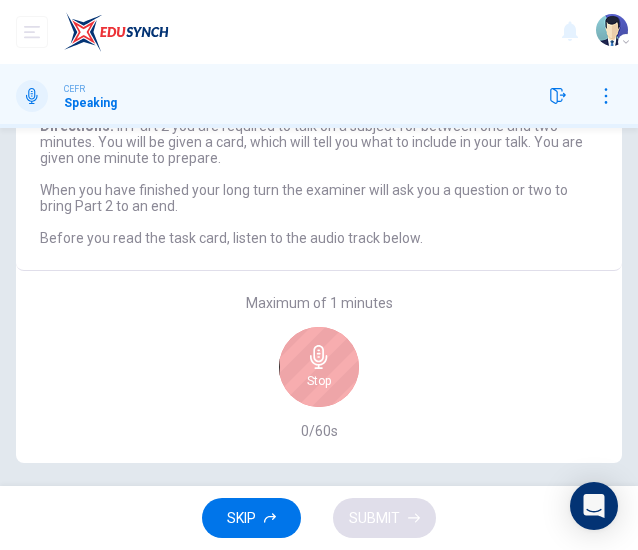 scroll, scrollTop: 0, scrollLeft: 0, axis: both 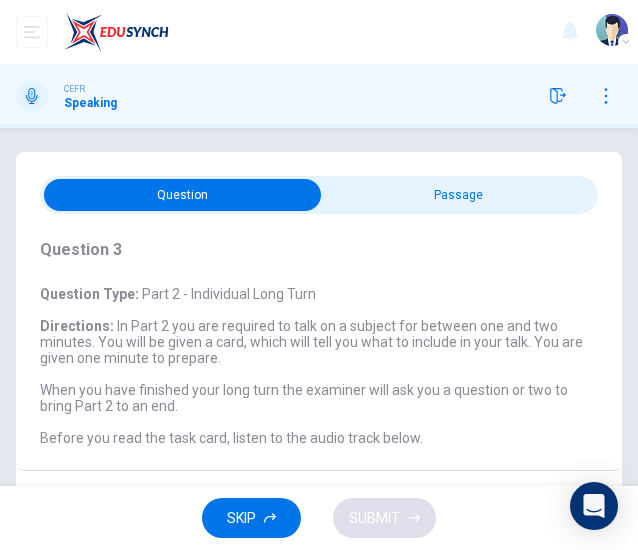 click at bounding box center (182, 195) 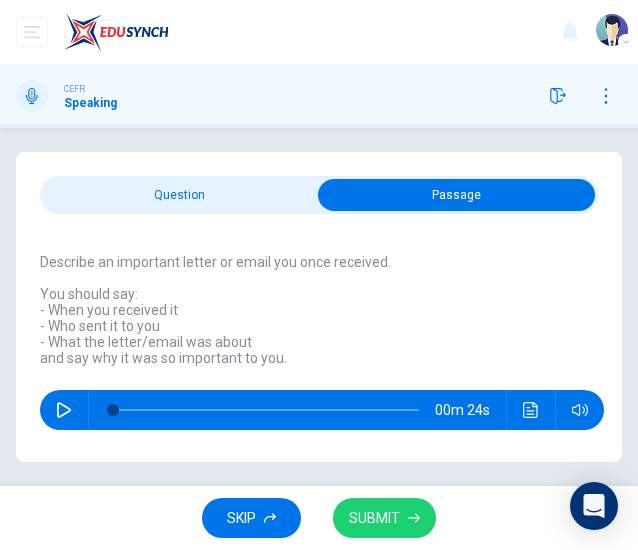 click at bounding box center (456, 195) 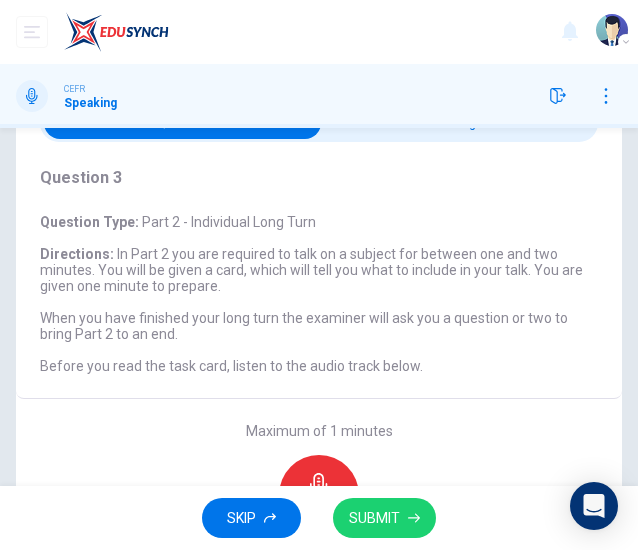 scroll, scrollTop: 248, scrollLeft: 0, axis: vertical 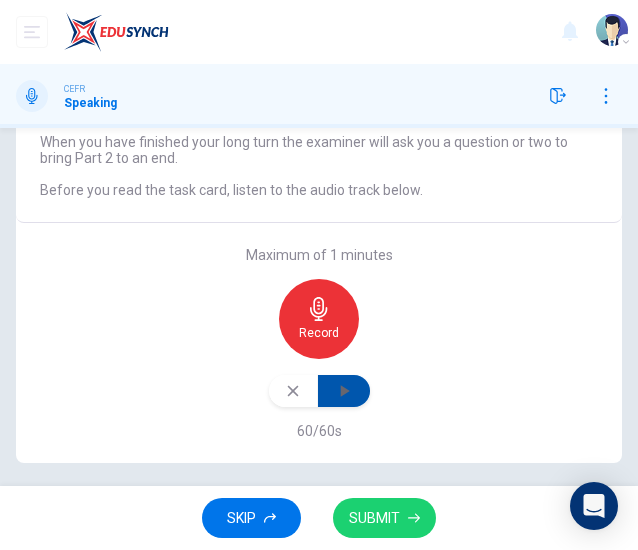 click at bounding box center [344, 391] 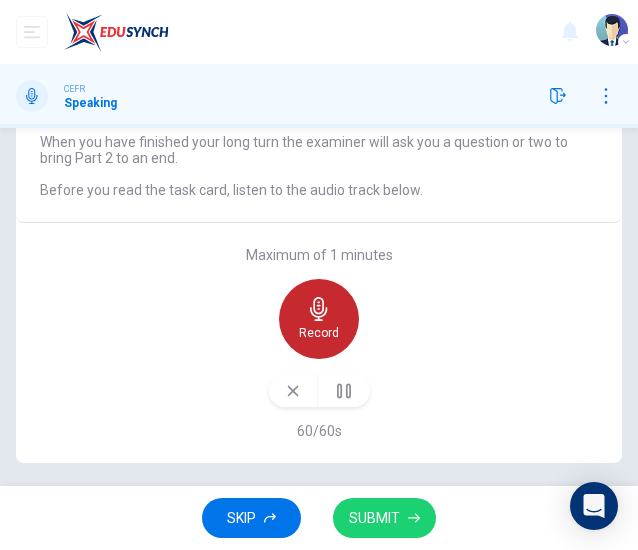 click on "Record" at bounding box center (319, 319) 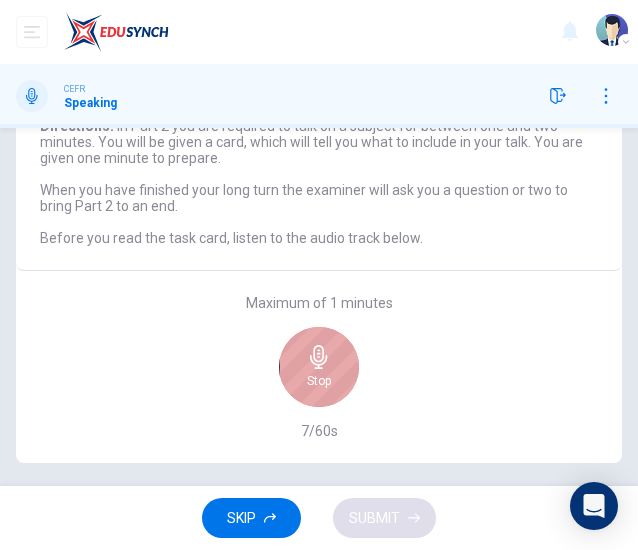 click on "Stop" at bounding box center [319, 367] 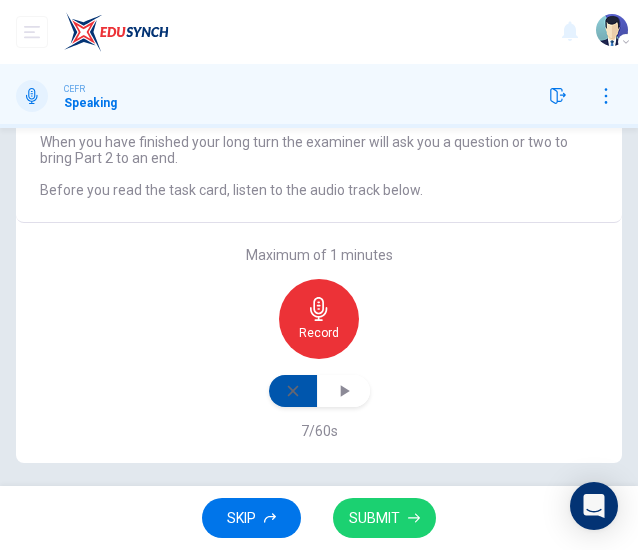 click 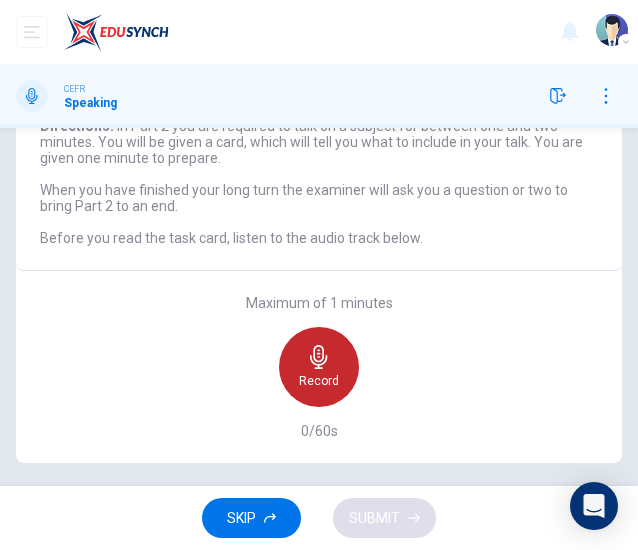 click 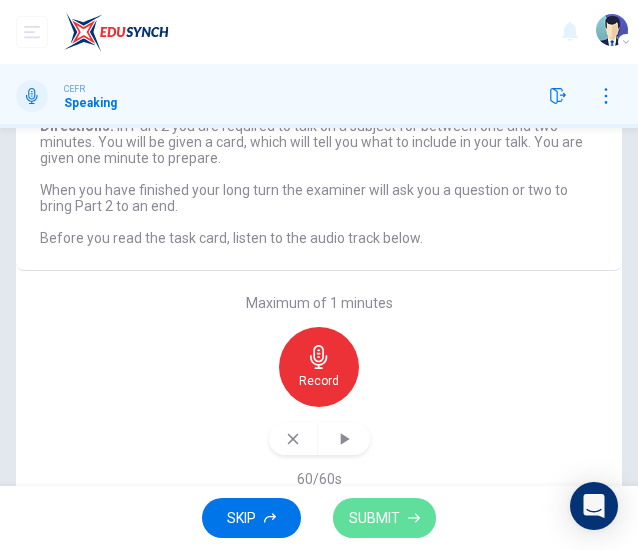 click on "SUBMIT" at bounding box center (384, 518) 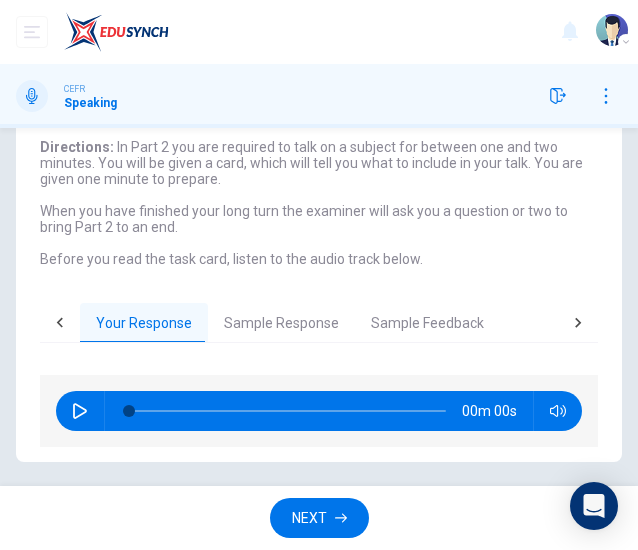 scroll, scrollTop: 178, scrollLeft: 0, axis: vertical 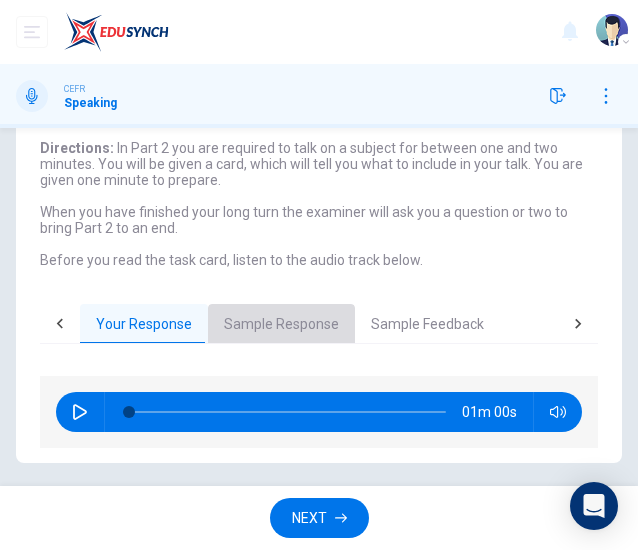 click on "Sample Response" at bounding box center [281, 325] 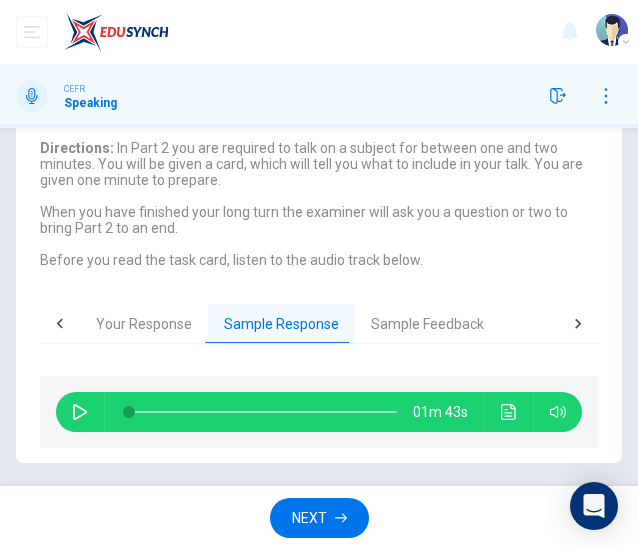 click on "Sample Feedback" at bounding box center [427, 325] 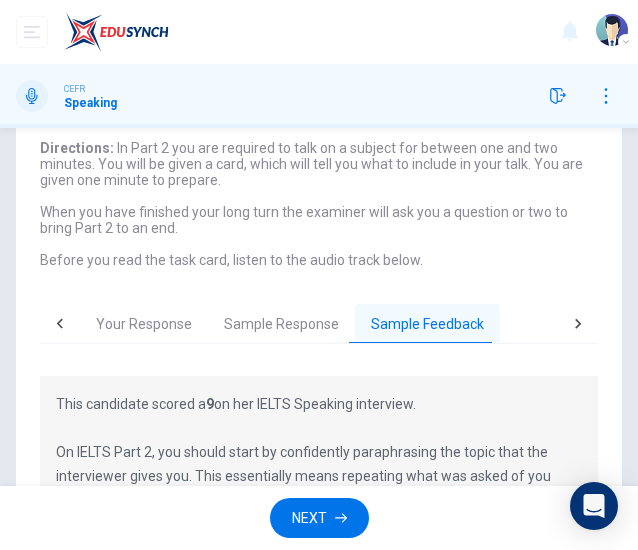scroll, scrollTop: 4, scrollLeft: 0, axis: vertical 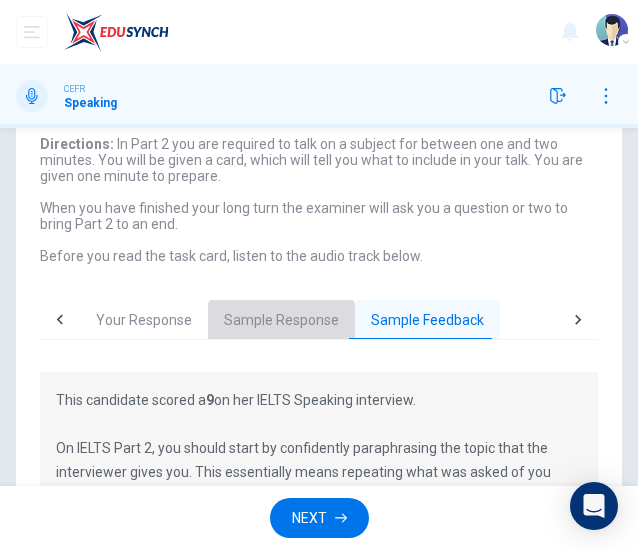 click on "Sample Response" at bounding box center (281, 321) 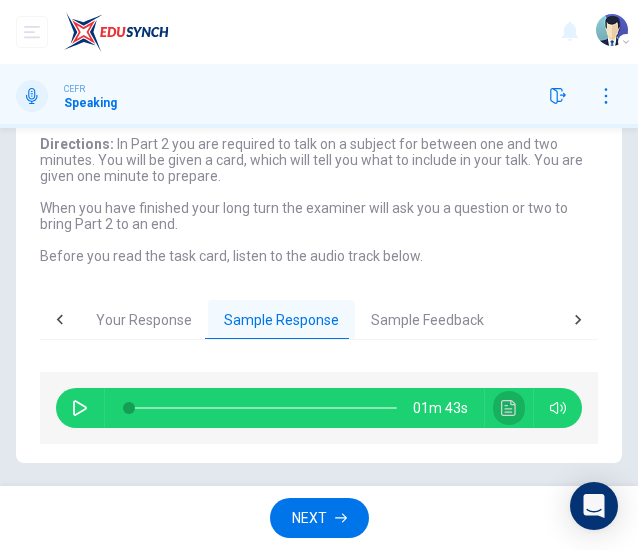 click 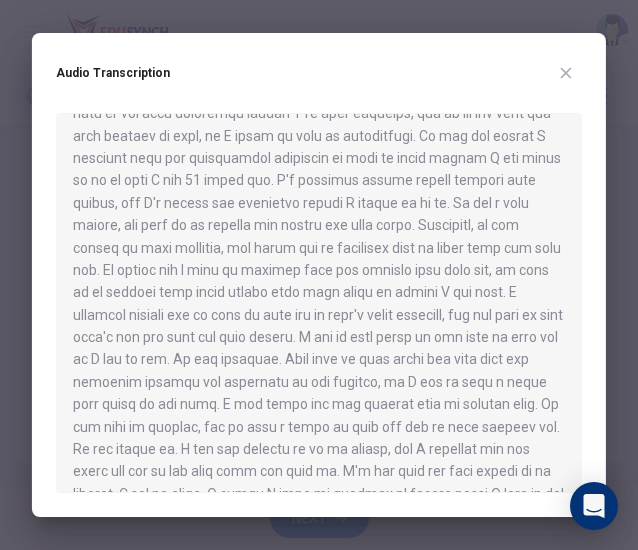 scroll, scrollTop: 79, scrollLeft: 0, axis: vertical 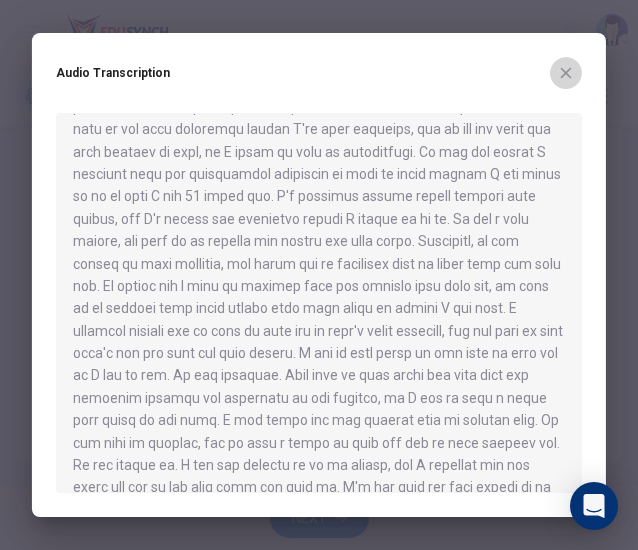 click at bounding box center (566, 73) 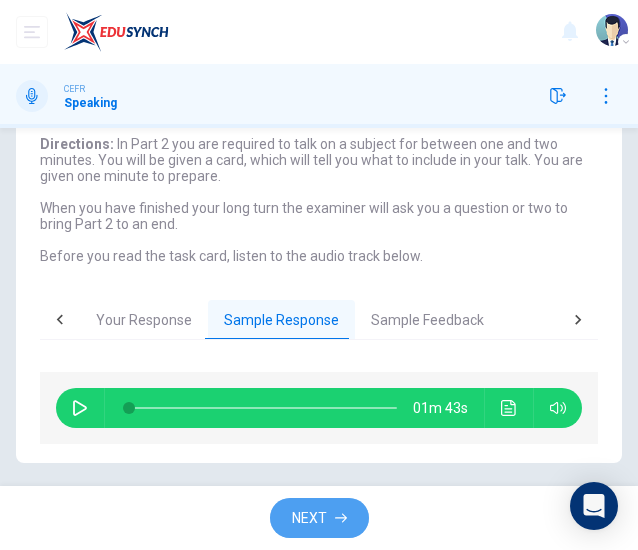 click on "NEXT" at bounding box center (309, 518) 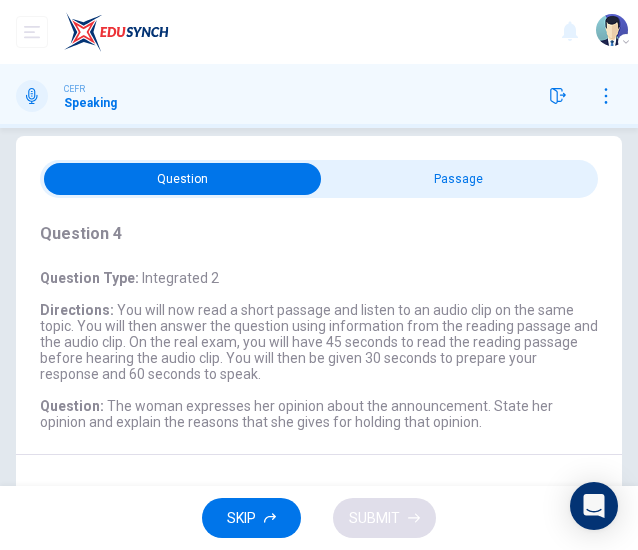 scroll, scrollTop: 14, scrollLeft: 0, axis: vertical 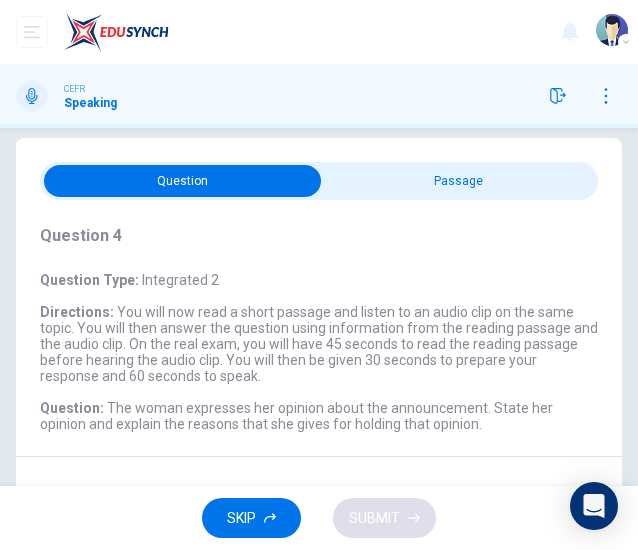 click on "You will now read a short passage and listen to an audio clip on the same topic. You will then answer the question using information from the reading passage and the audio clip. On the real exam, you will have 45 seconds to read the reading passage before hearing the audio clip. You will then be given 30 seconds to prepare your response and 60 seconds to speak." at bounding box center (319, 344) 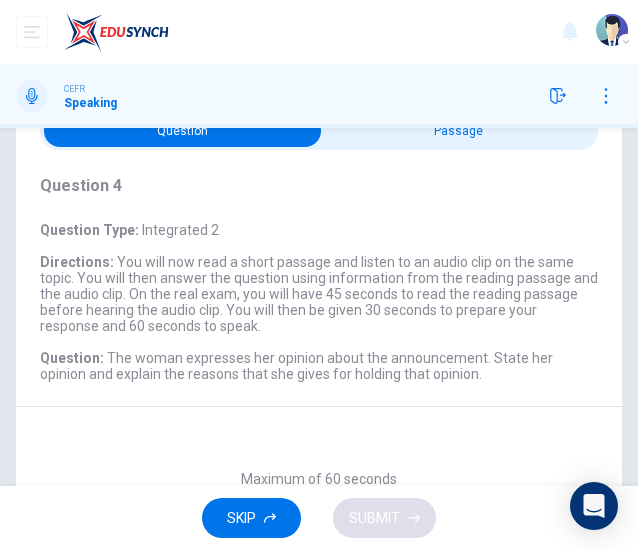 scroll, scrollTop: 26, scrollLeft: 0, axis: vertical 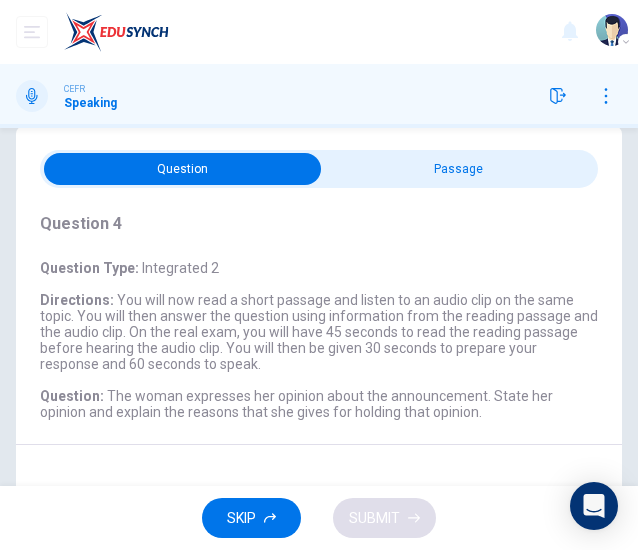 click at bounding box center (182, 169) 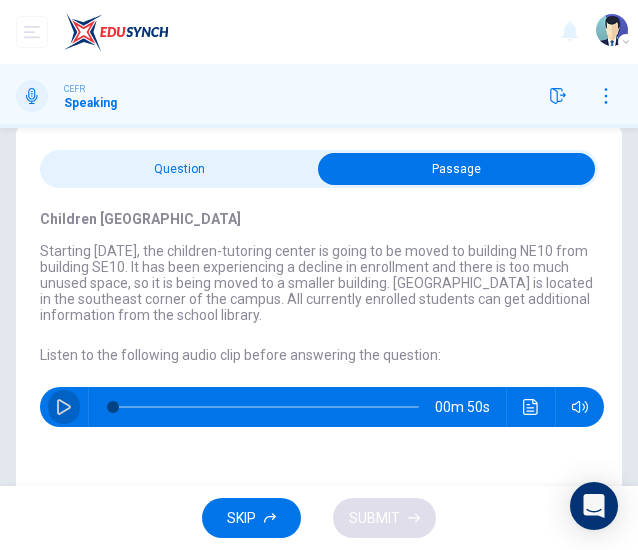 click at bounding box center (64, 407) 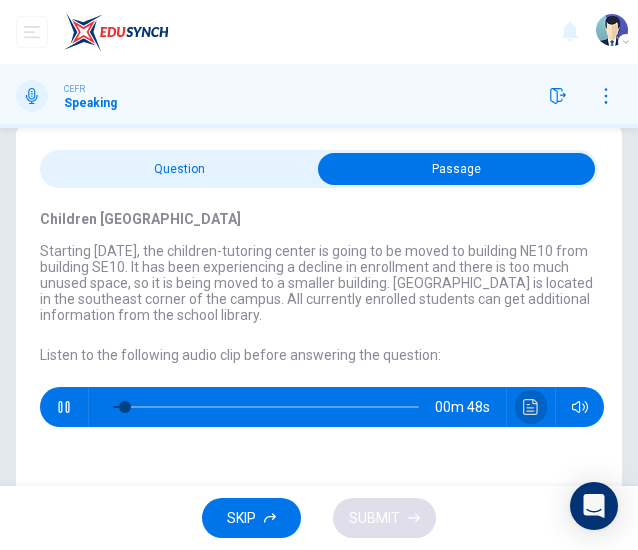 click 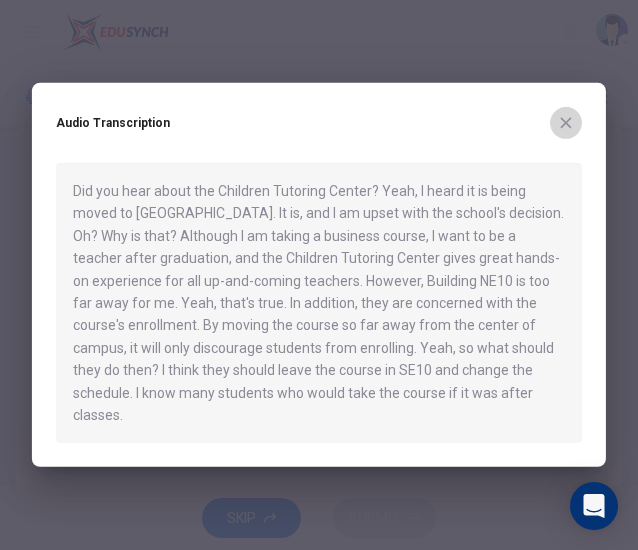 click at bounding box center (566, 123) 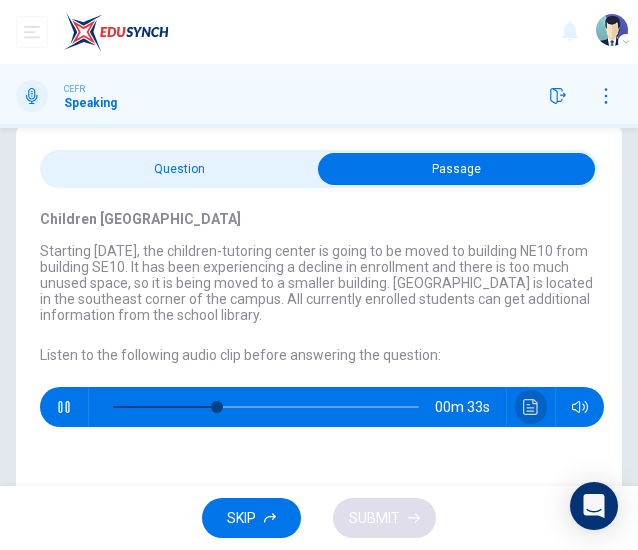 click at bounding box center [531, 407] 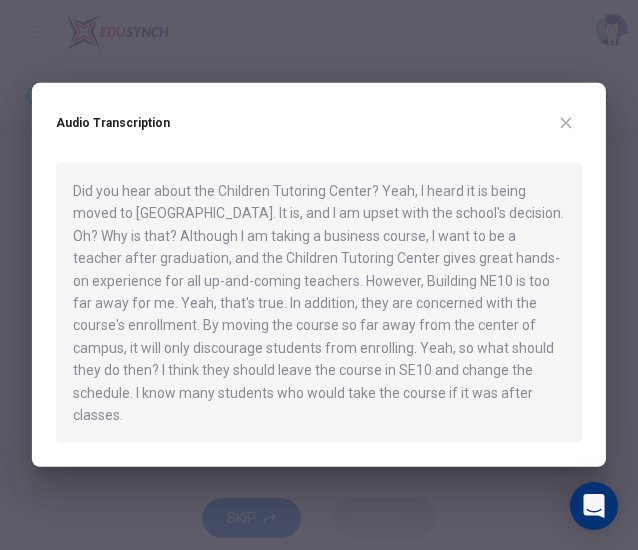 drag, startPoint x: 435, startPoint y: 299, endPoint x: 424, endPoint y: 402, distance: 103.58572 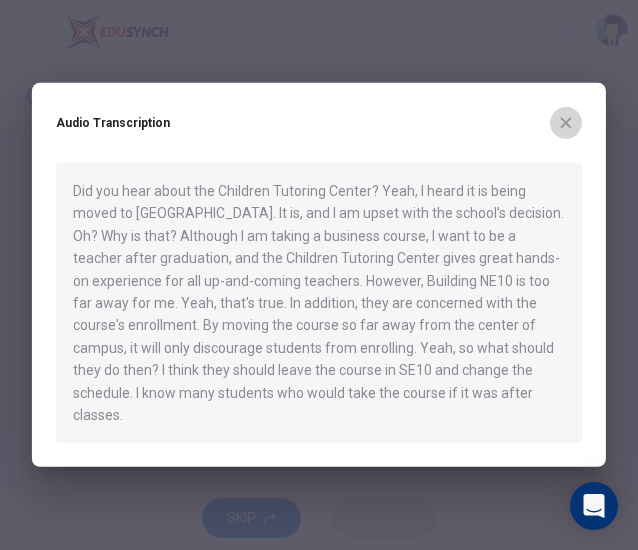 click 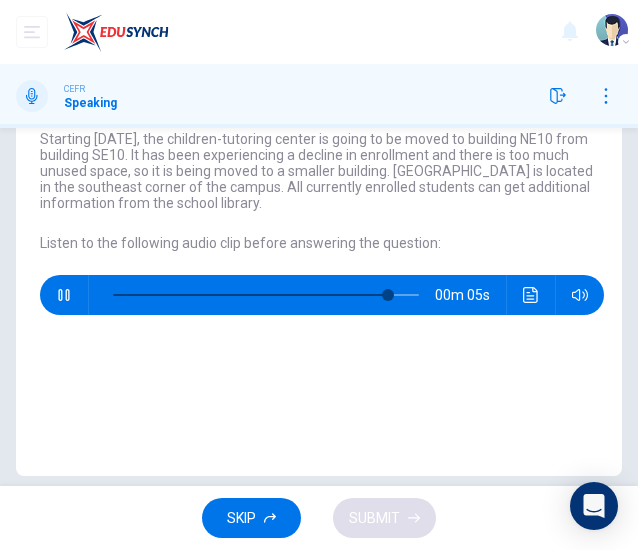scroll, scrollTop: 0, scrollLeft: 0, axis: both 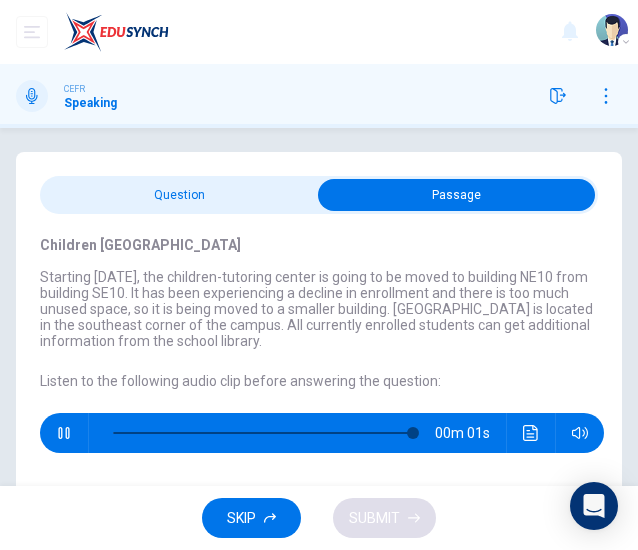 type on "0" 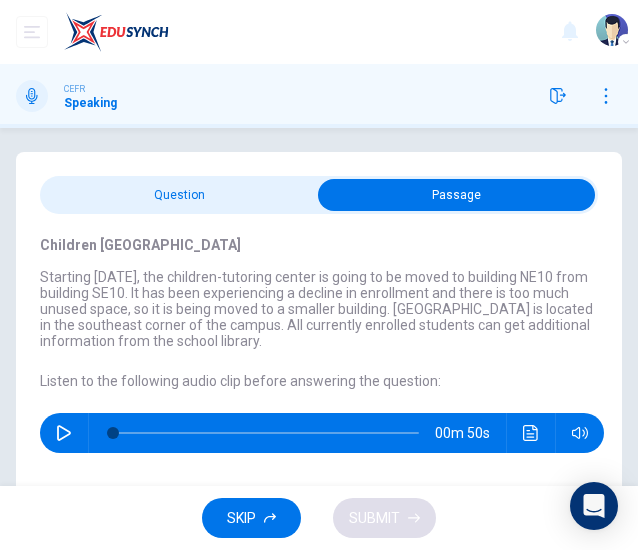 click at bounding box center (456, 195) 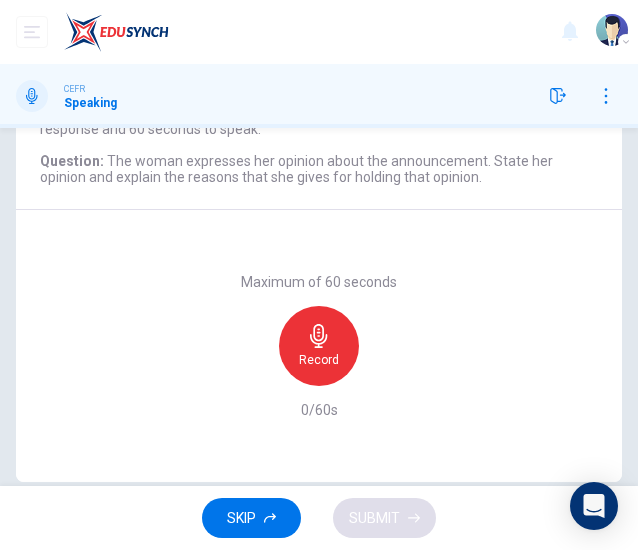 scroll, scrollTop: 280, scrollLeft: 0, axis: vertical 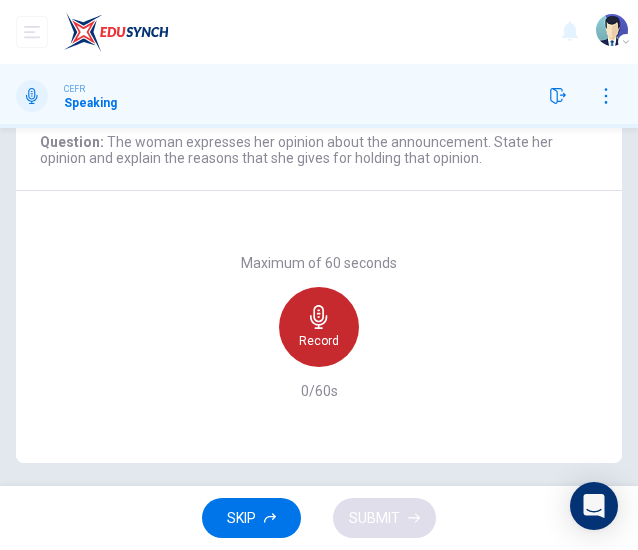 click 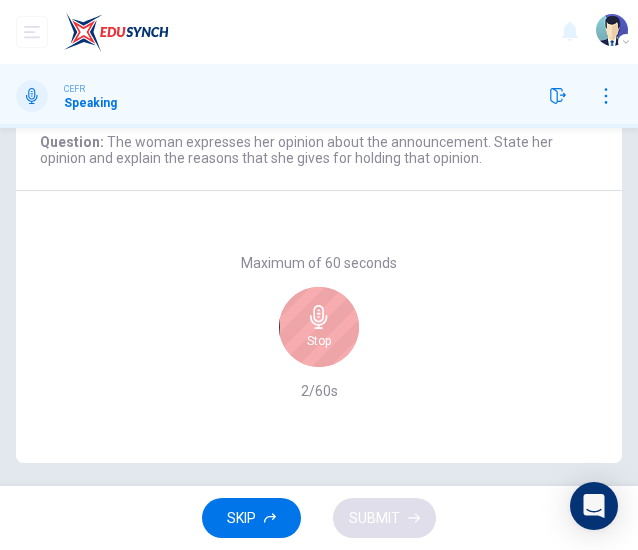 scroll, scrollTop: 2, scrollLeft: 0, axis: vertical 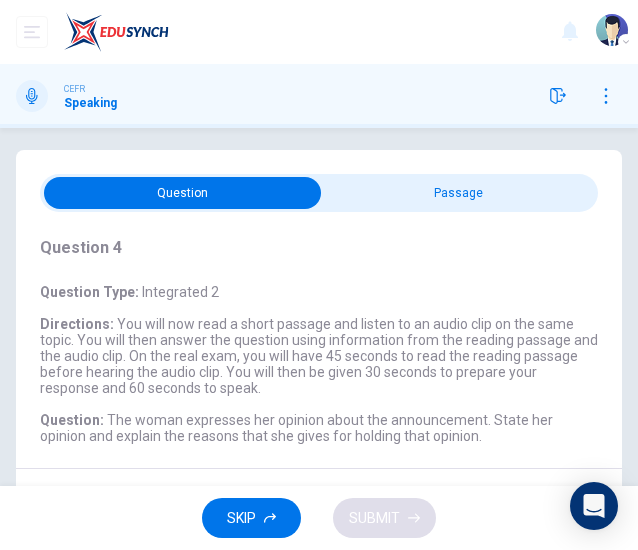 click at bounding box center (182, 193) 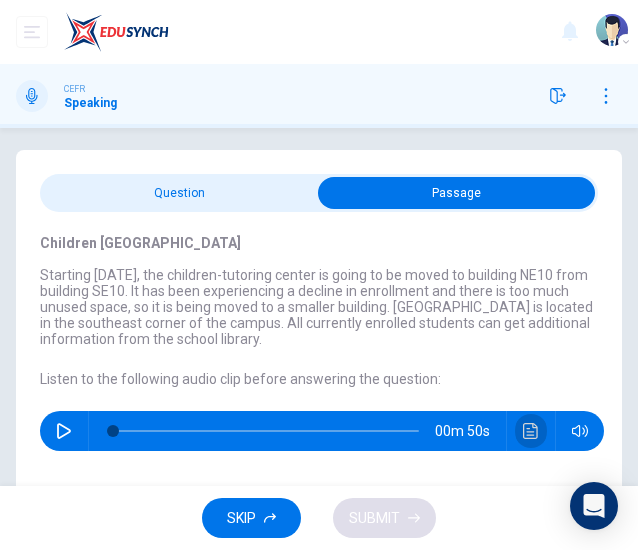 click at bounding box center [531, 431] 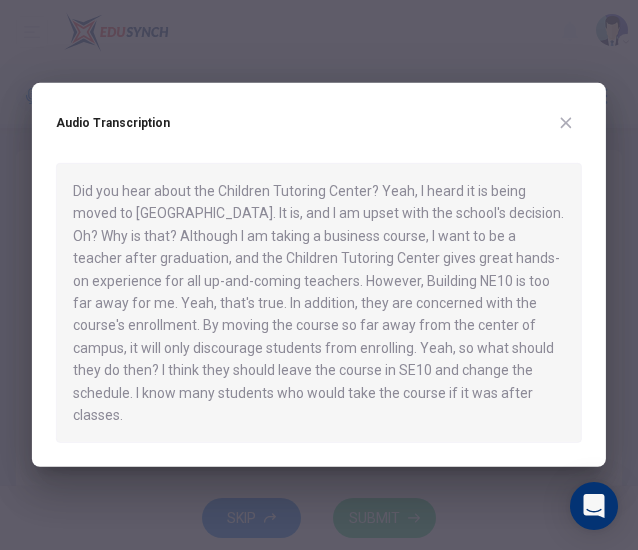 drag, startPoint x: 426, startPoint y: 405, endPoint x: 95, endPoint y: 196, distance: 391.46136 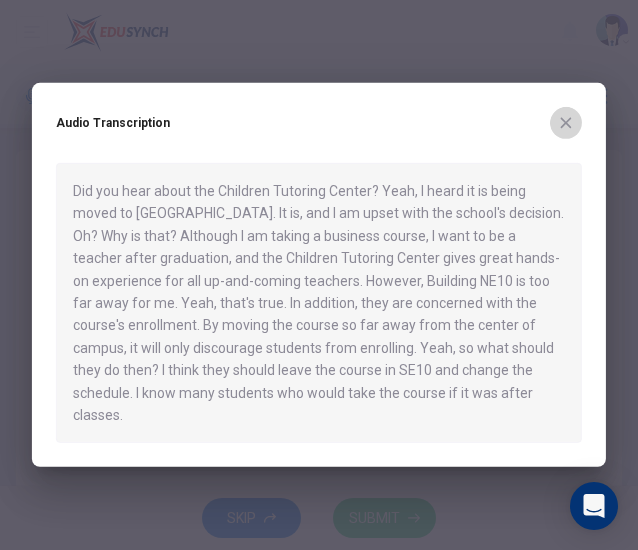 click at bounding box center [566, 123] 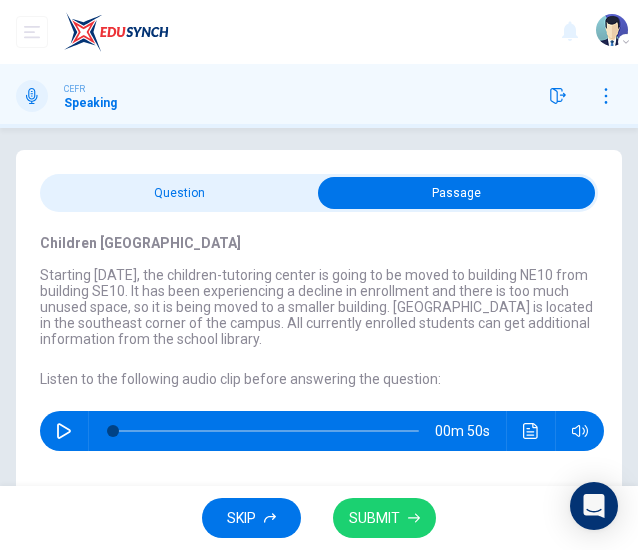 click at bounding box center [456, 193] 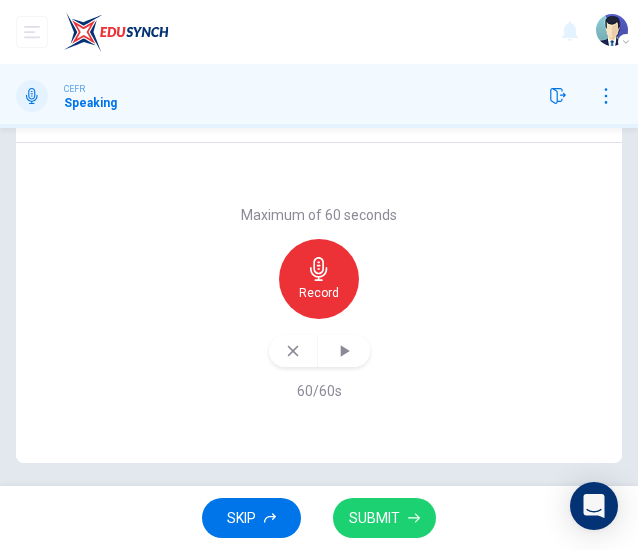 scroll, scrollTop: 0, scrollLeft: 0, axis: both 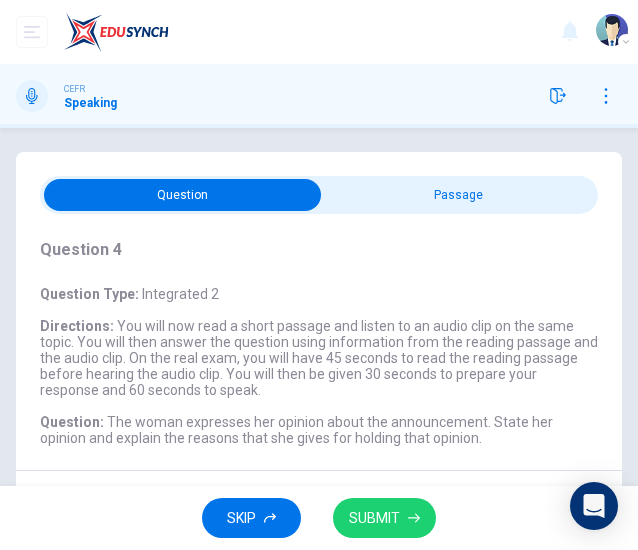 click on "Question   4 Question Type :   Integrated 2 Directions :   You will now read a short passage and listen to an audio clip on the same topic. You will then answer the question using information from the reading passage and the audio clip. On the real exam, you will have 45 seconds to read the reading passage before hearing the audio clip. You will then be given 30 seconds to prepare your response and 60 seconds to speak. Question :     The woman expresses her opinion about the announcement. State her opinion and explain the reasons that she gives for holding that opinion. Maximum of 60 seconds Record 60/60s Children Tutoring Center Starting [DATE], the children-tutoring center is going to be moved to building NE10 from building SE10. It has been experiencing a decline in enrollment and there is too much unused space, so it is being moved to a smaller building. [GEOGRAPHIC_DATA] is located in the southeast corner of the campus. All currently enrolled students can get additional information from the school library.
:" at bounding box center [319, 471] 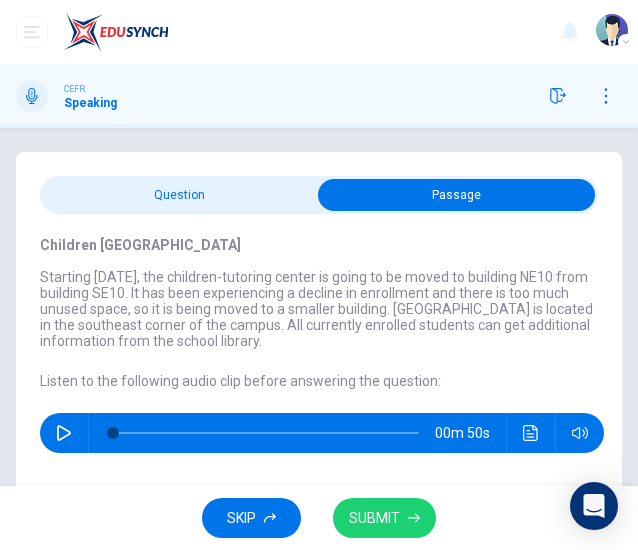scroll, scrollTop: 152, scrollLeft: 0, axis: vertical 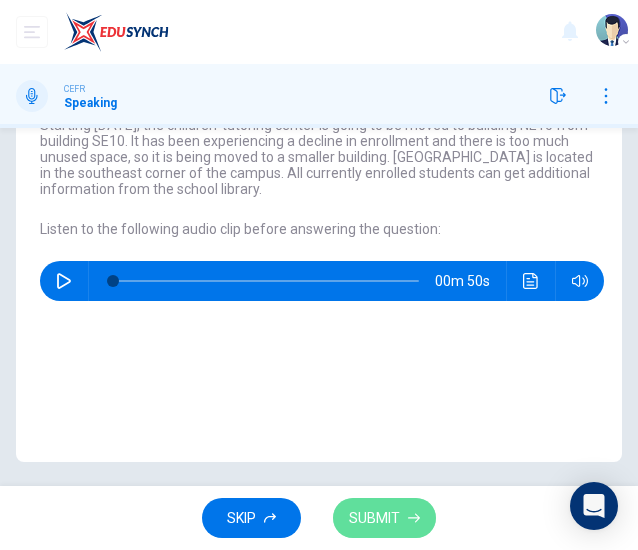 click on "SUBMIT" at bounding box center (374, 518) 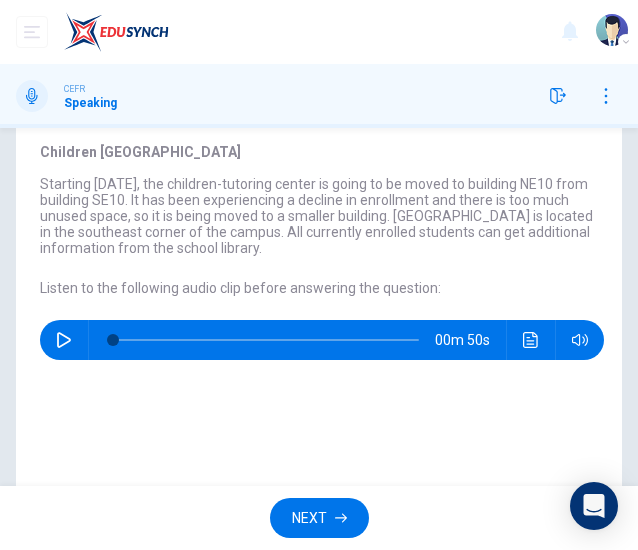 scroll, scrollTop: 92, scrollLeft: 0, axis: vertical 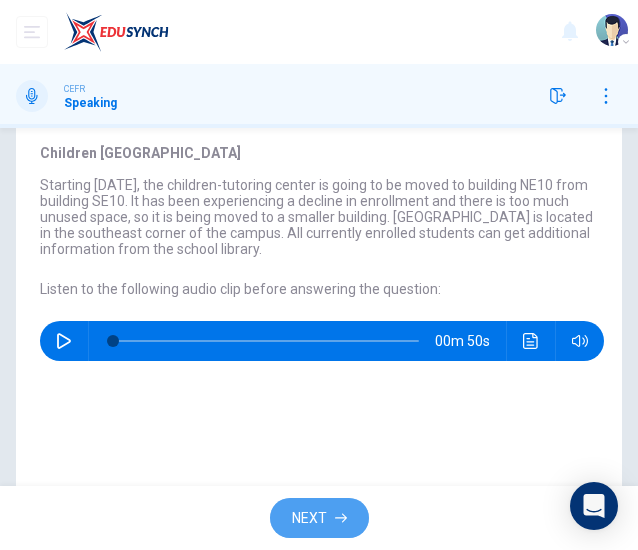 click on "NEXT" at bounding box center (319, 518) 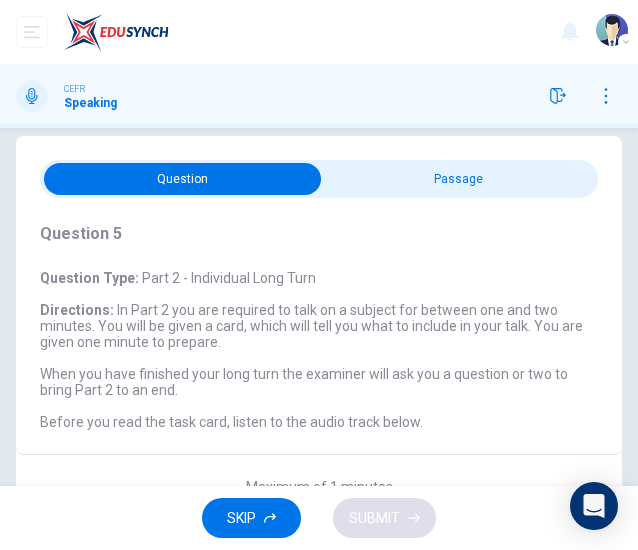 scroll, scrollTop: 14, scrollLeft: 0, axis: vertical 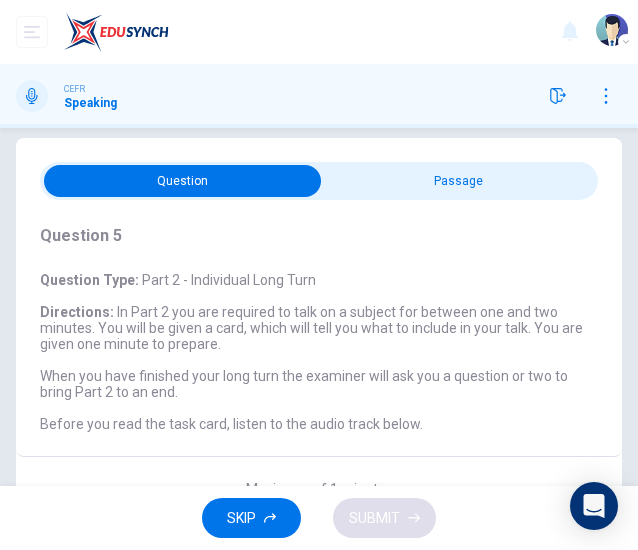 click at bounding box center [182, 181] 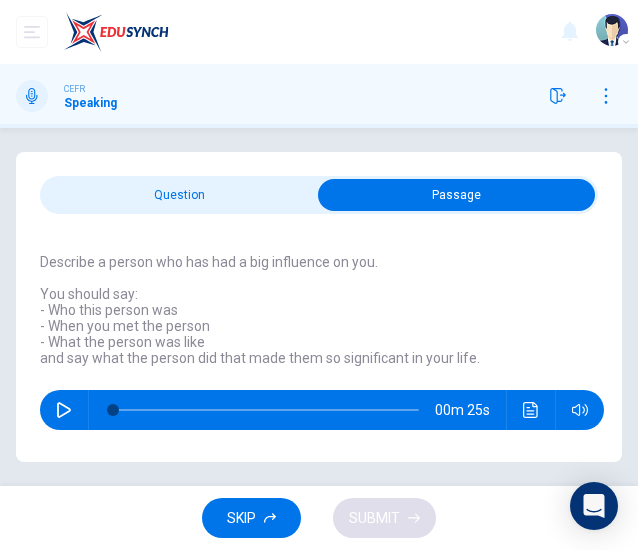 click at bounding box center [456, 195] 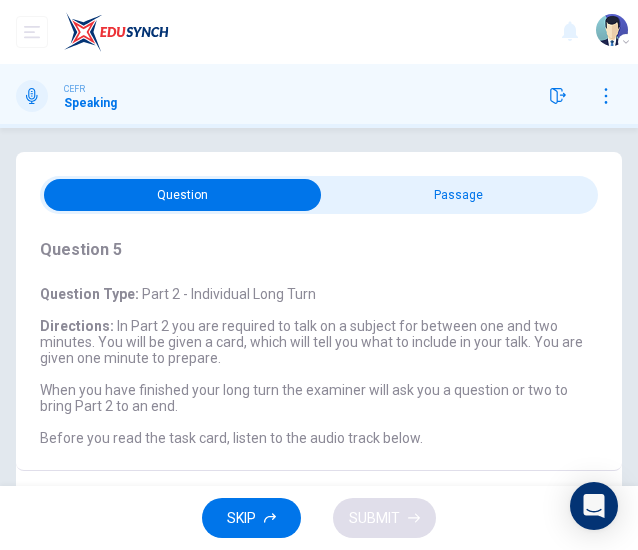 scroll, scrollTop: 200, scrollLeft: 0, axis: vertical 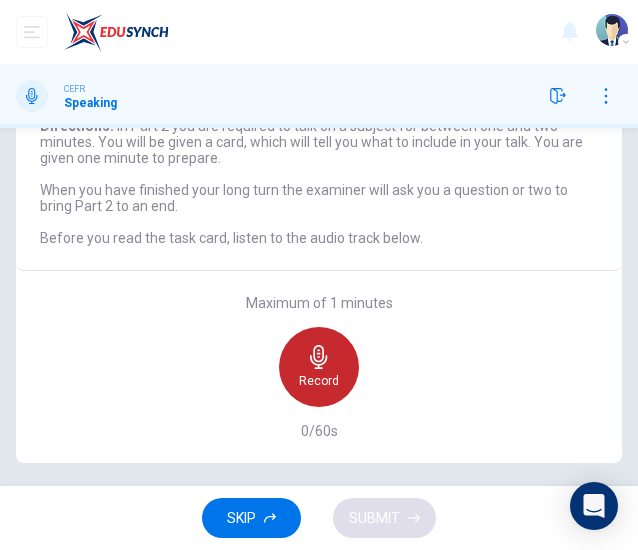 click 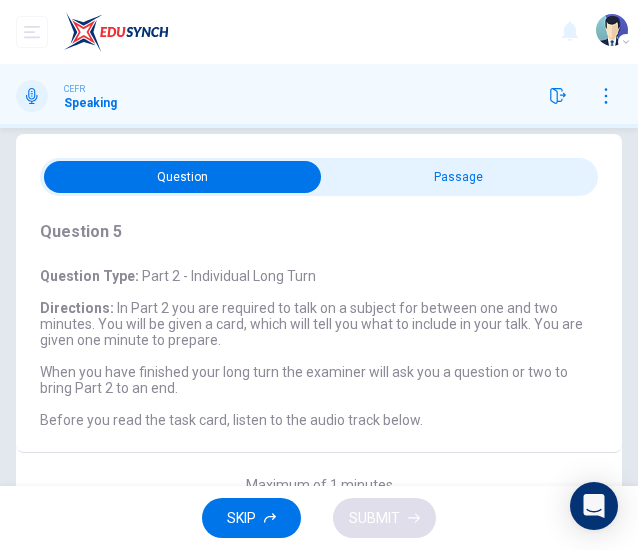 scroll, scrollTop: 0, scrollLeft: 0, axis: both 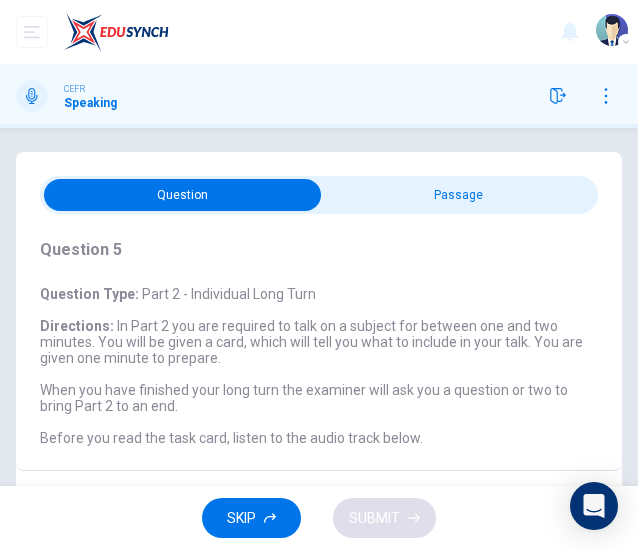 click at bounding box center [182, 195] 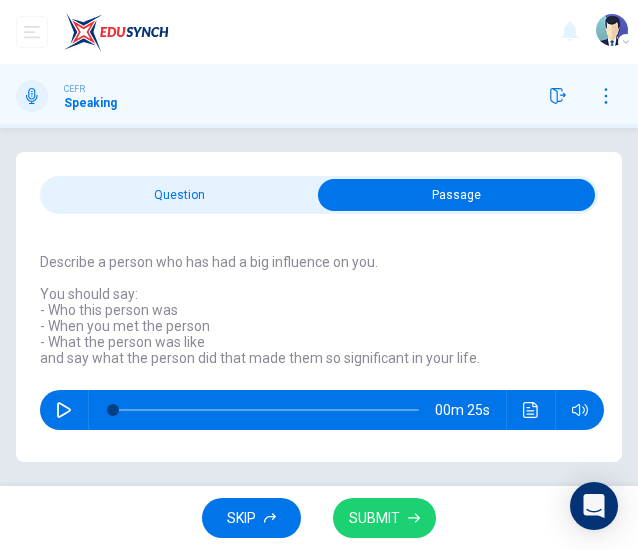 click at bounding box center (456, 195) 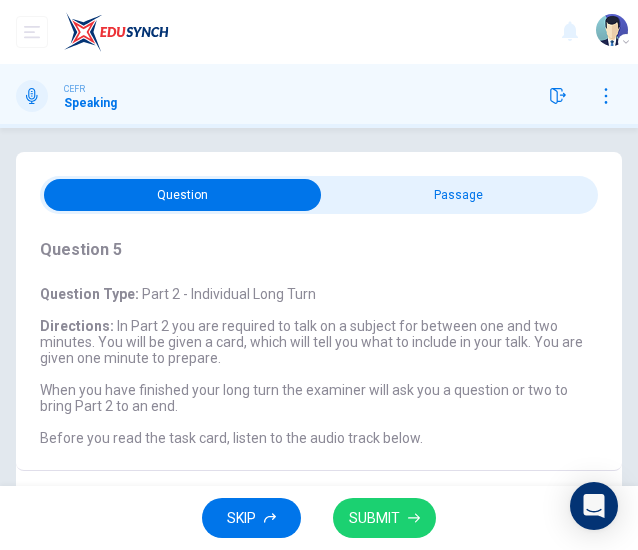 scroll, scrollTop: 248, scrollLeft: 0, axis: vertical 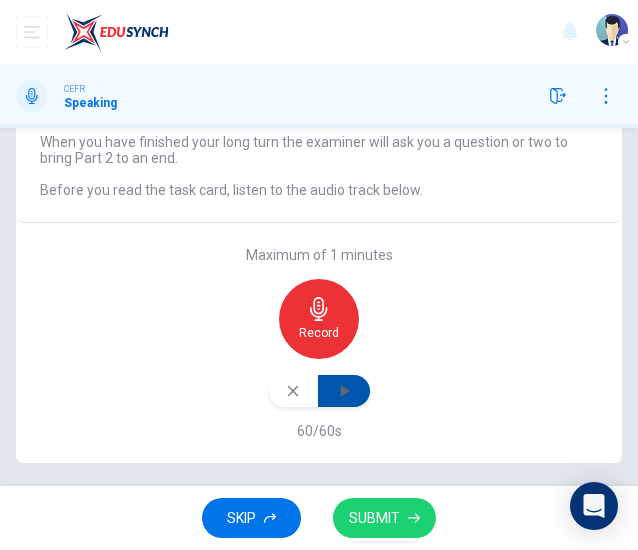click at bounding box center [344, 391] 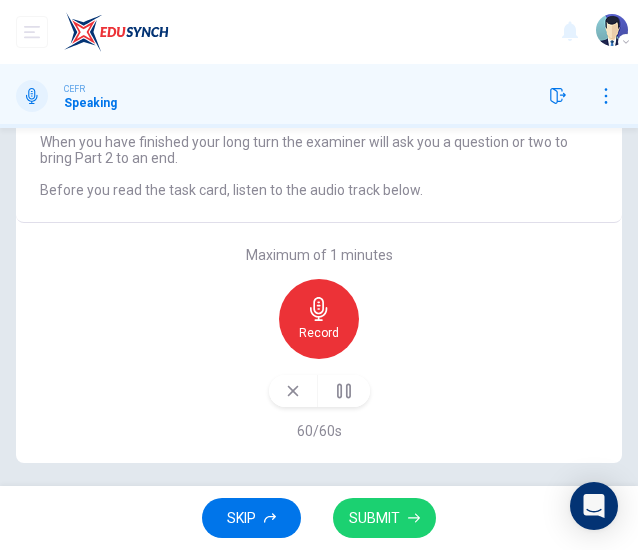 scroll, scrollTop: 0, scrollLeft: 0, axis: both 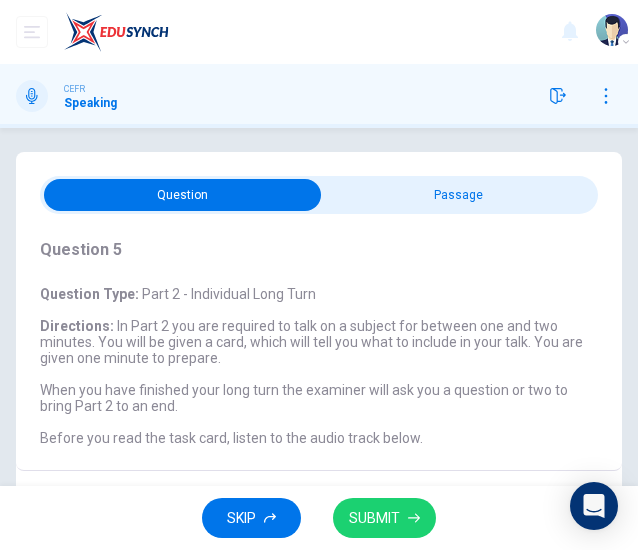 click at bounding box center (182, 195) 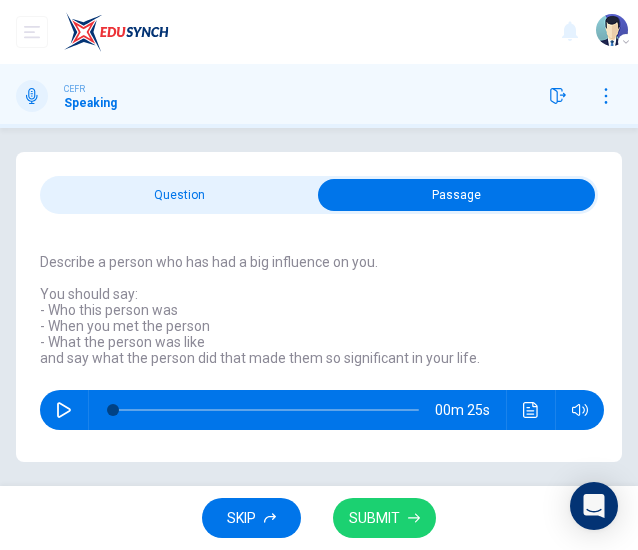 click at bounding box center (456, 195) 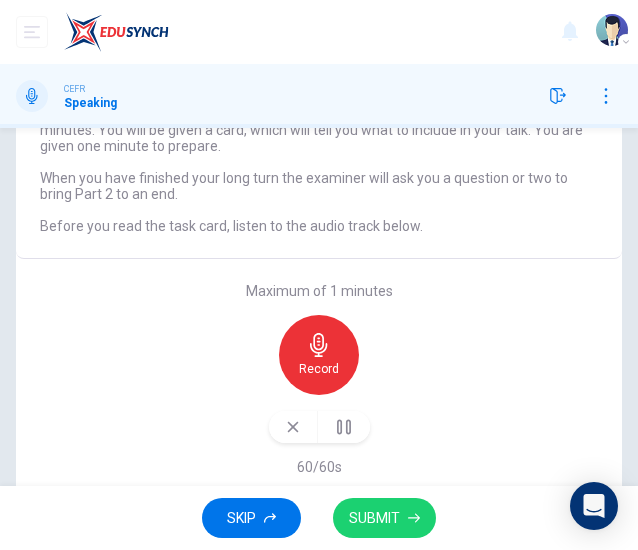 scroll, scrollTop: 216, scrollLeft: 0, axis: vertical 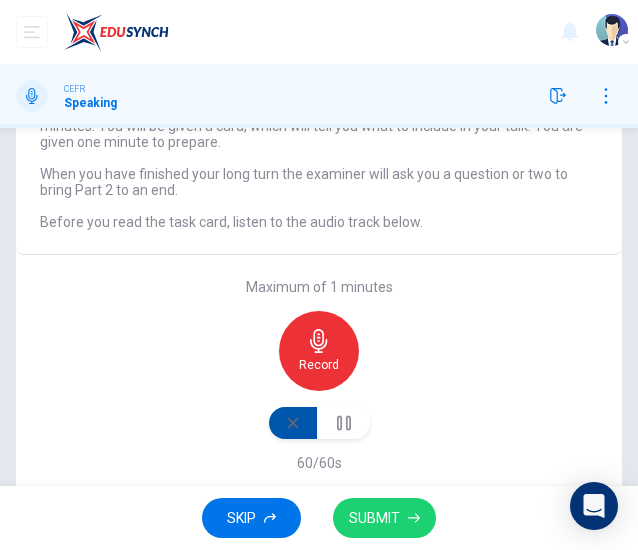click 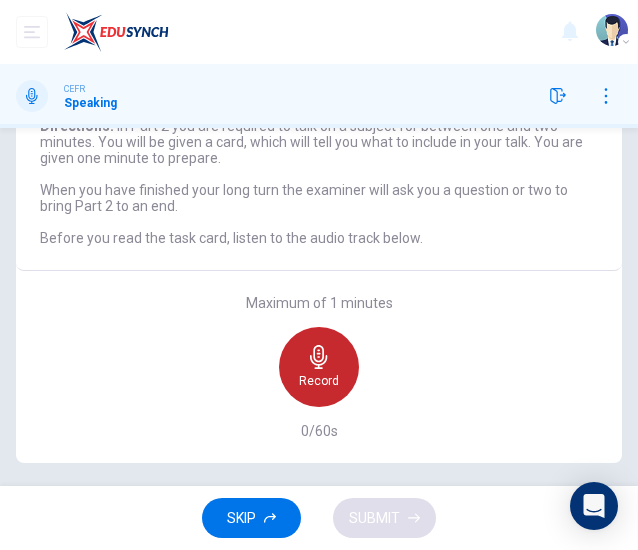 click 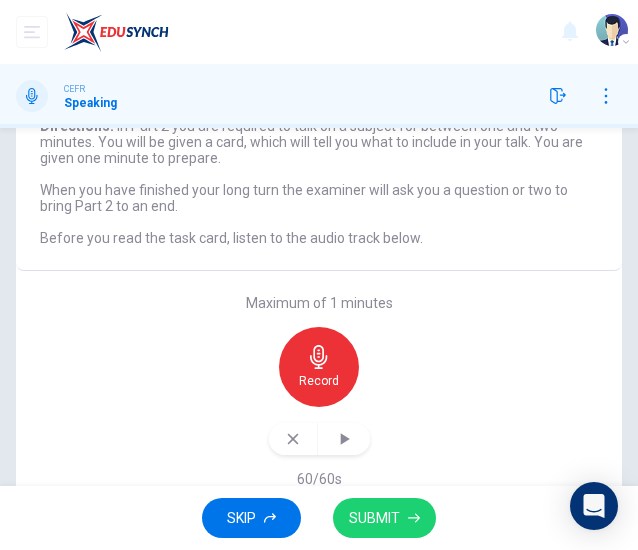 drag, startPoint x: 360, startPoint y: 492, endPoint x: 388, endPoint y: 515, distance: 36.23534 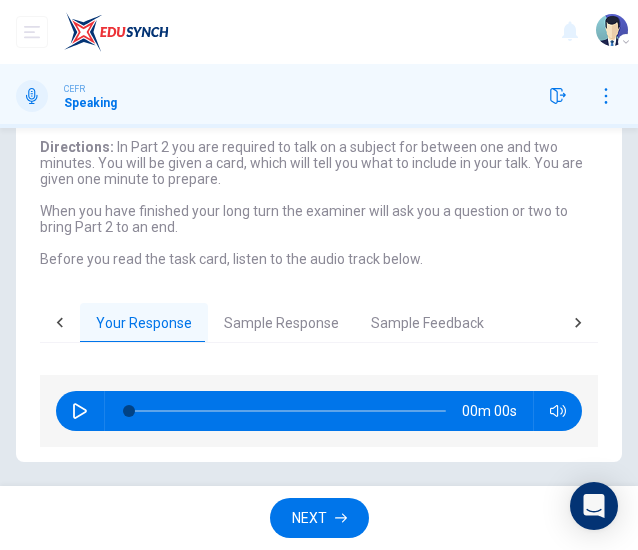 scroll, scrollTop: 178, scrollLeft: 0, axis: vertical 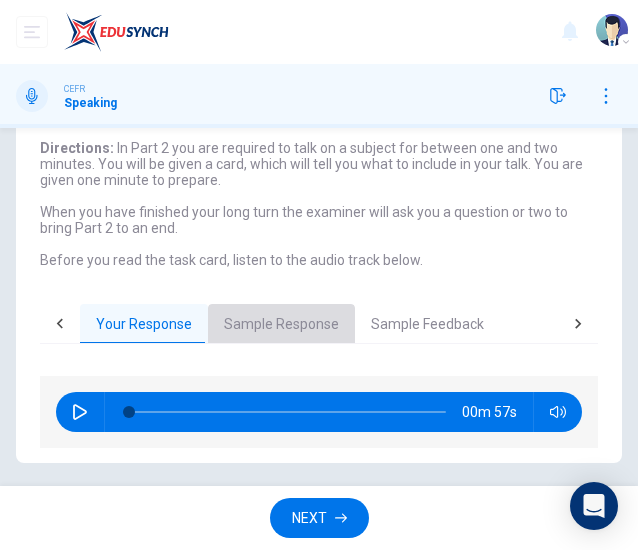click on "Sample Response" at bounding box center (281, 325) 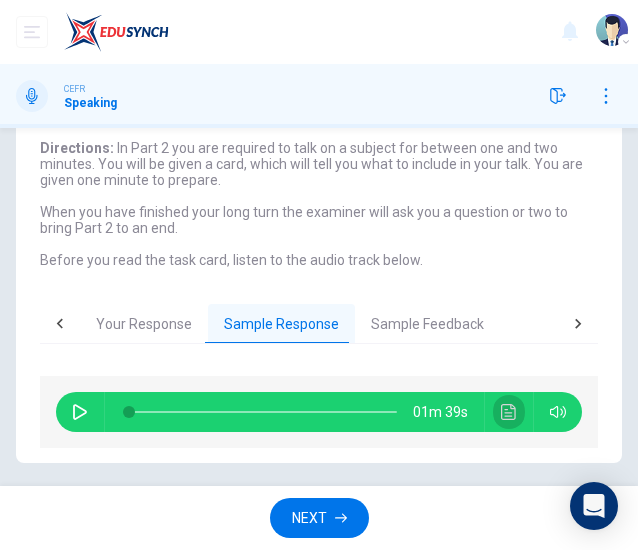click at bounding box center [509, 412] 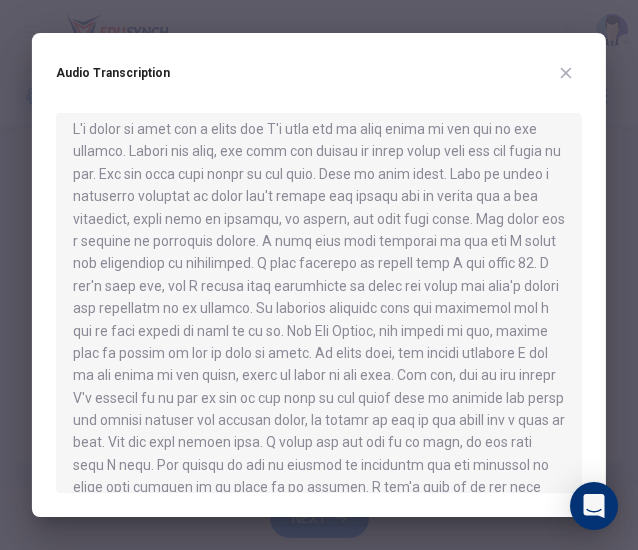 scroll, scrollTop: 100, scrollLeft: 0, axis: vertical 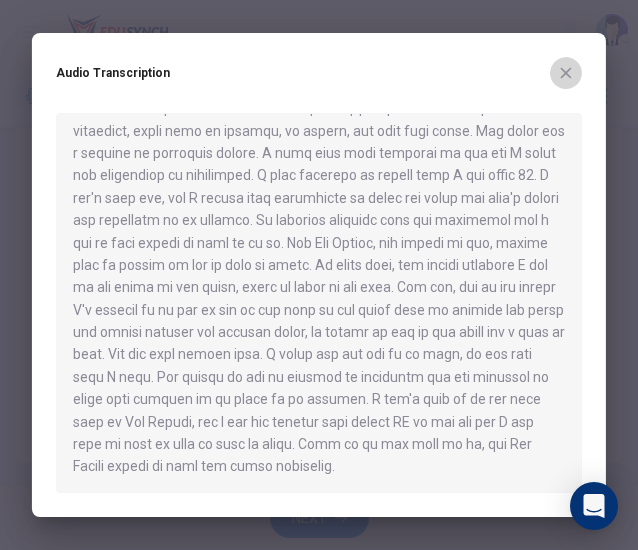 click at bounding box center [566, 73] 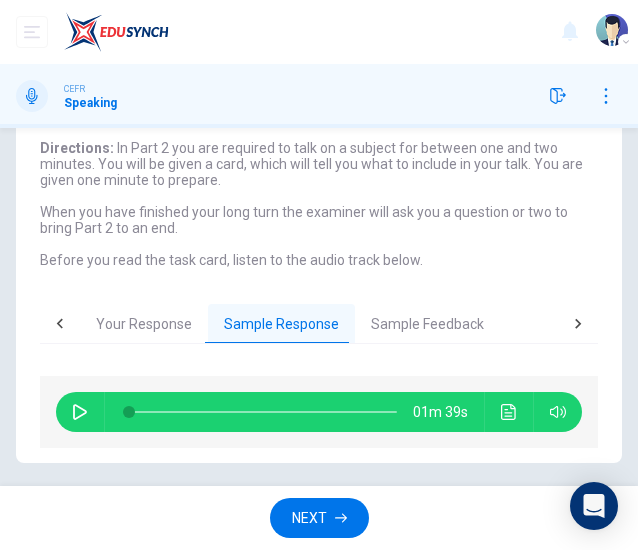 click on "NEXT" at bounding box center (319, 518) 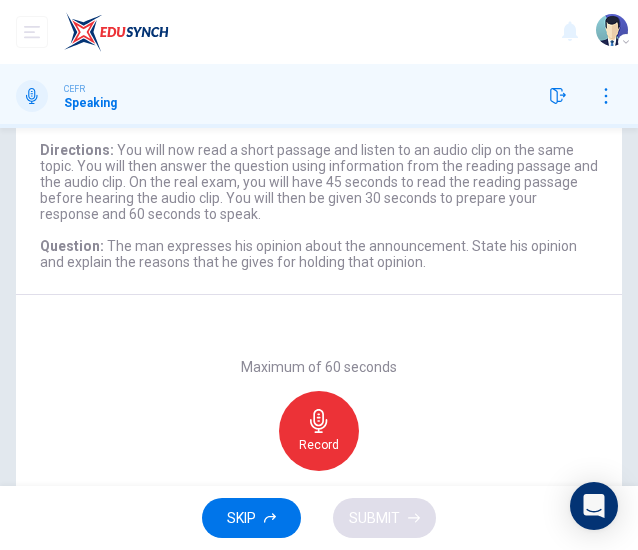 scroll, scrollTop: 280, scrollLeft: 0, axis: vertical 